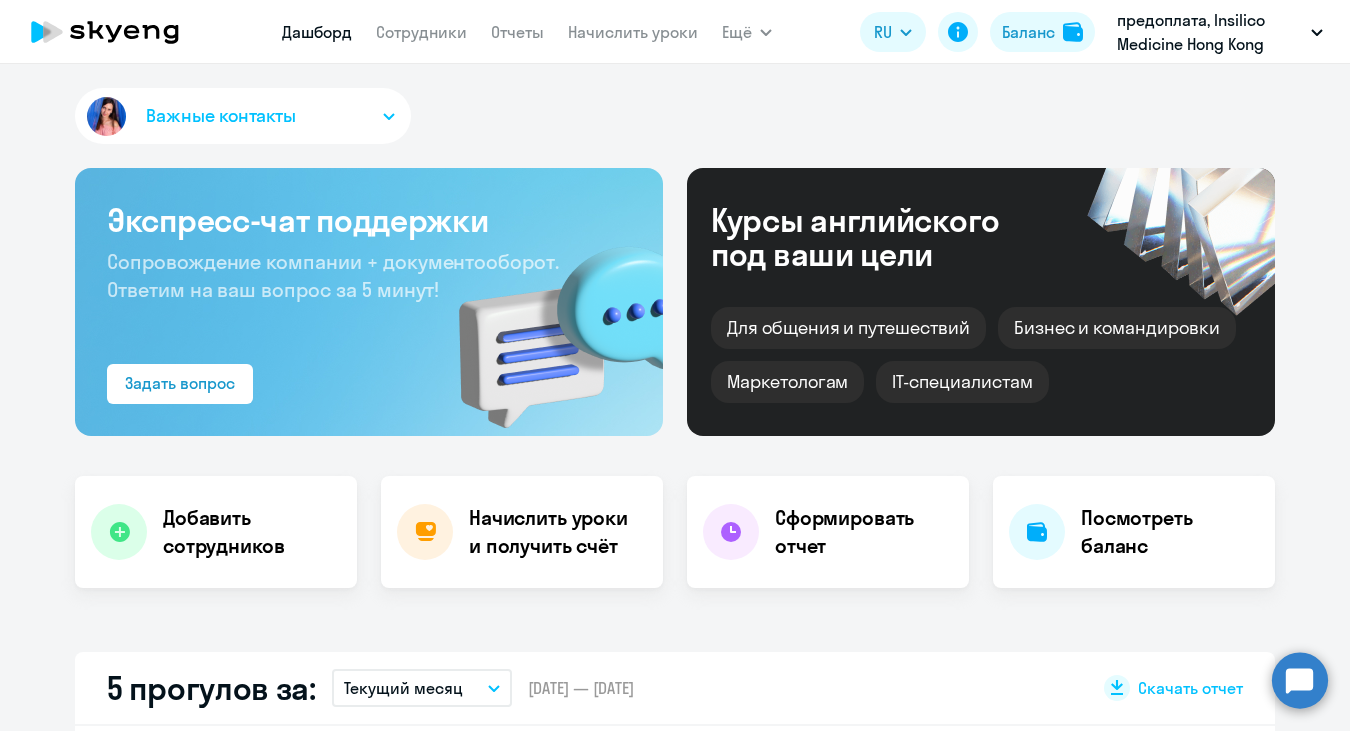 scroll, scrollTop: 0, scrollLeft: 0, axis: both 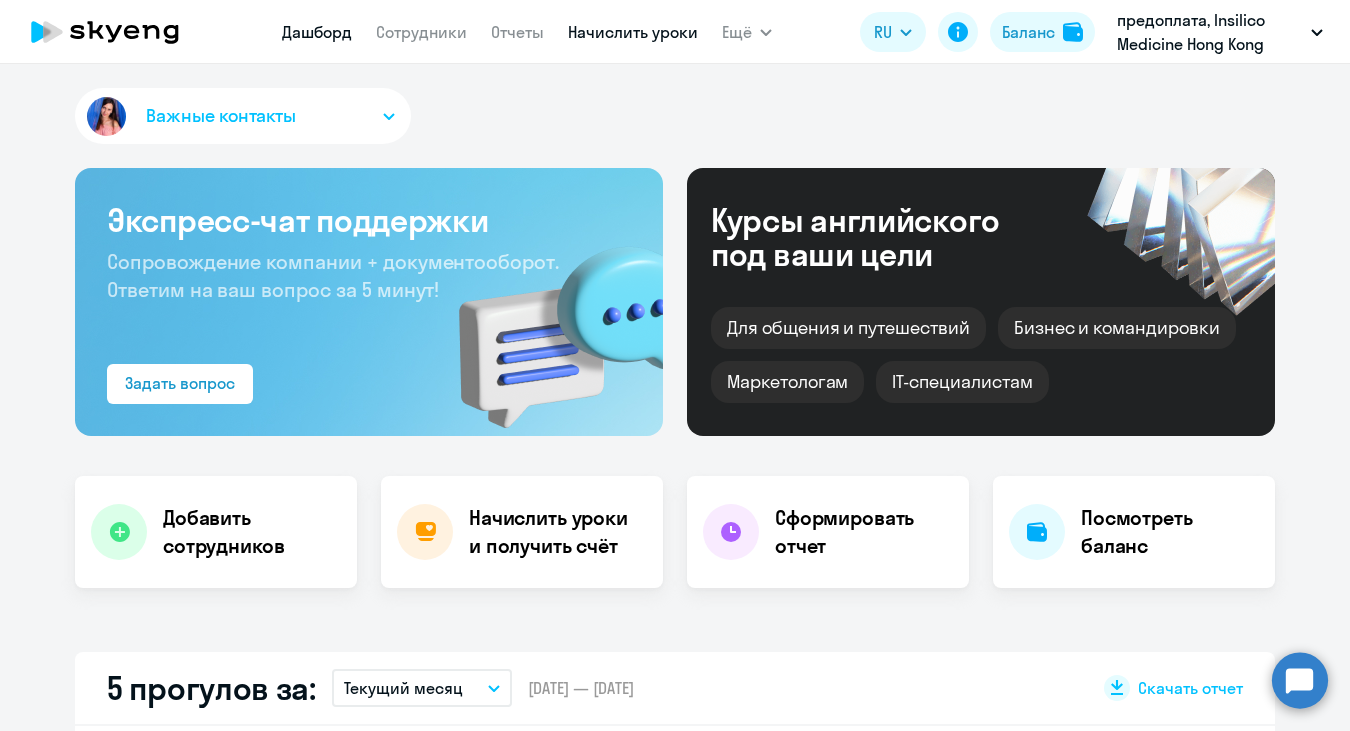 click on "Начислить уроки" at bounding box center [633, 32] 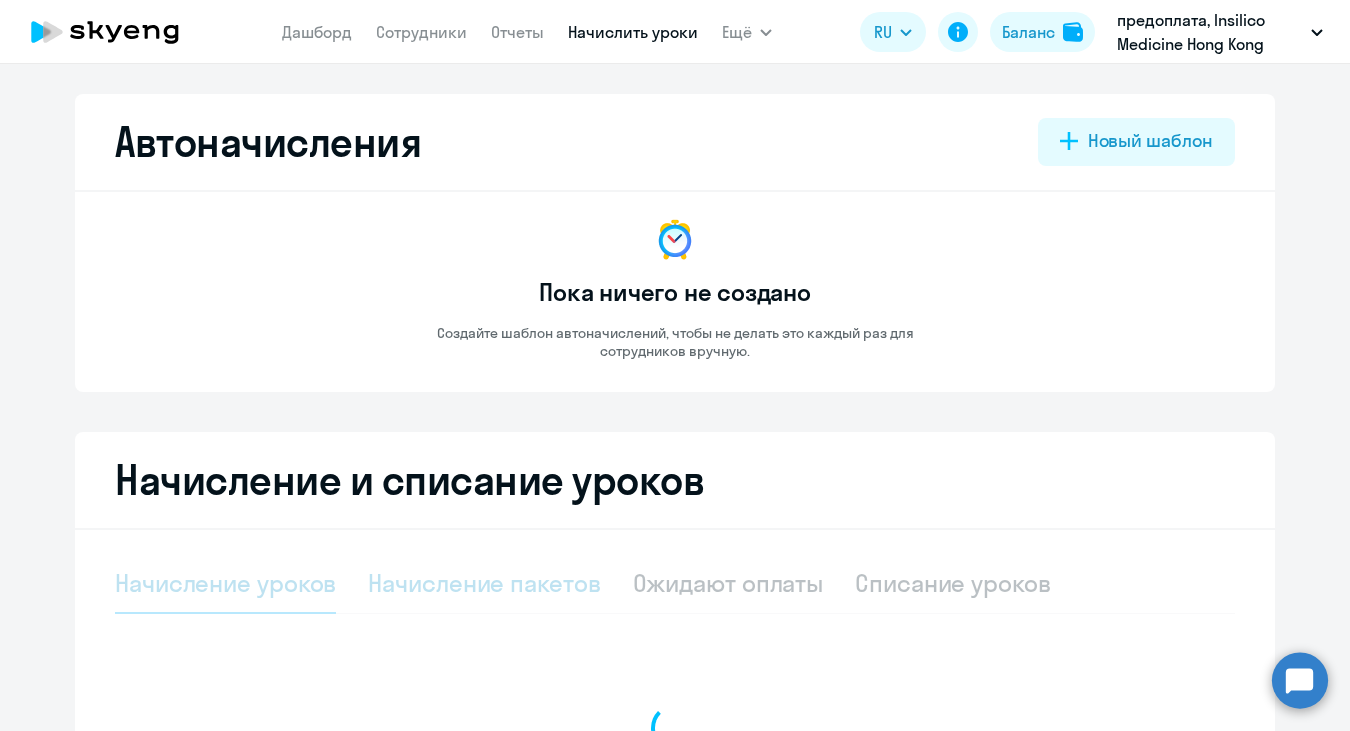 select on "10" 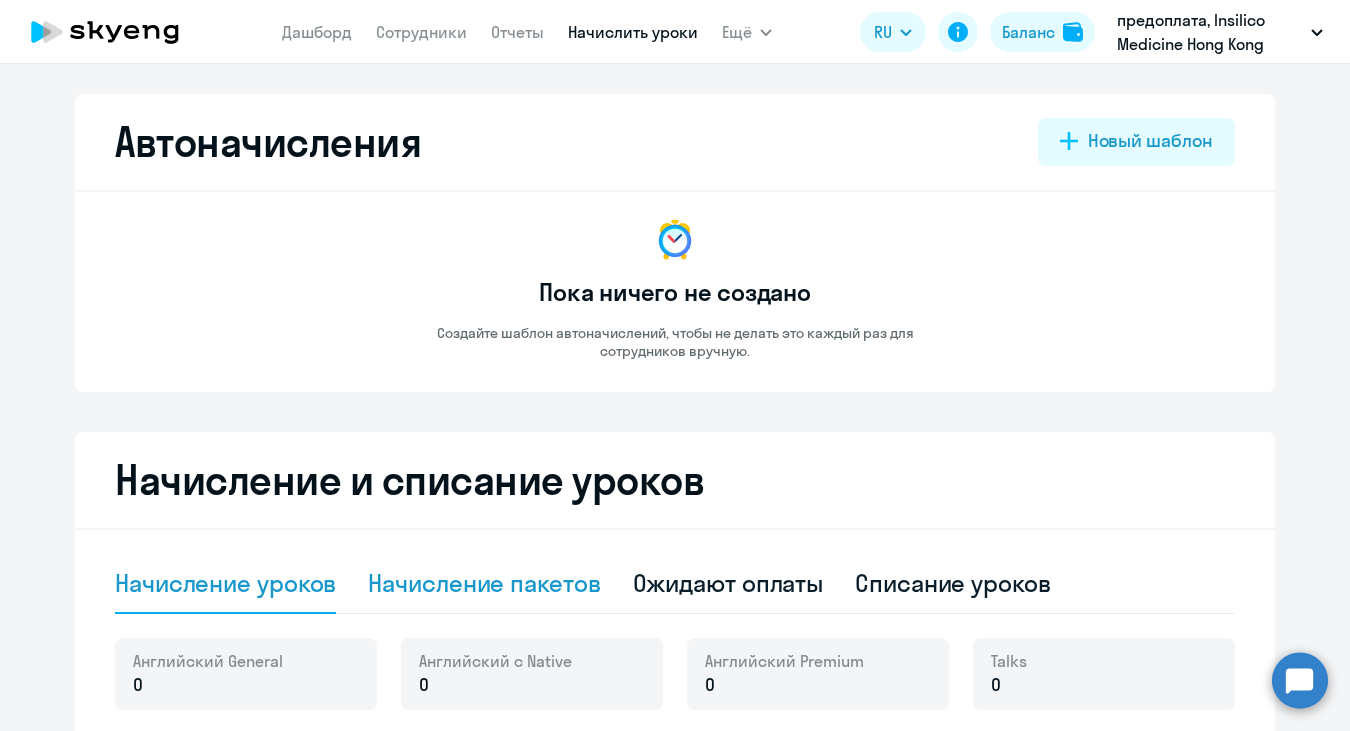 click on "Начисление пакетов" 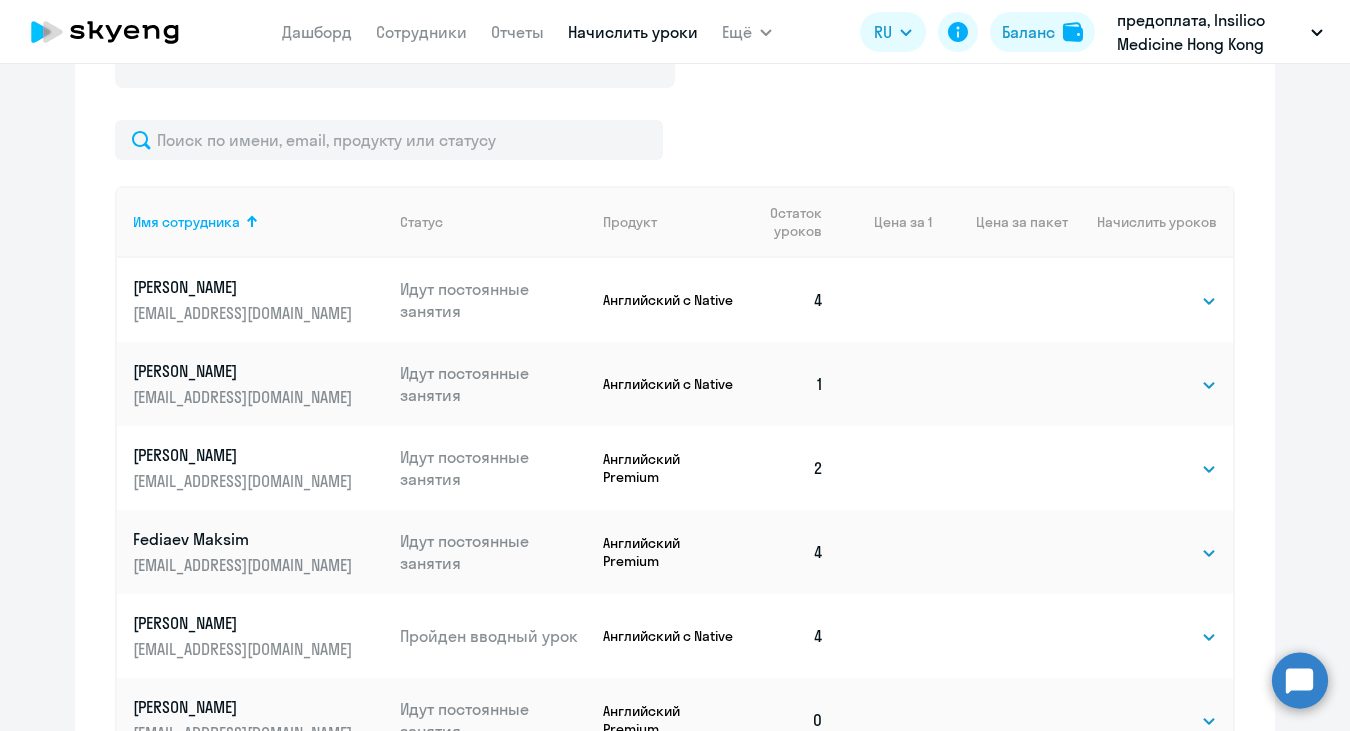 scroll, scrollTop: 685, scrollLeft: 0, axis: vertical 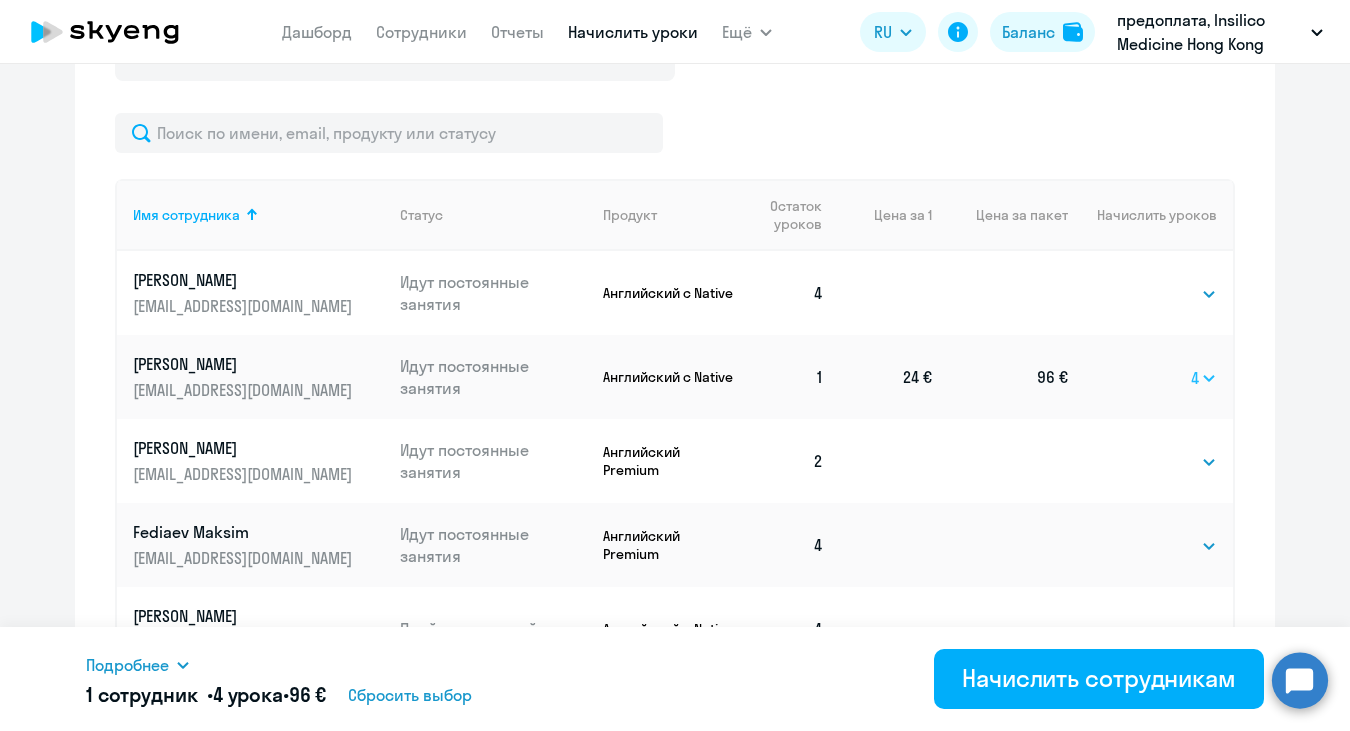 select on "8" 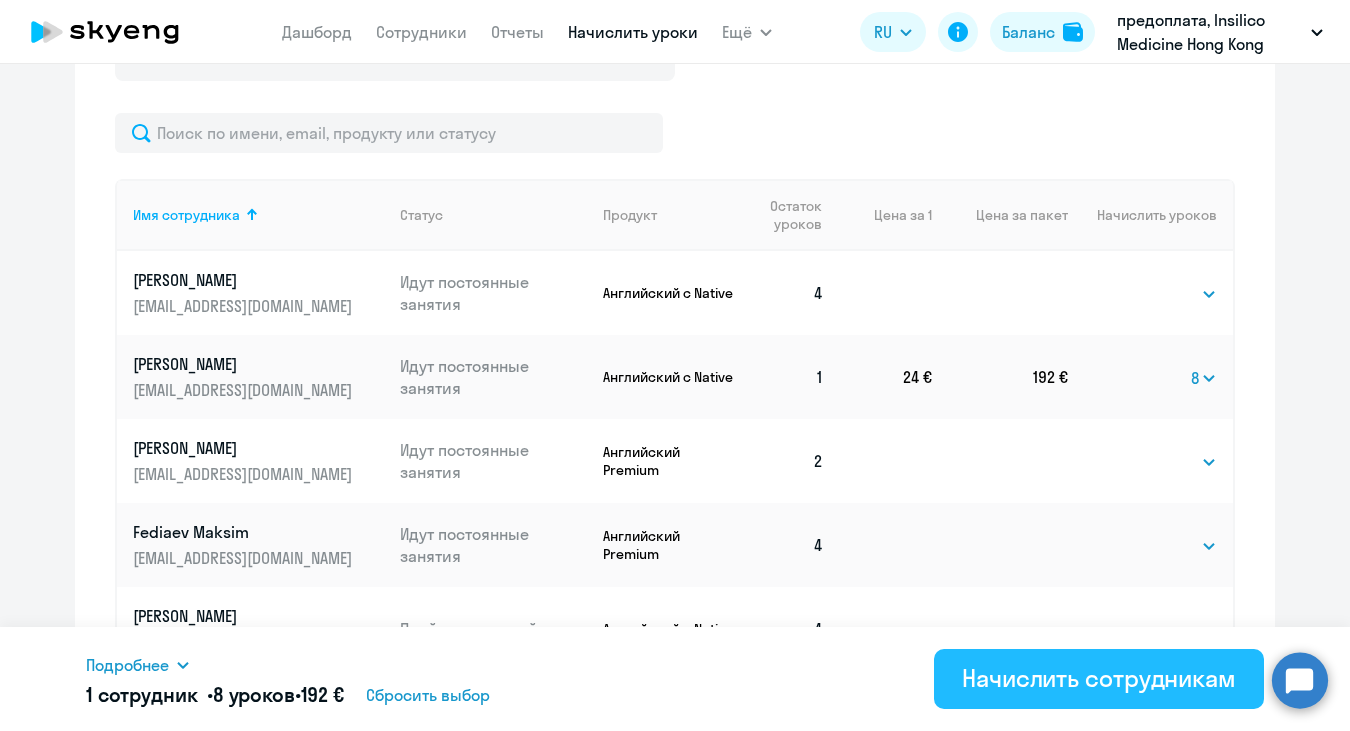 click on "Начислить сотрудникам" at bounding box center [1099, 678] 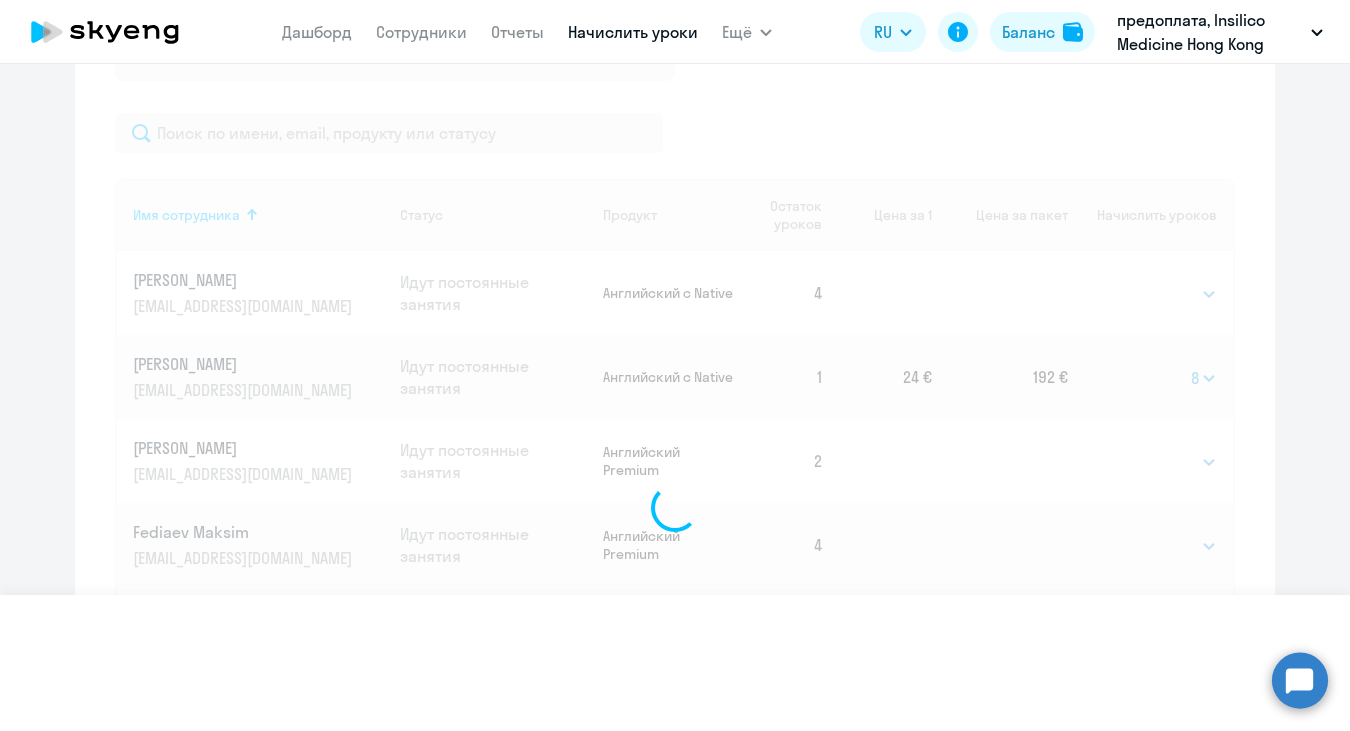 select 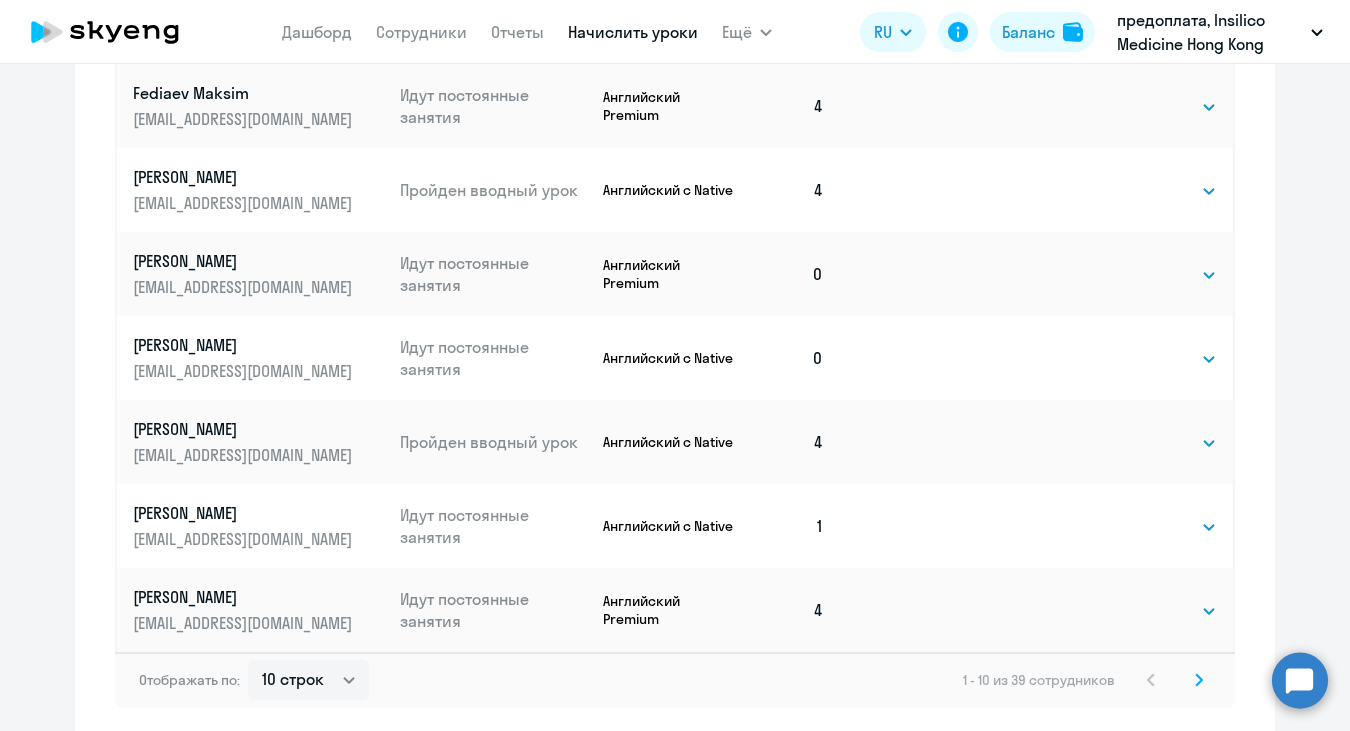 scroll, scrollTop: 1107, scrollLeft: 0, axis: vertical 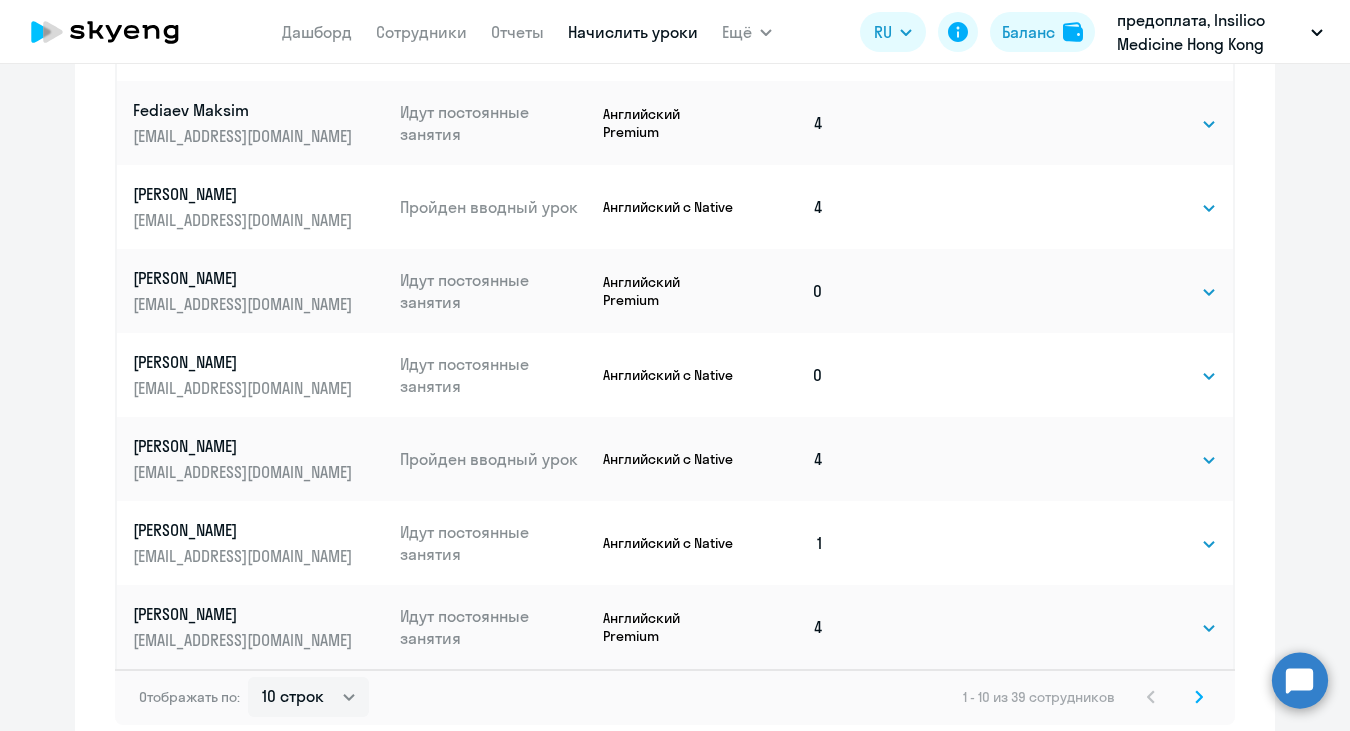click on "[PERSON_NAME]" 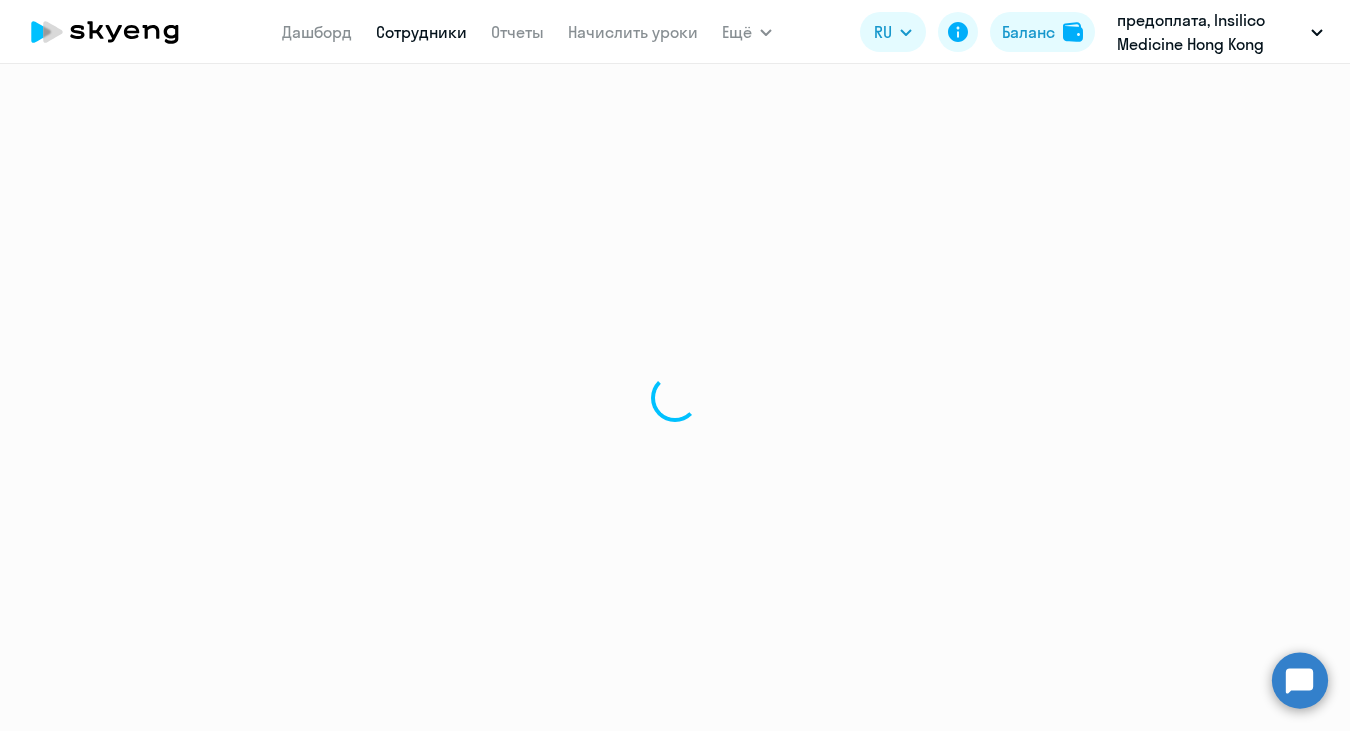 select on "english" 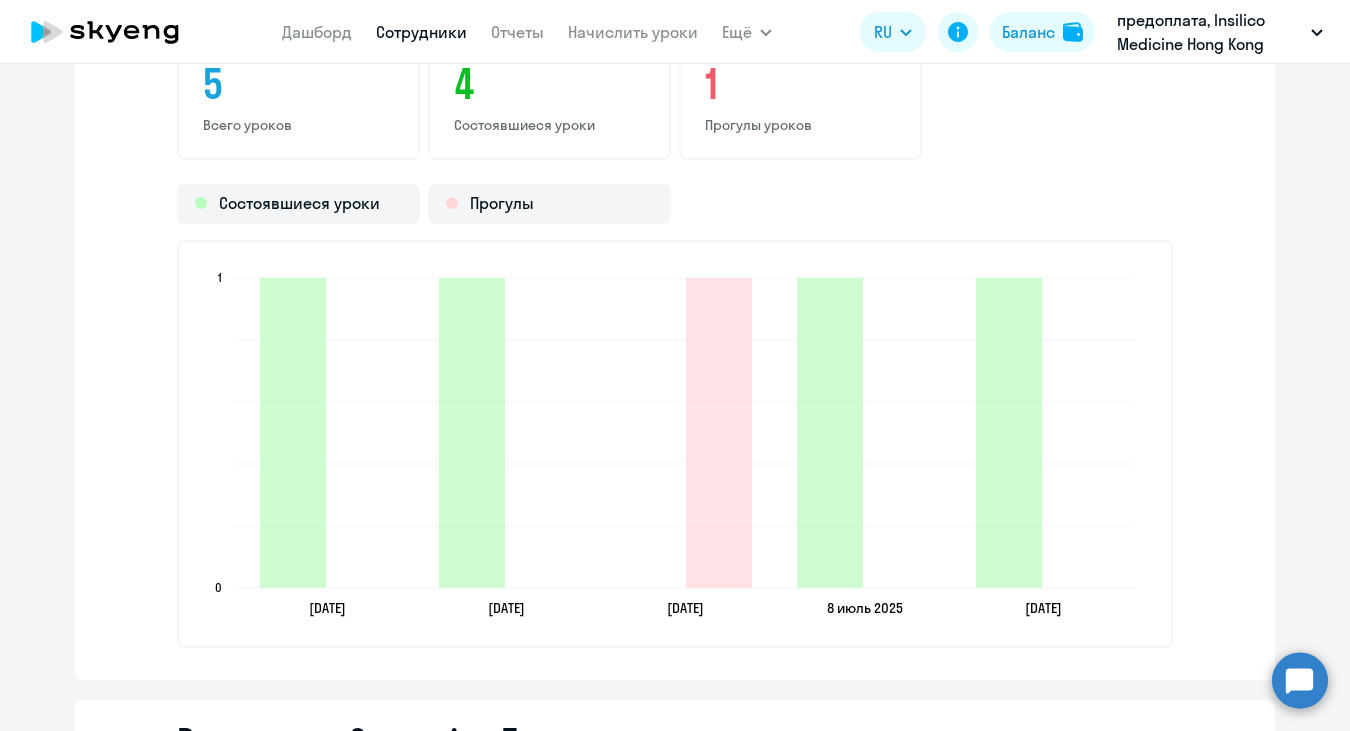 scroll, scrollTop: 2577, scrollLeft: 0, axis: vertical 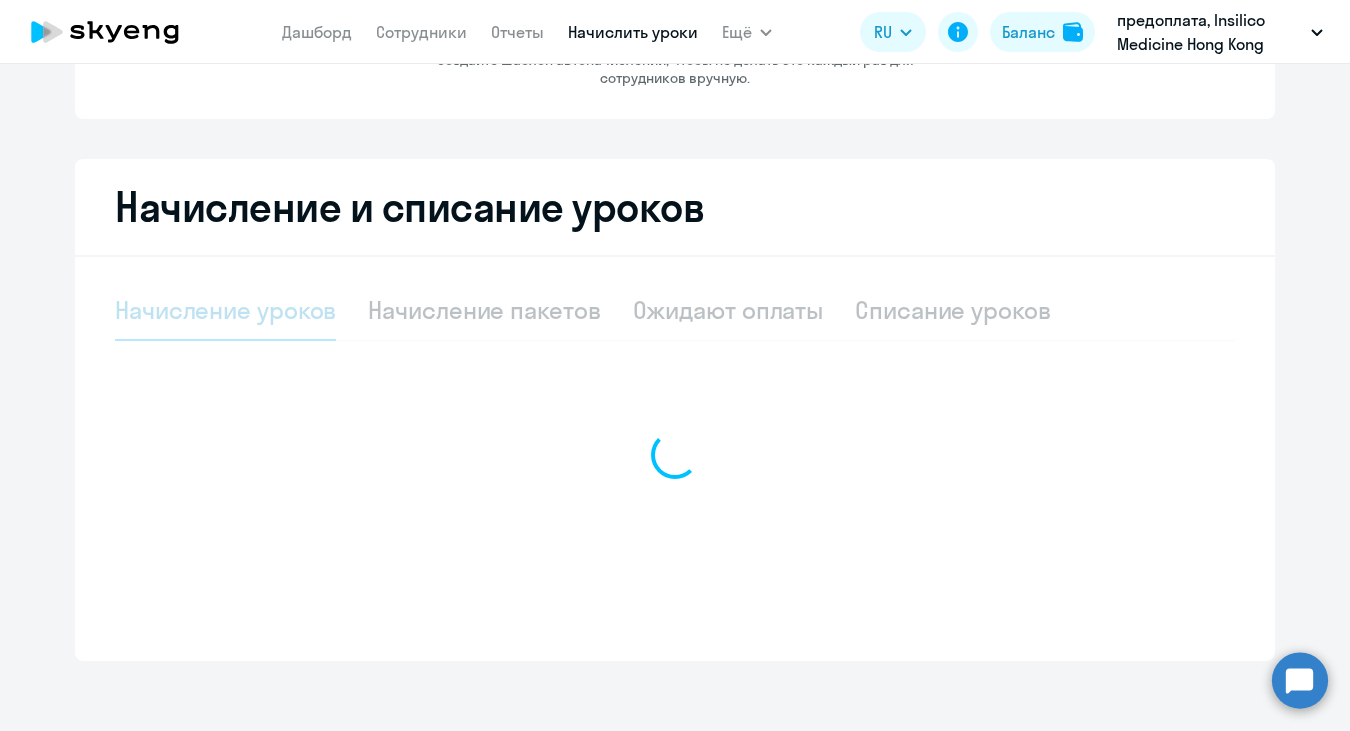 select on "10" 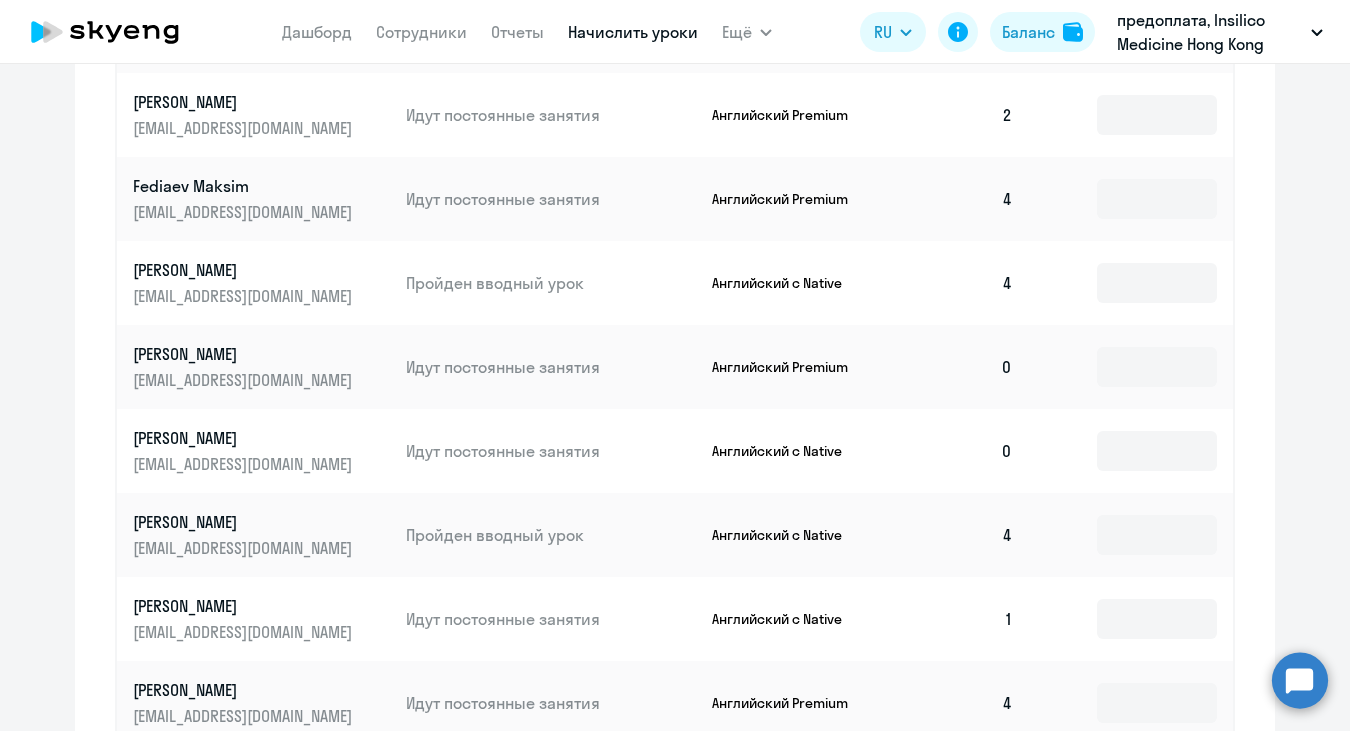 scroll, scrollTop: 951, scrollLeft: 0, axis: vertical 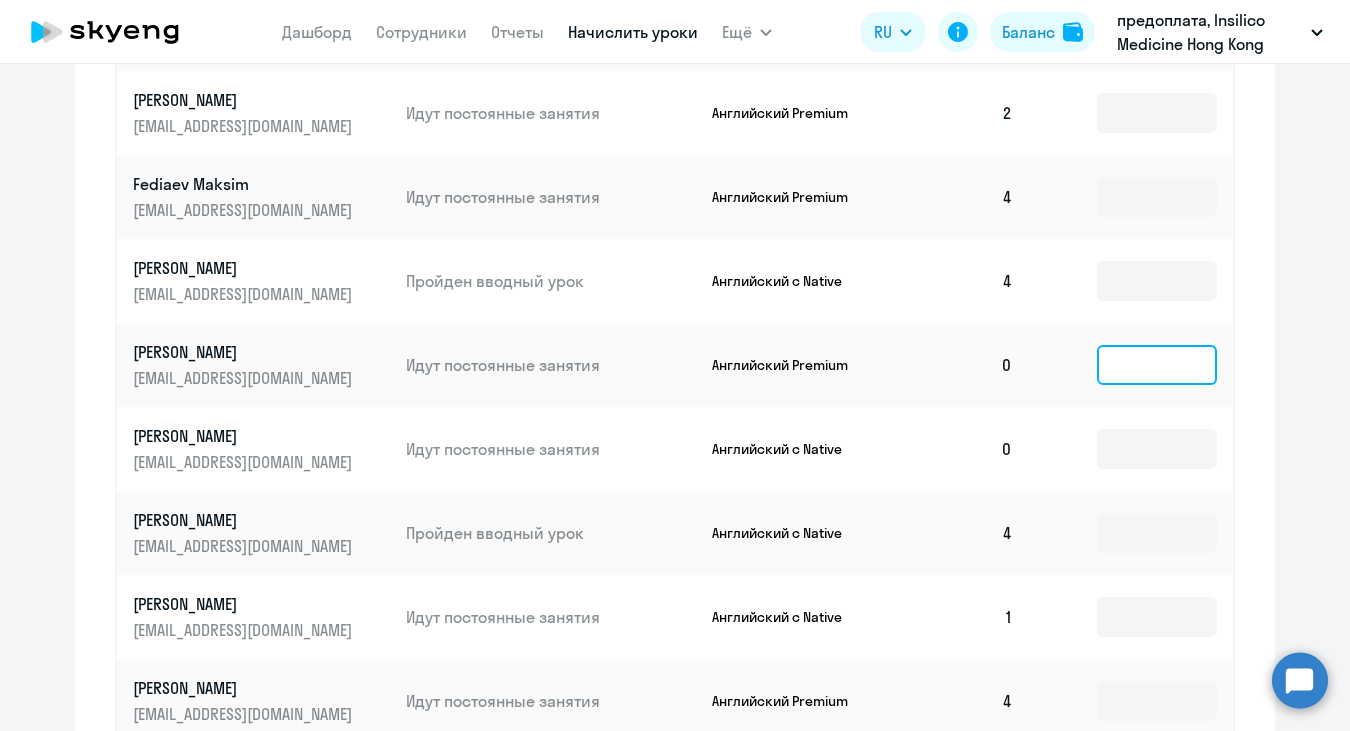 click 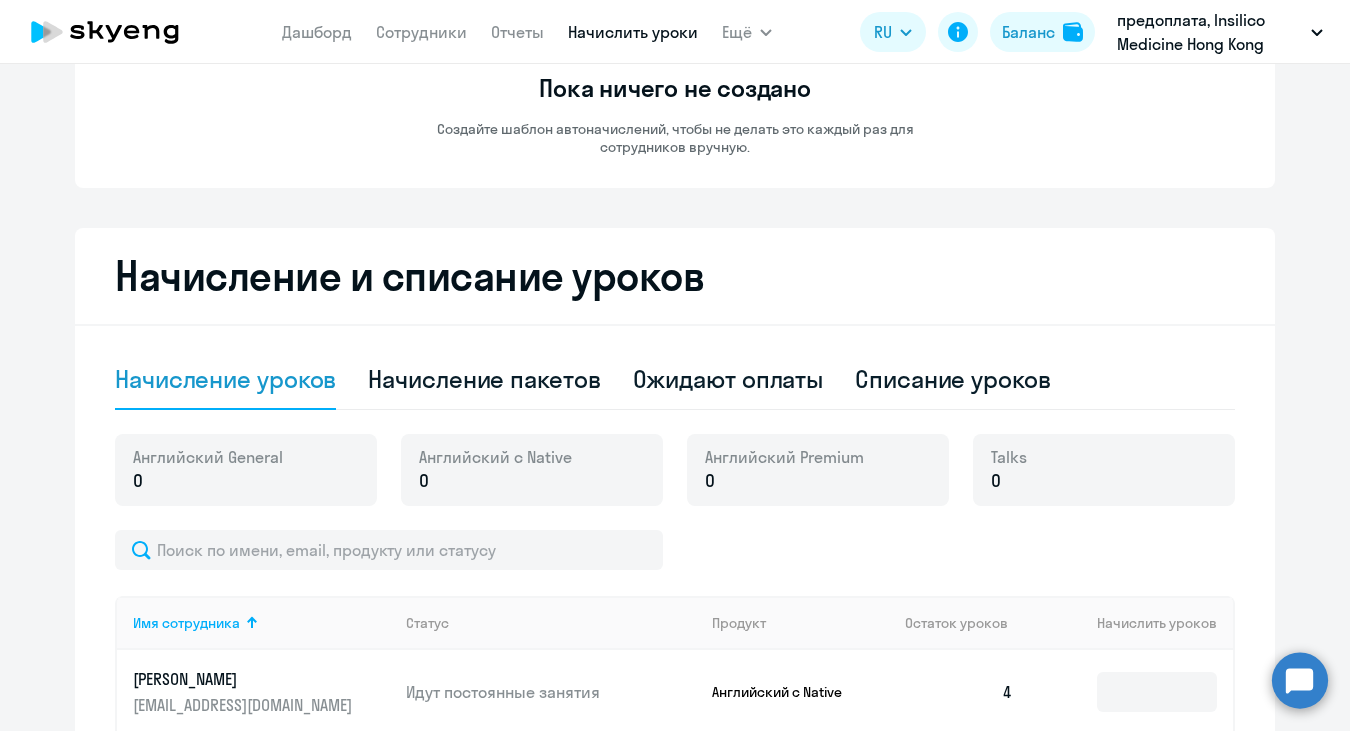 scroll, scrollTop: 134, scrollLeft: 0, axis: vertical 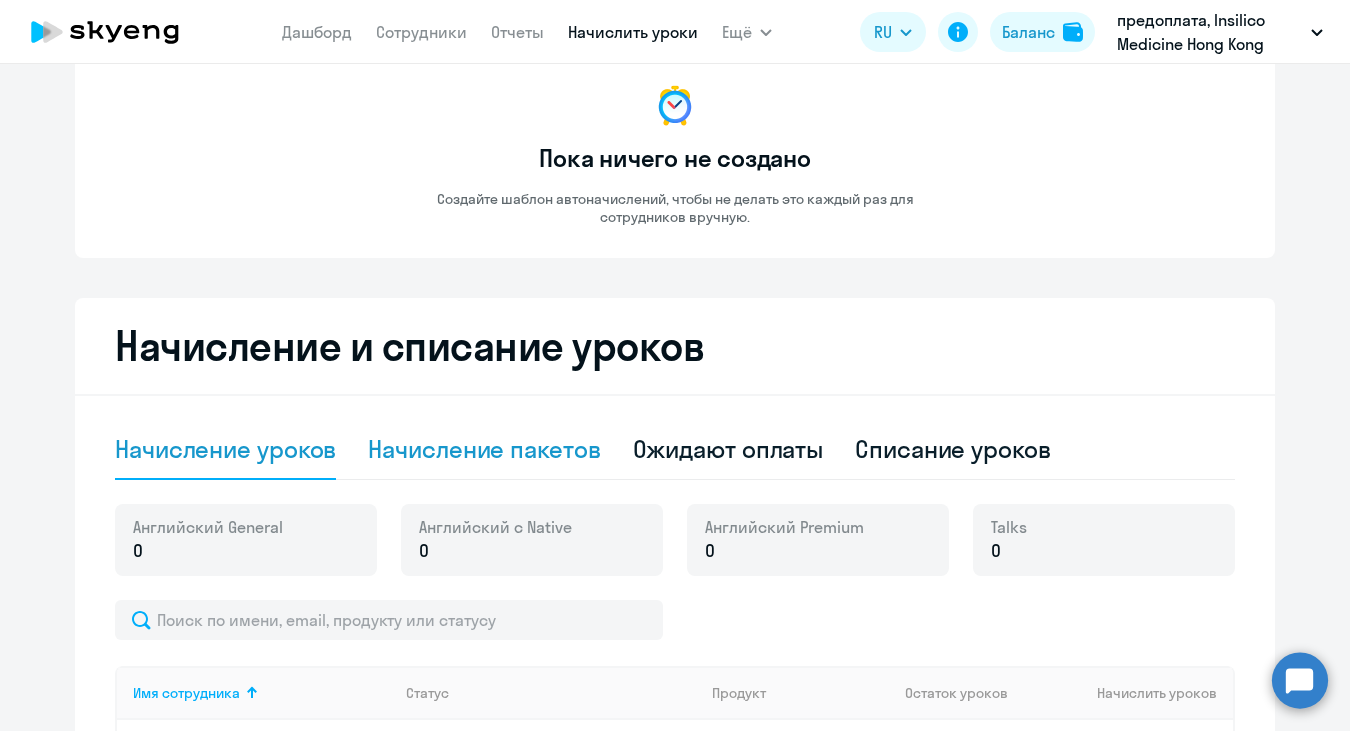 click on "Начисление пакетов" 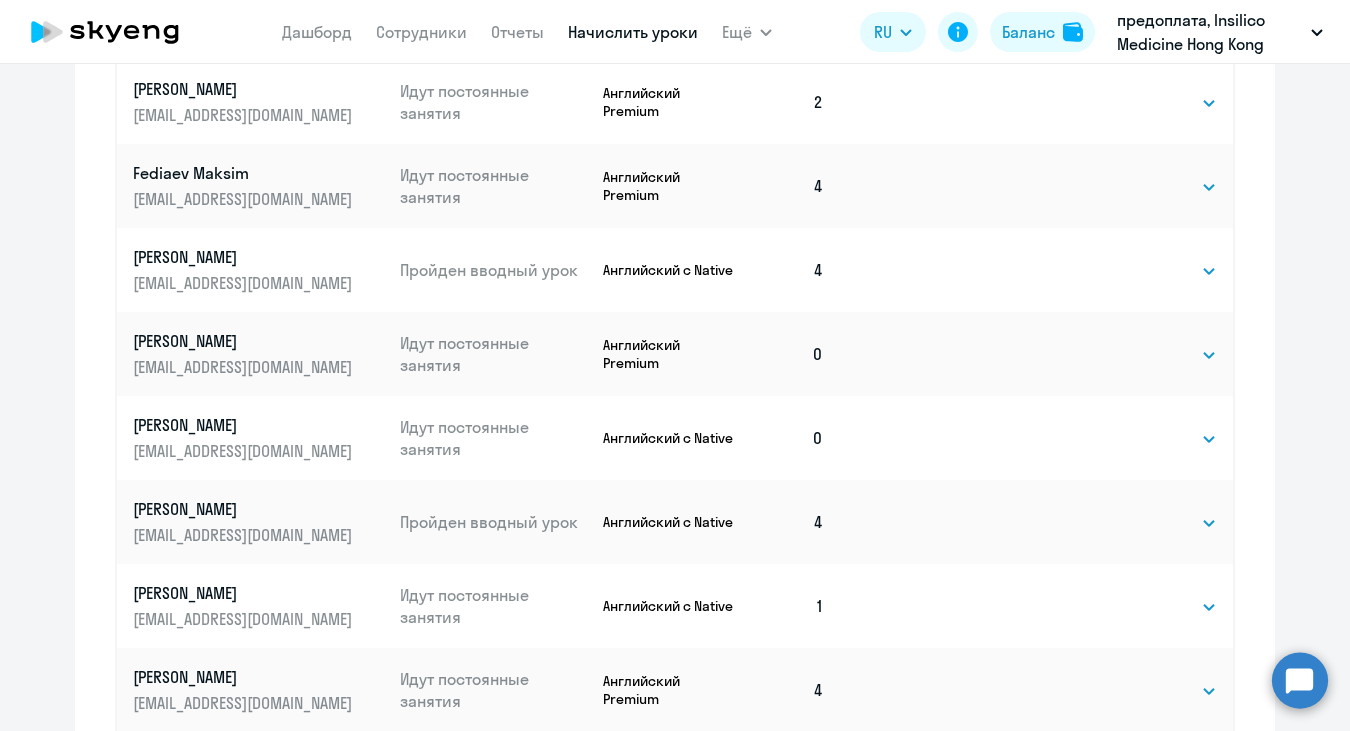 scroll, scrollTop: 1066, scrollLeft: 0, axis: vertical 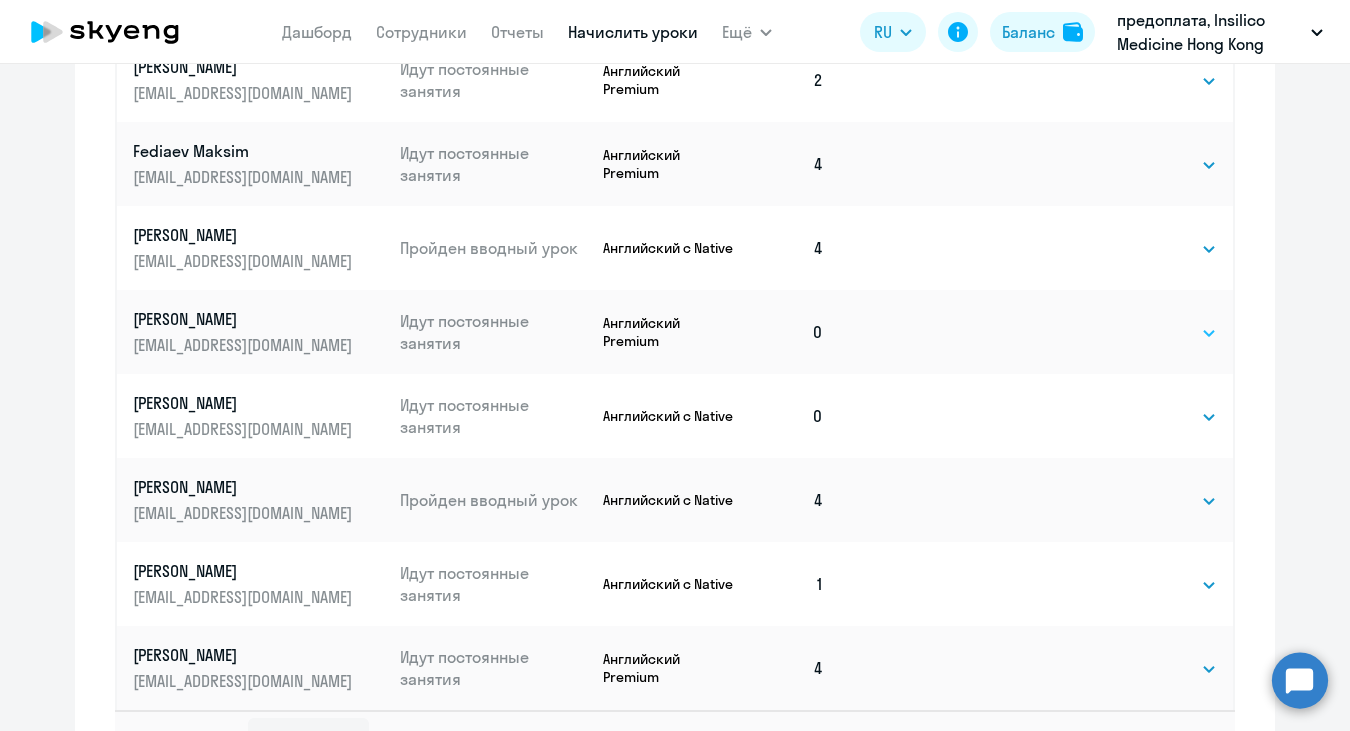 select on "4" 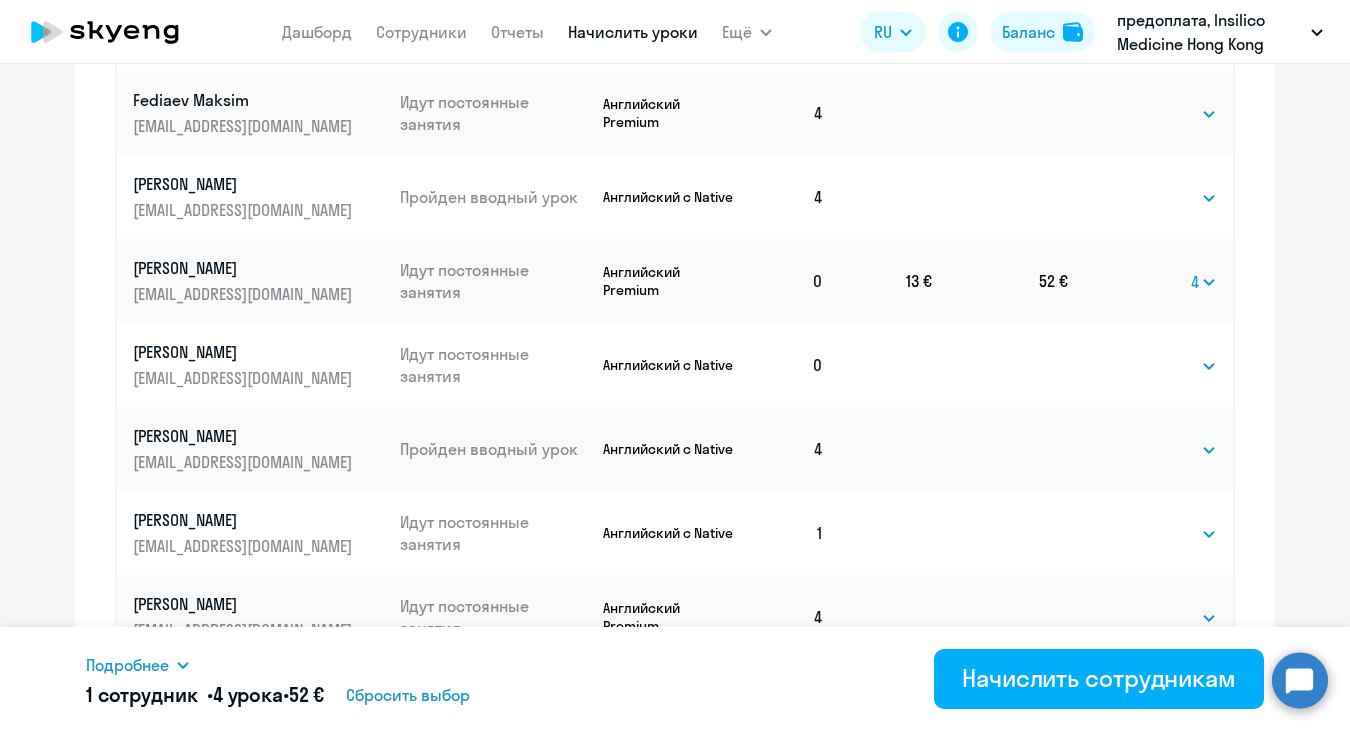 scroll, scrollTop: 1119, scrollLeft: 0, axis: vertical 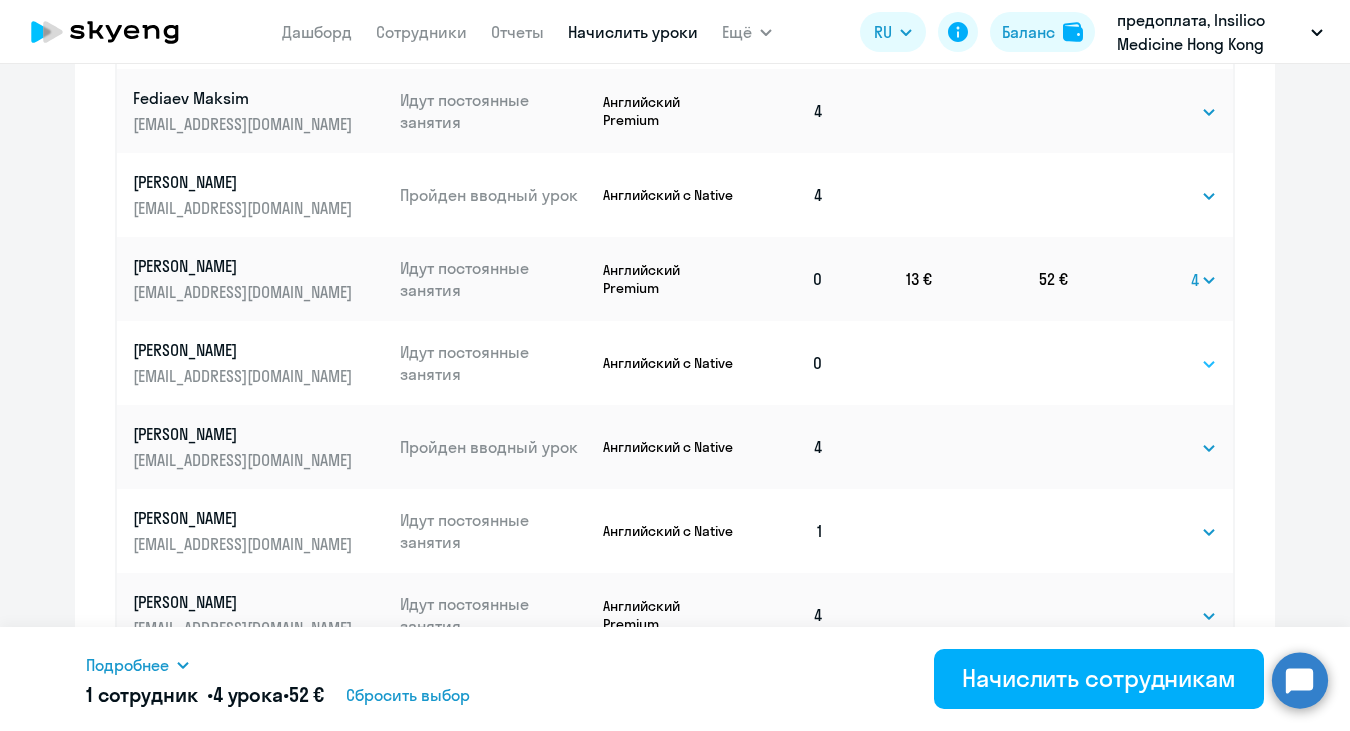 select on "4" 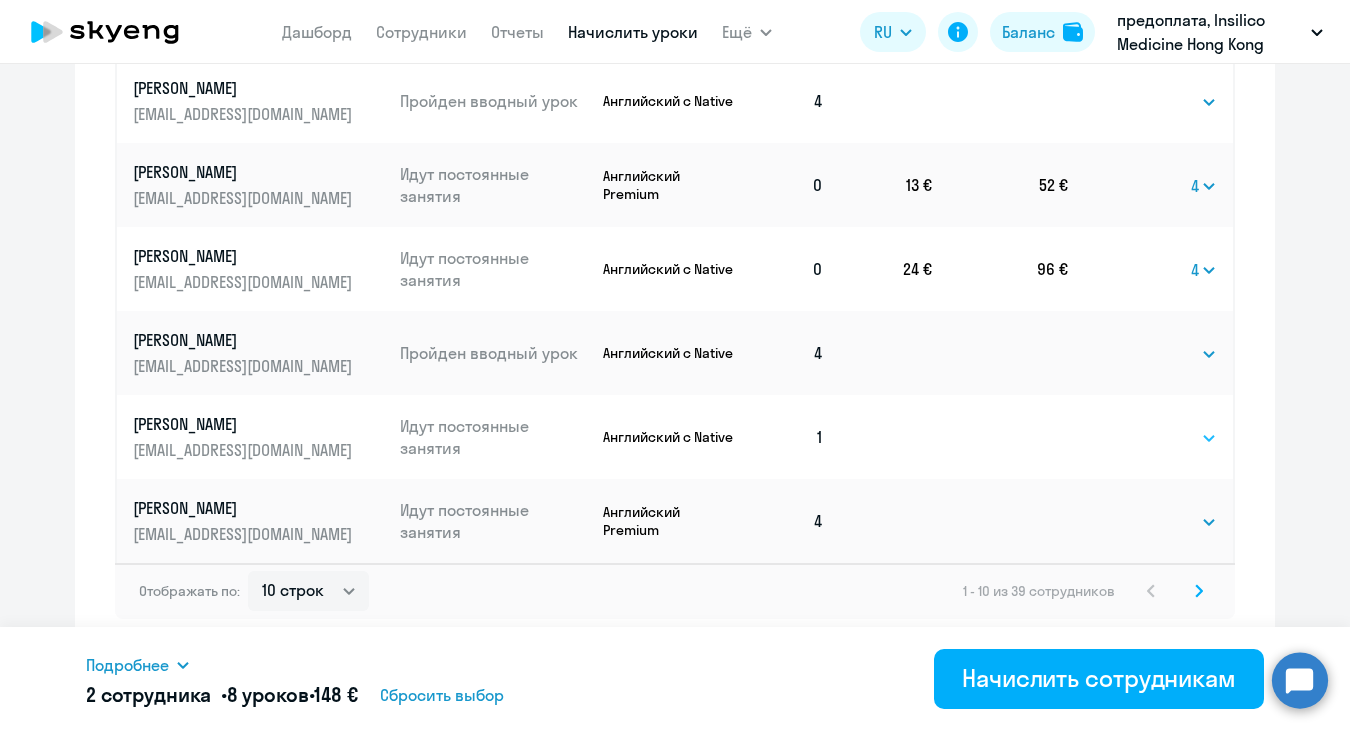 scroll, scrollTop: 1213, scrollLeft: 0, axis: vertical 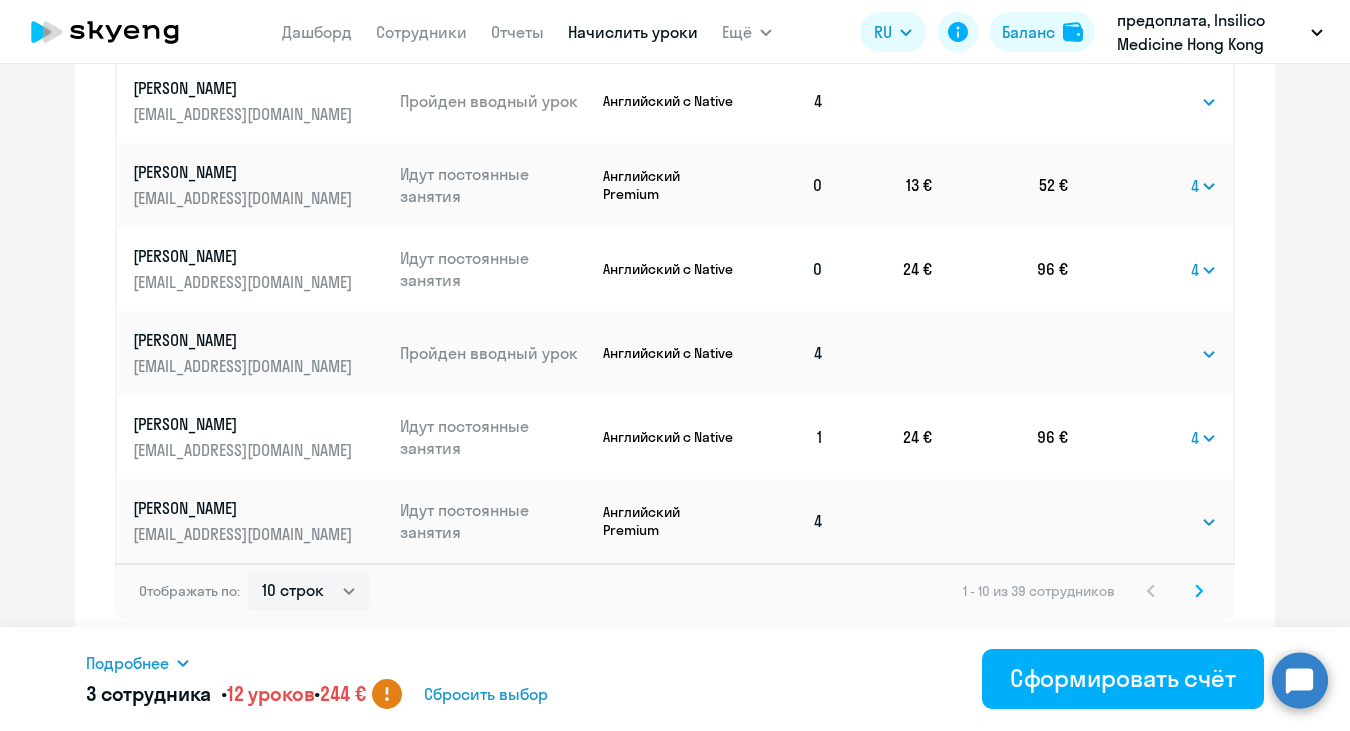 click 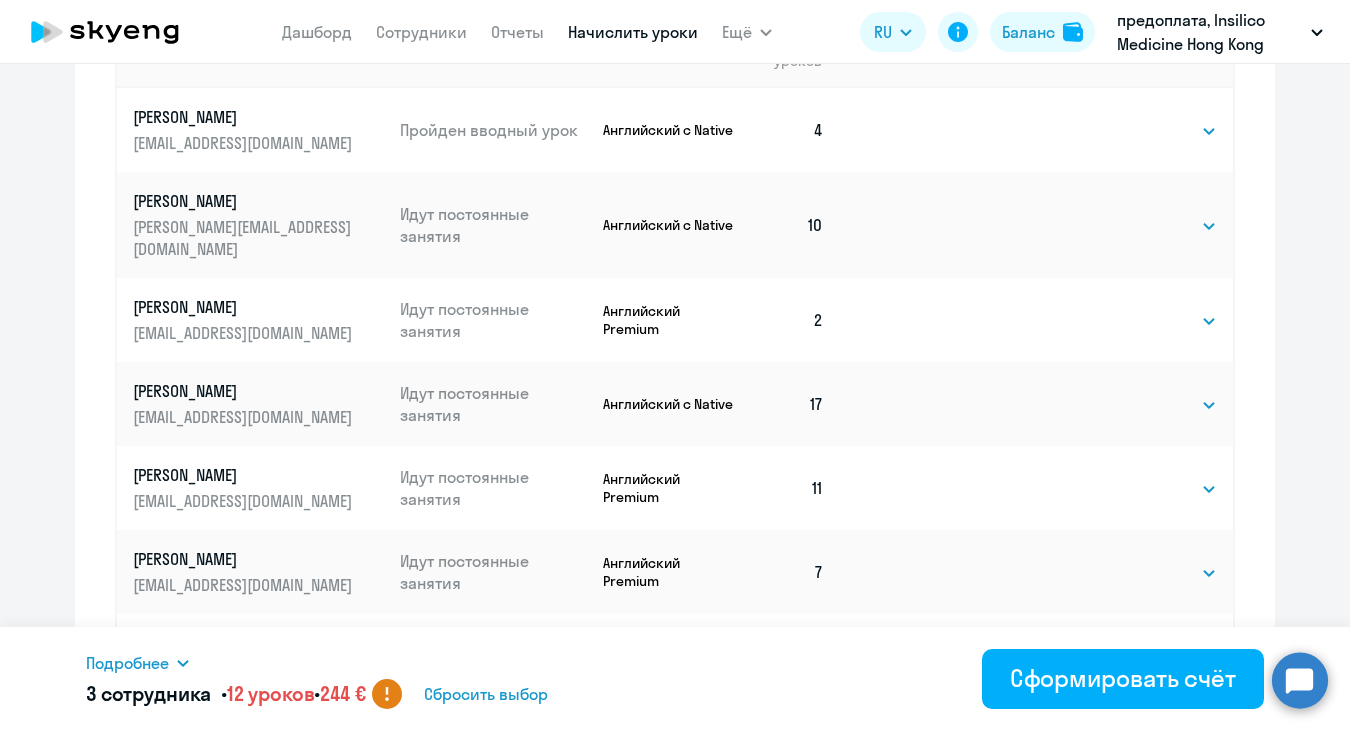 scroll, scrollTop: 836, scrollLeft: 0, axis: vertical 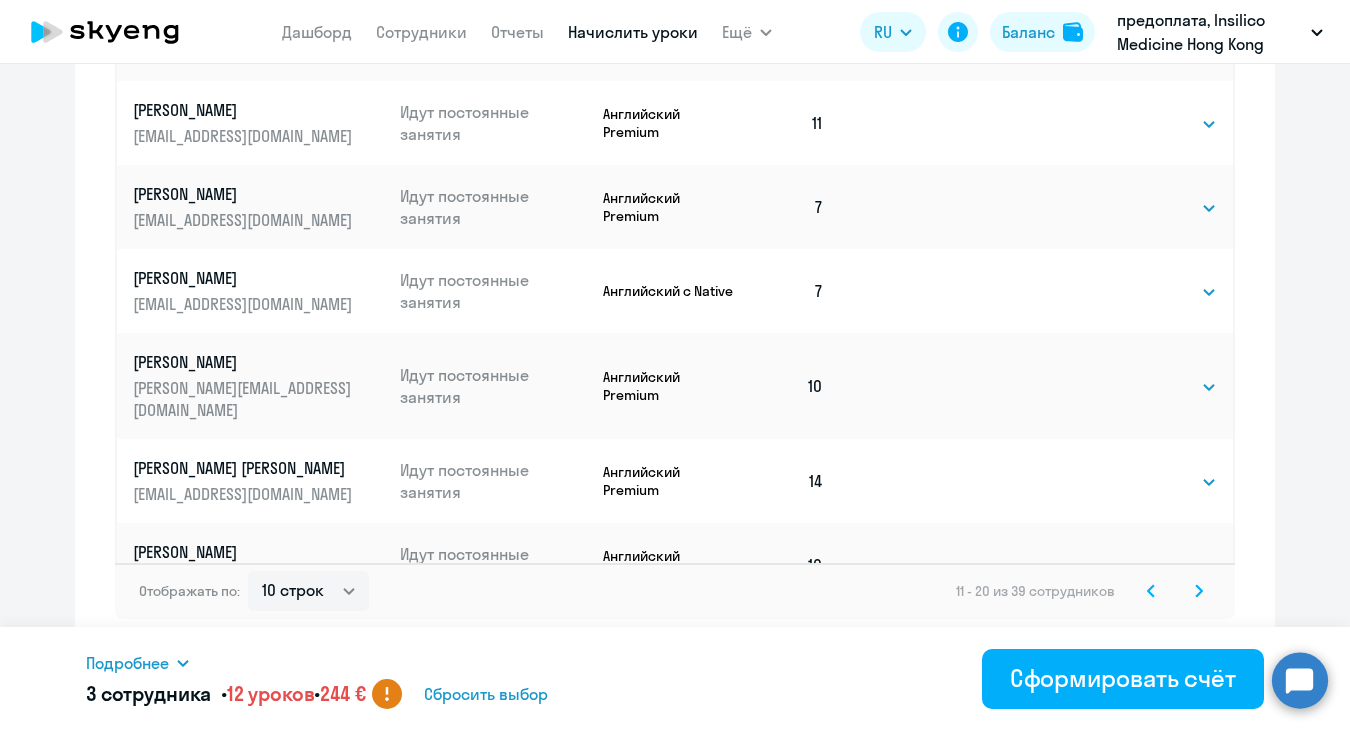 click 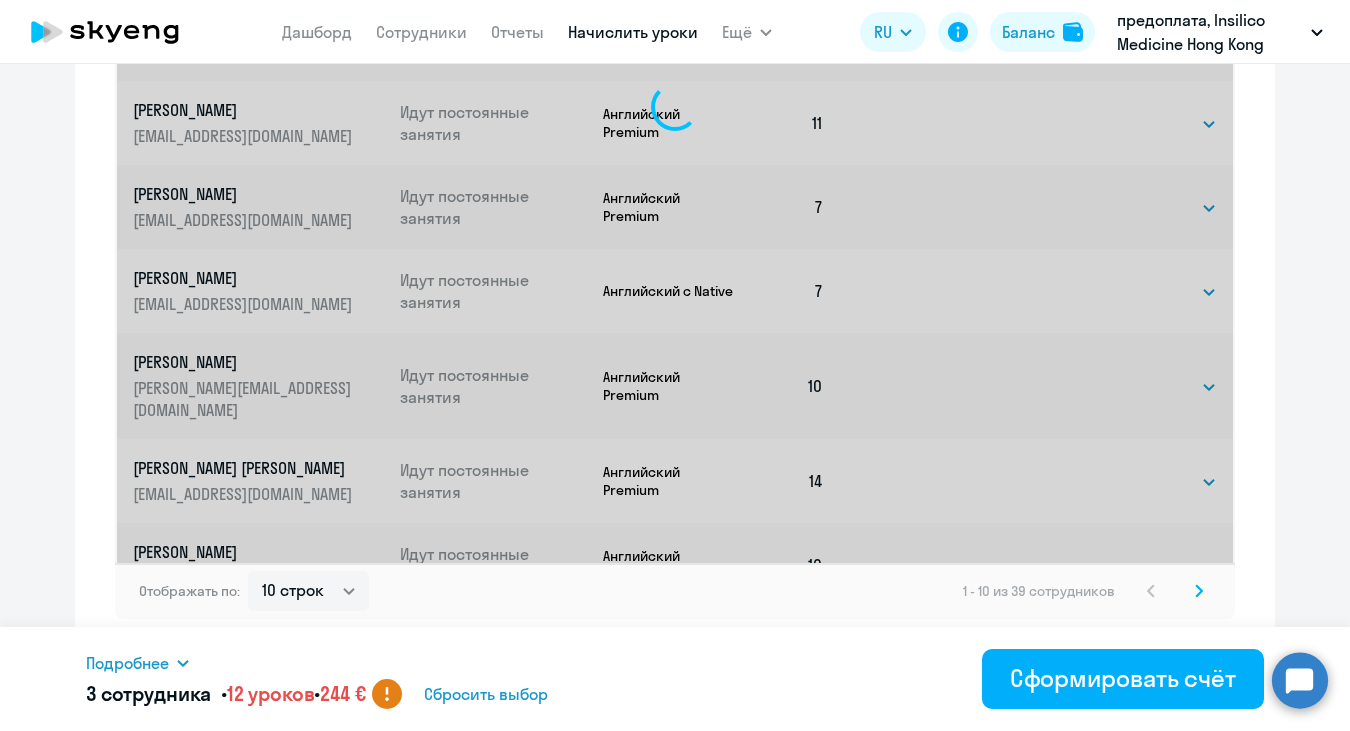 select on "4" 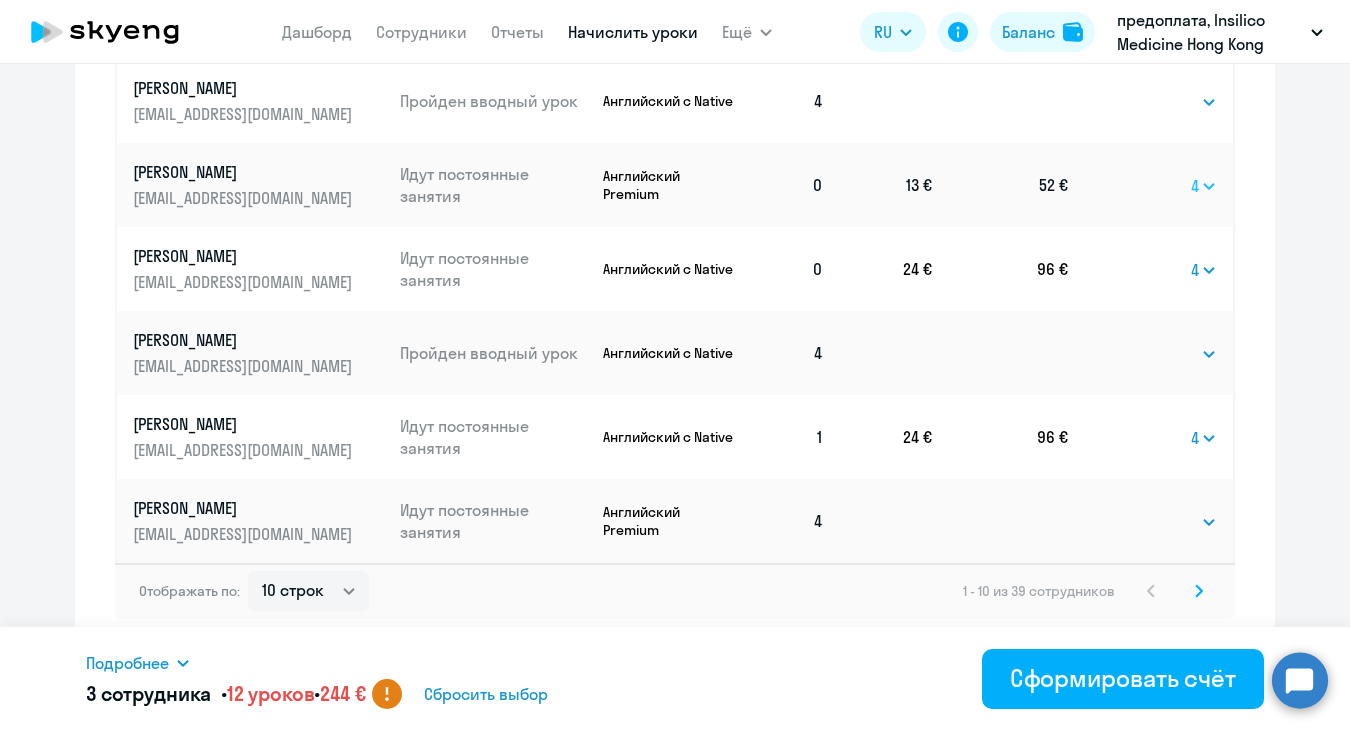 select 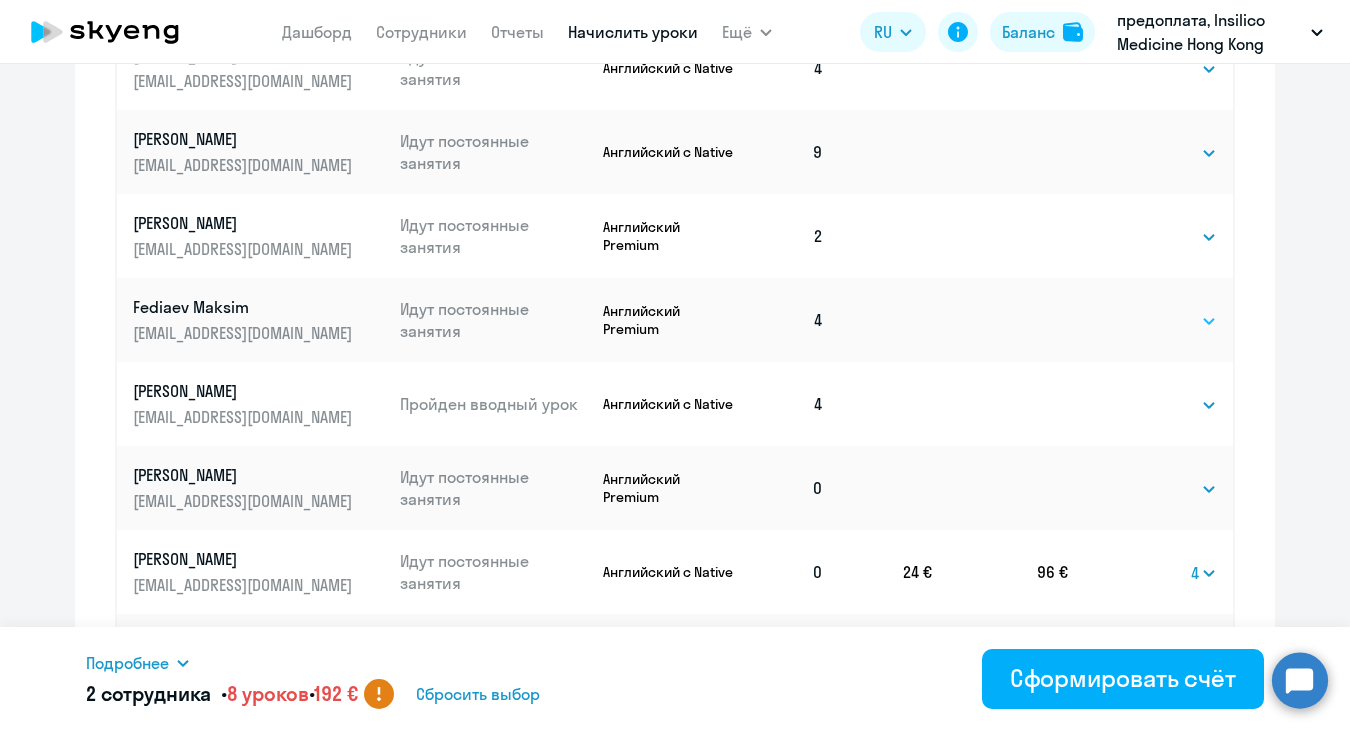 scroll, scrollTop: 877, scrollLeft: 0, axis: vertical 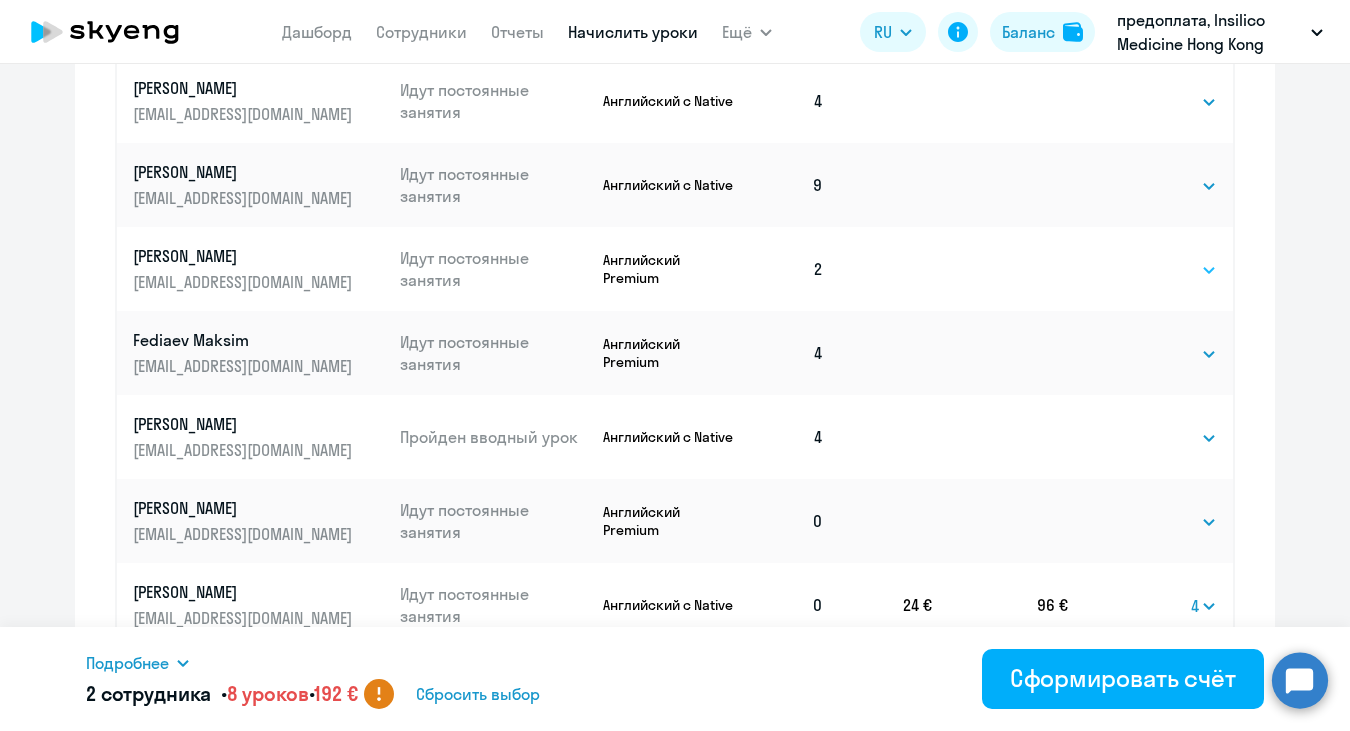 select on "4" 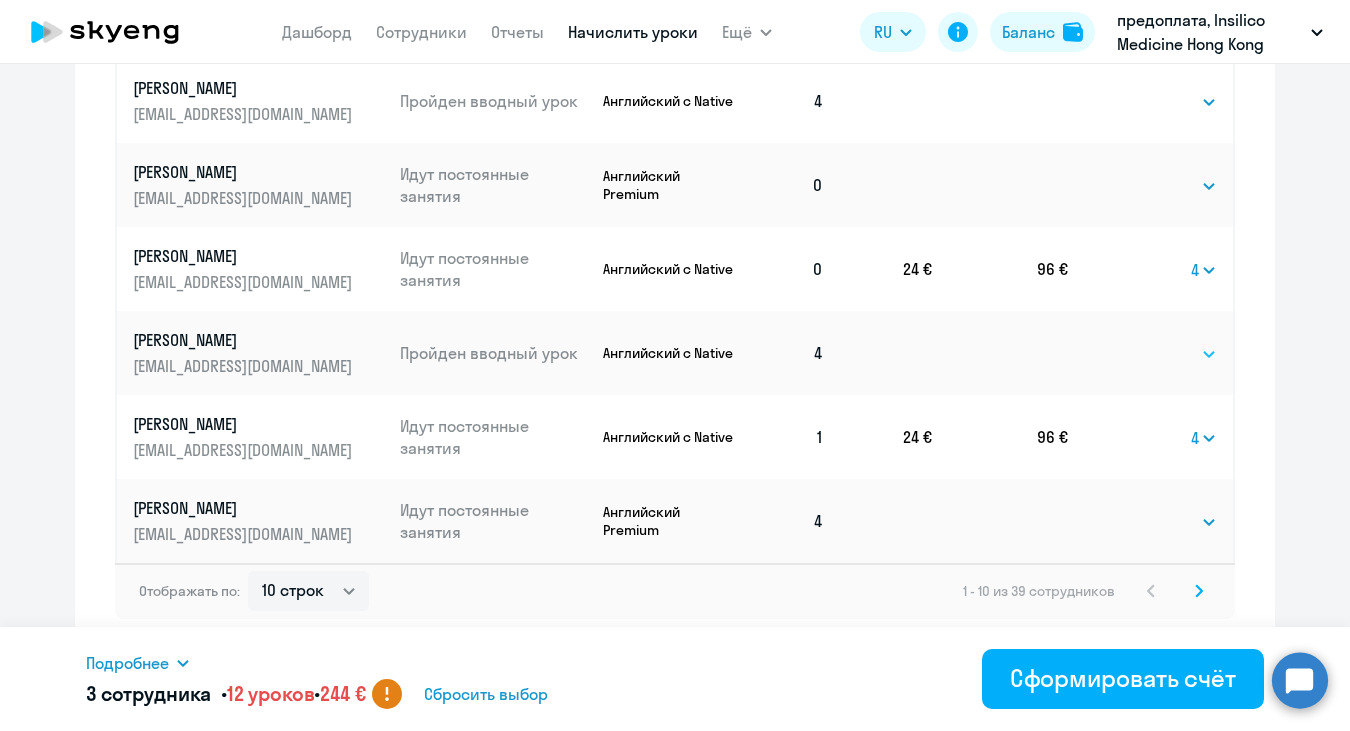 scroll, scrollTop: 1213, scrollLeft: 0, axis: vertical 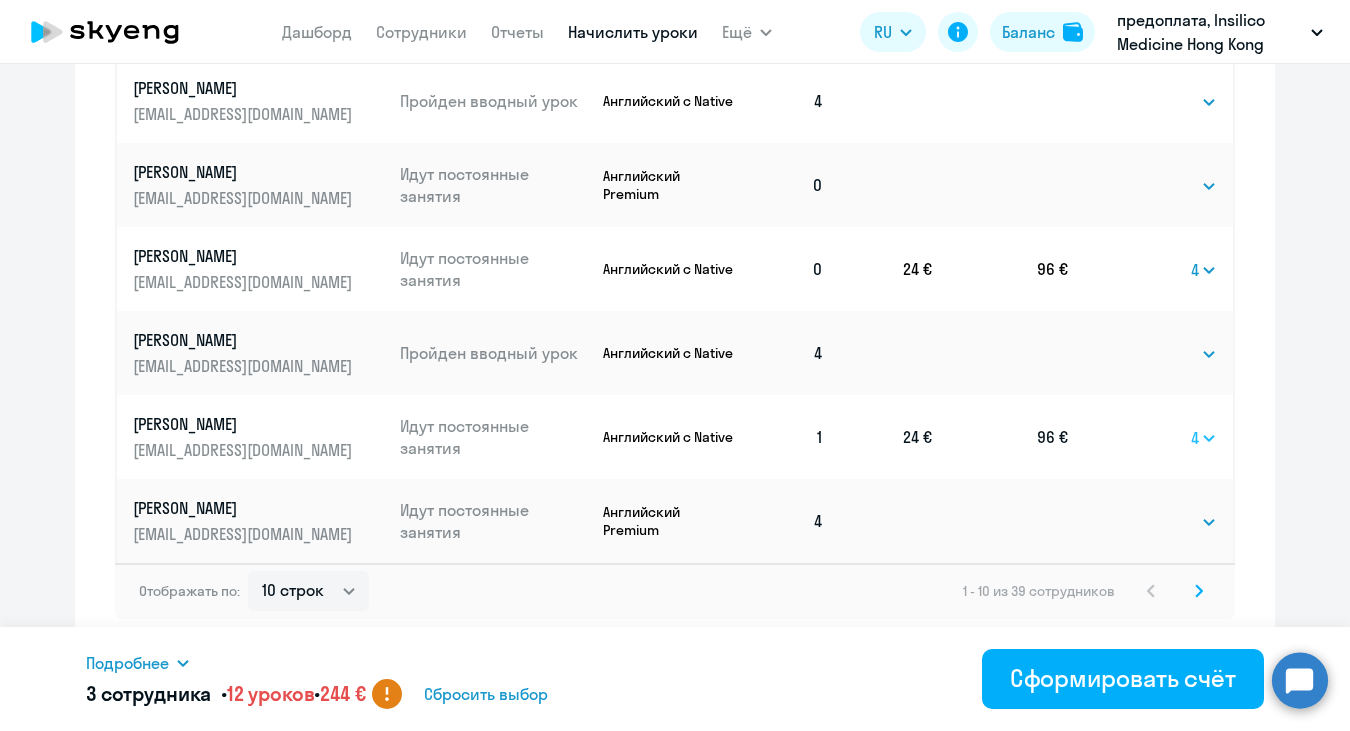select 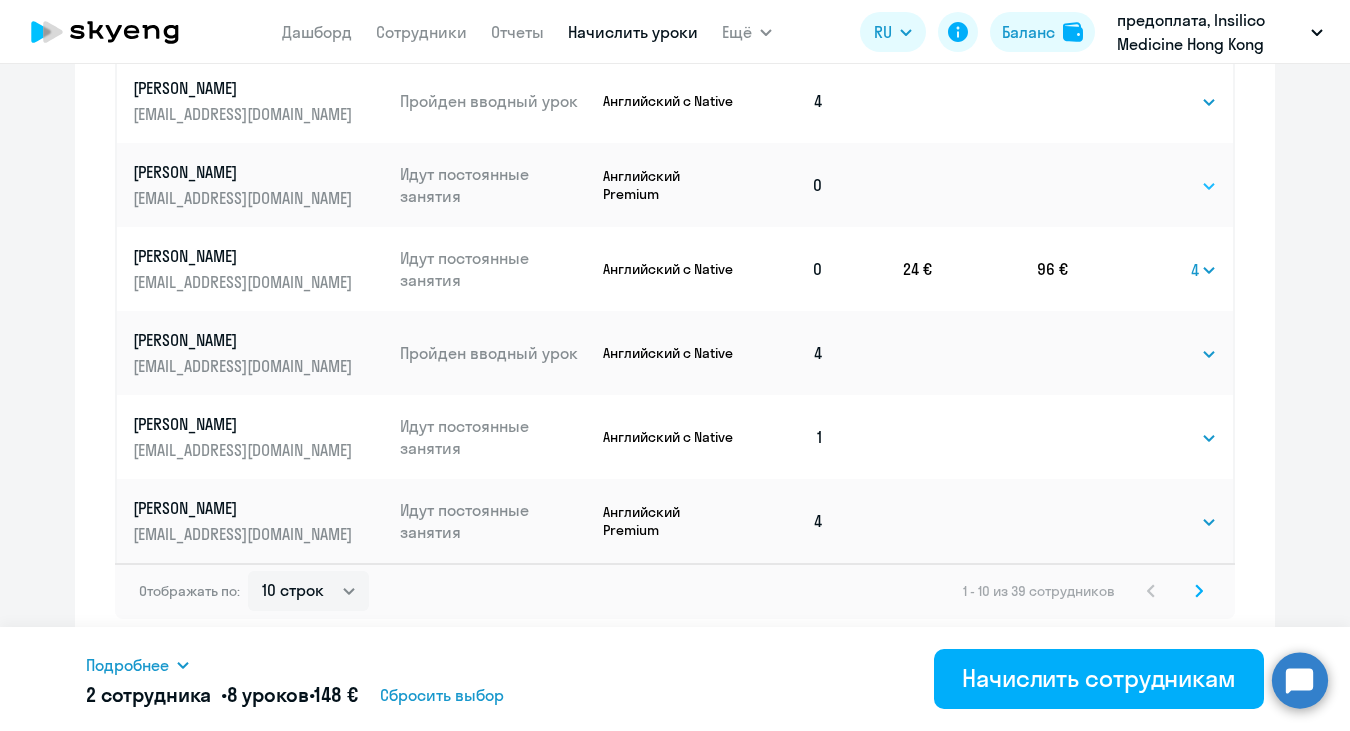 select on "4" 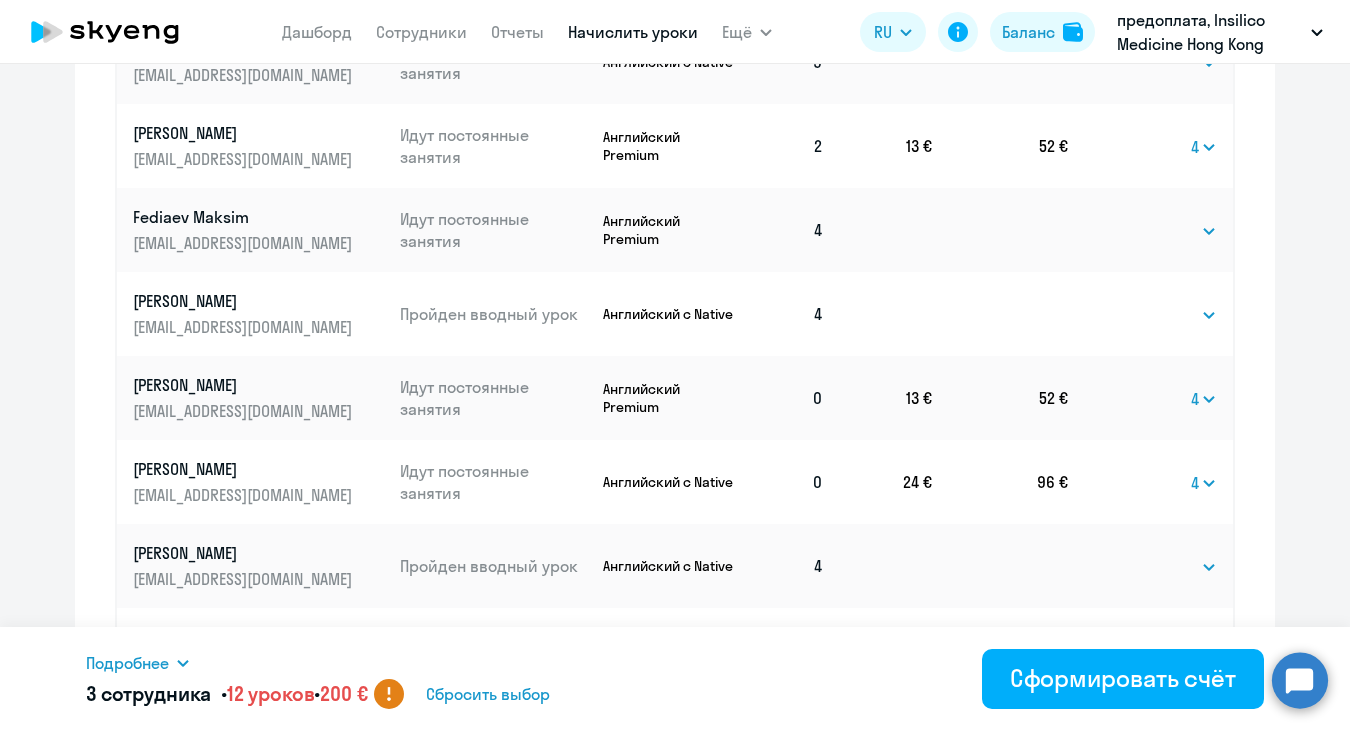 scroll, scrollTop: 1004, scrollLeft: 0, axis: vertical 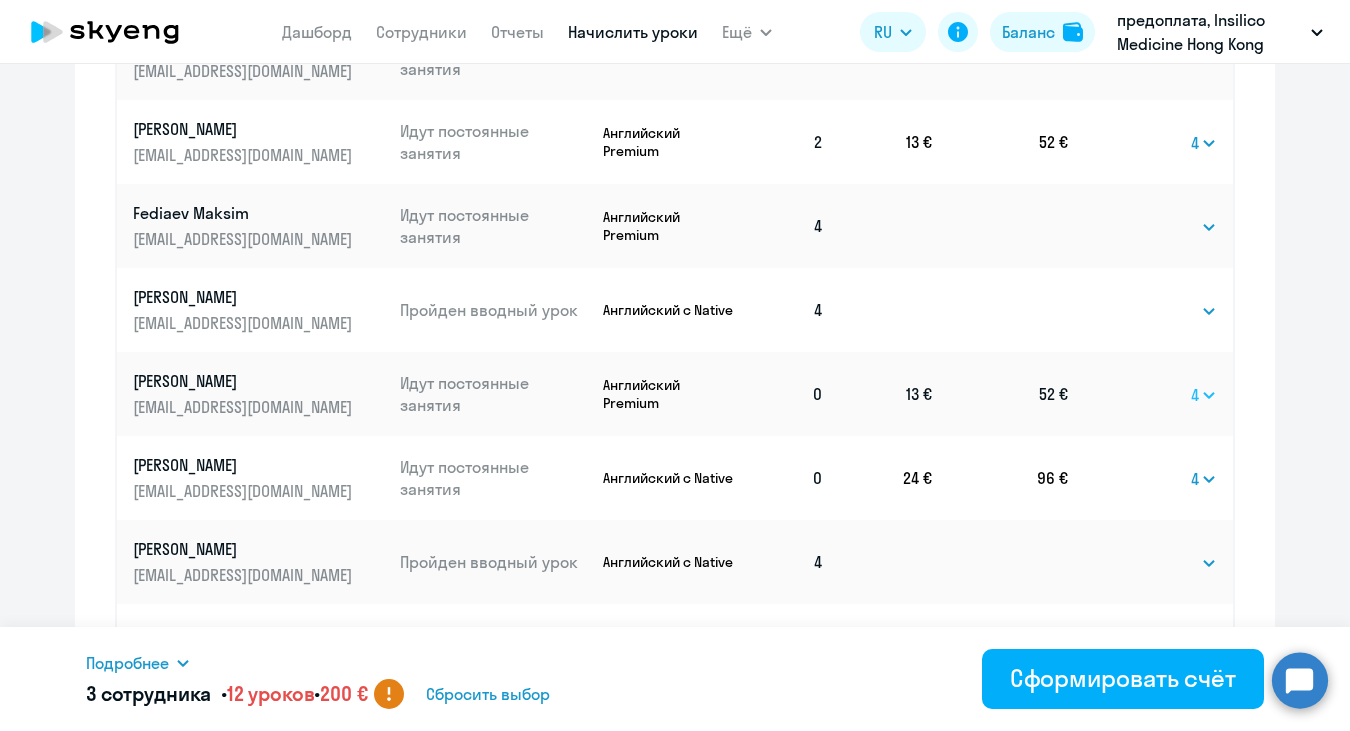 select 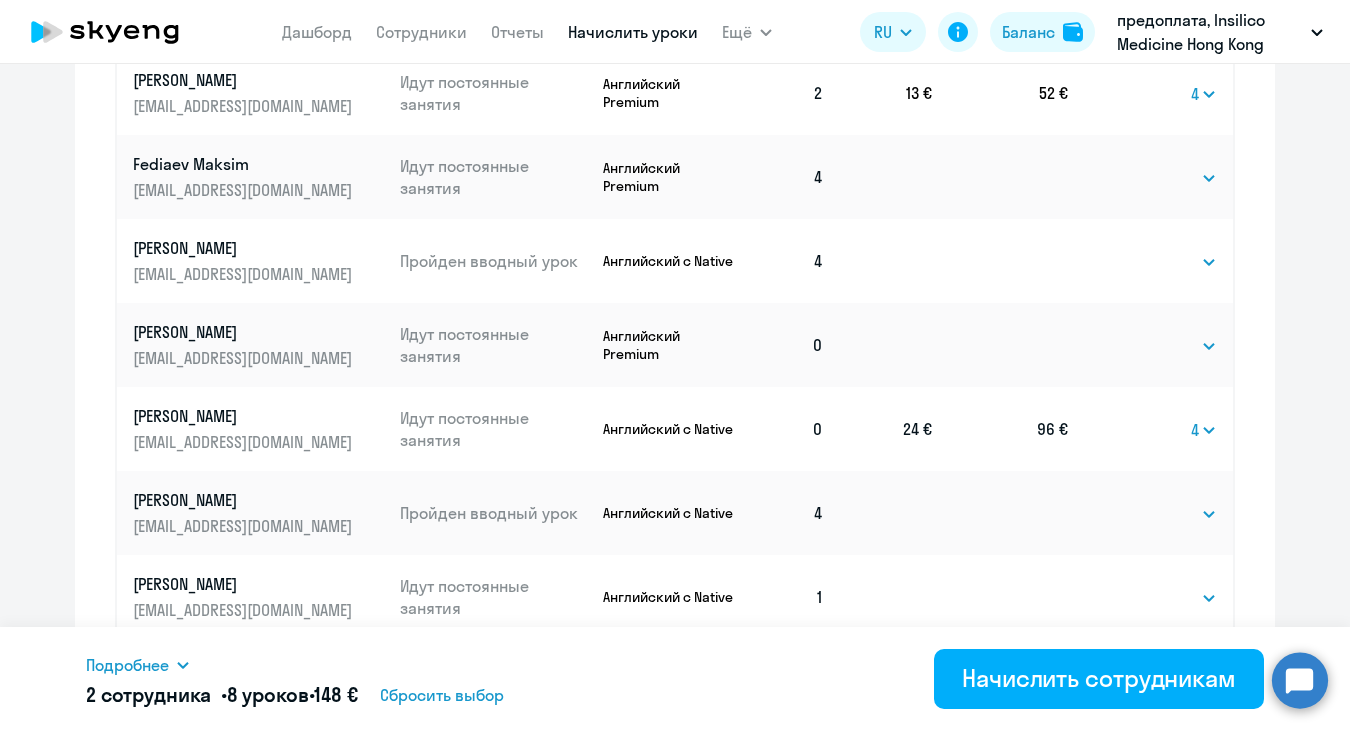 scroll, scrollTop: 1201, scrollLeft: 0, axis: vertical 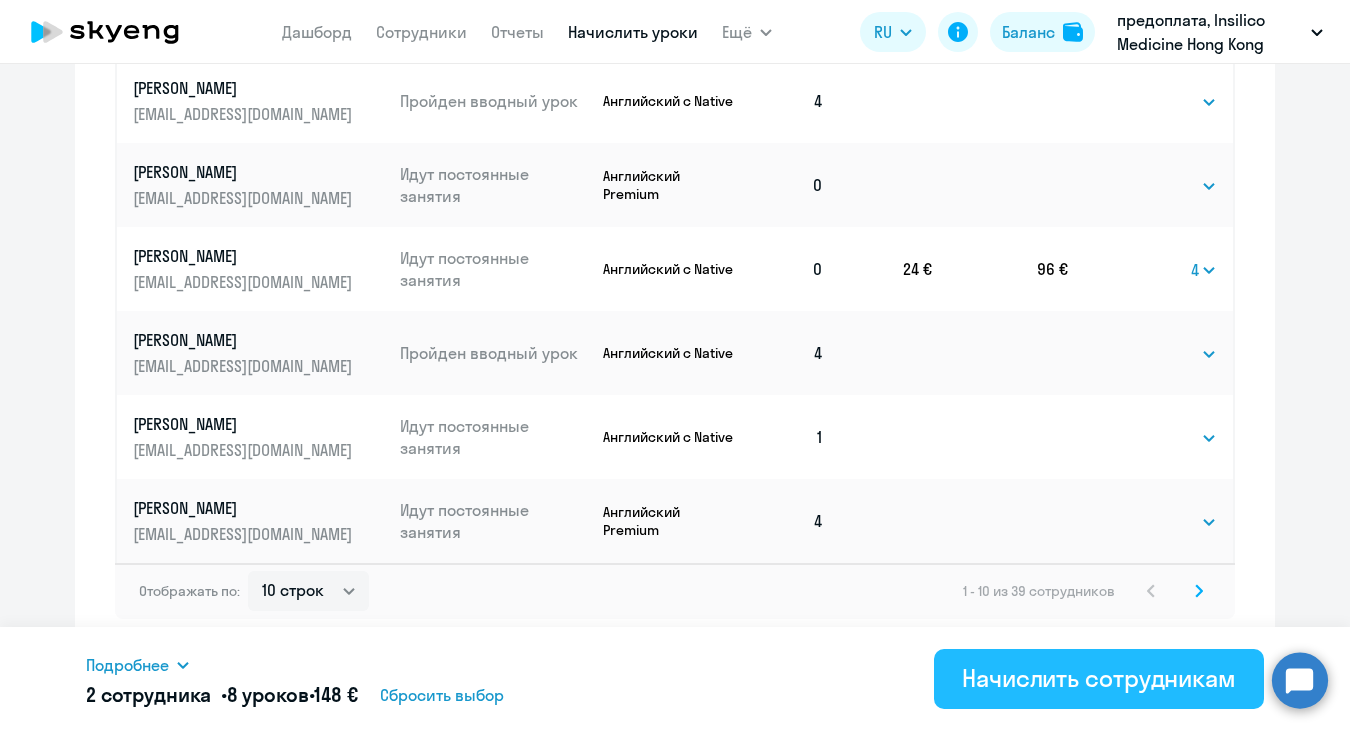 click on "Начислить сотрудникам" at bounding box center (1099, 678) 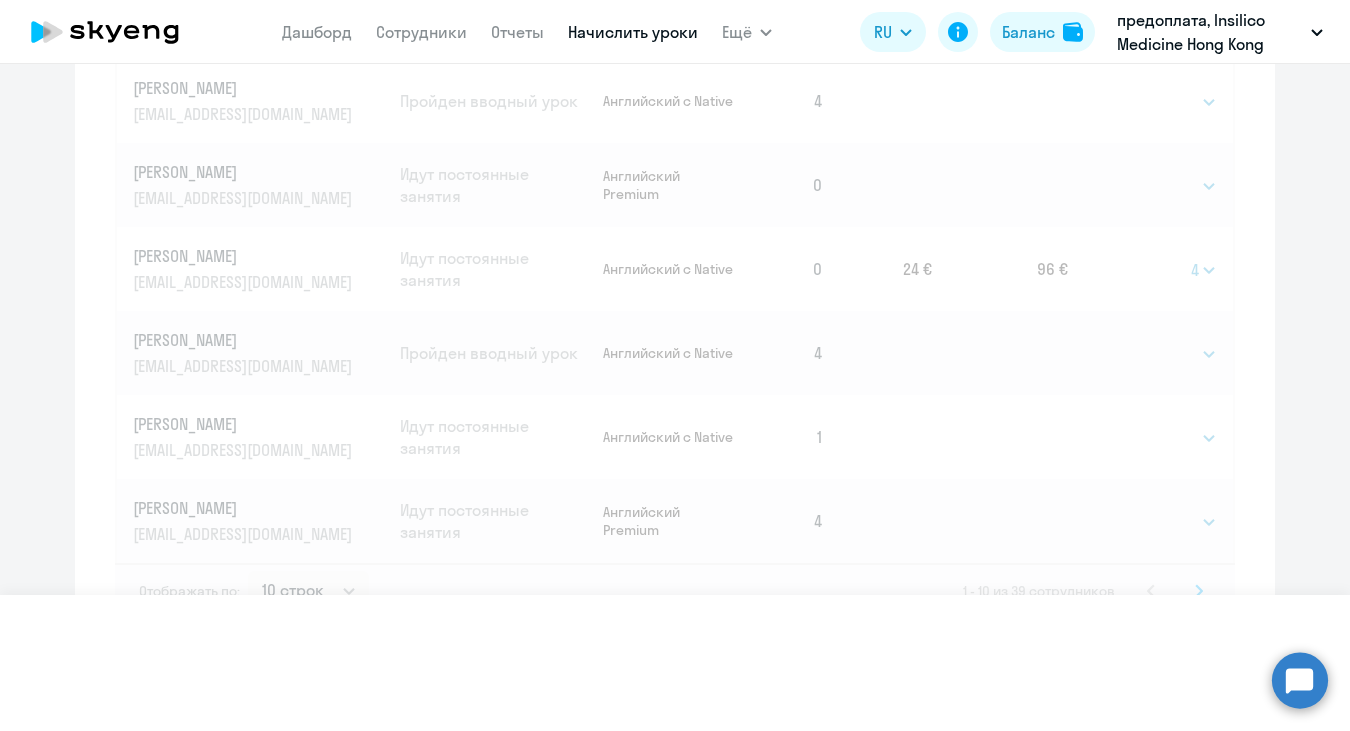 select 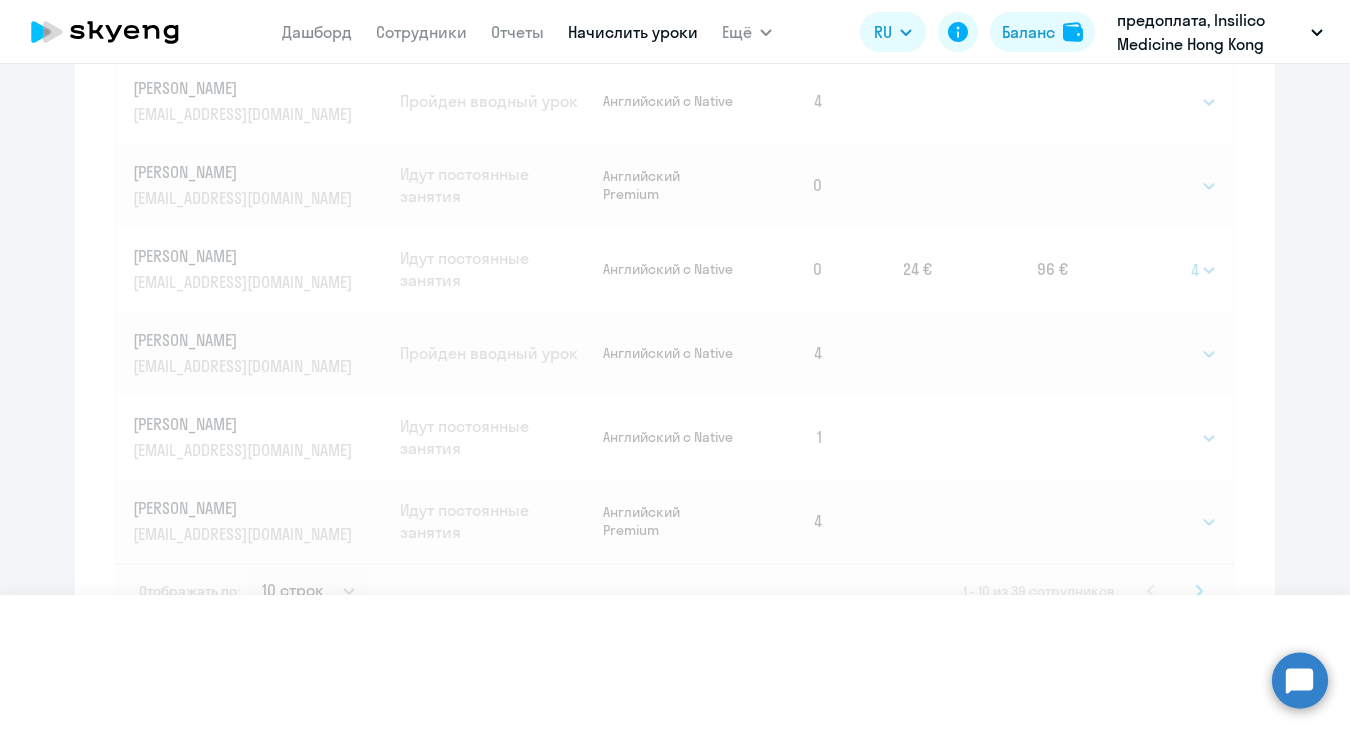 select 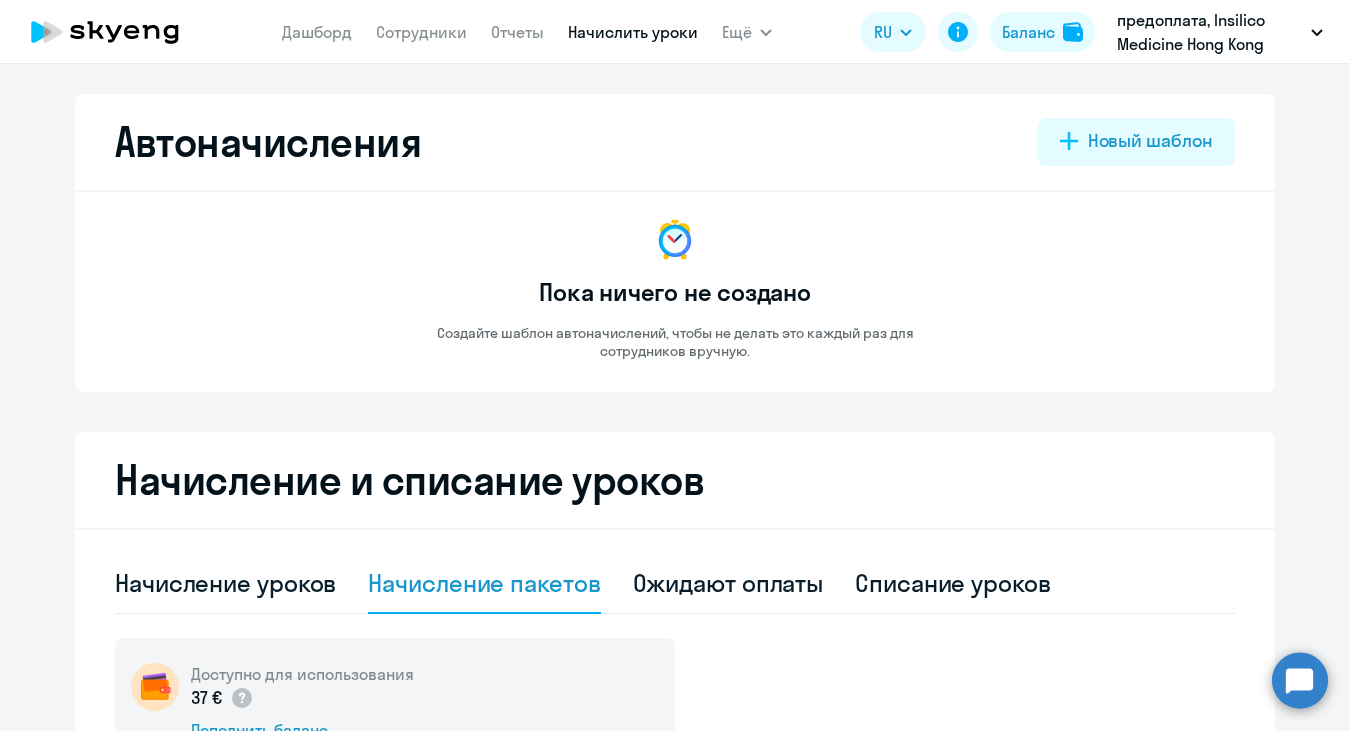 scroll, scrollTop: 0, scrollLeft: 0, axis: both 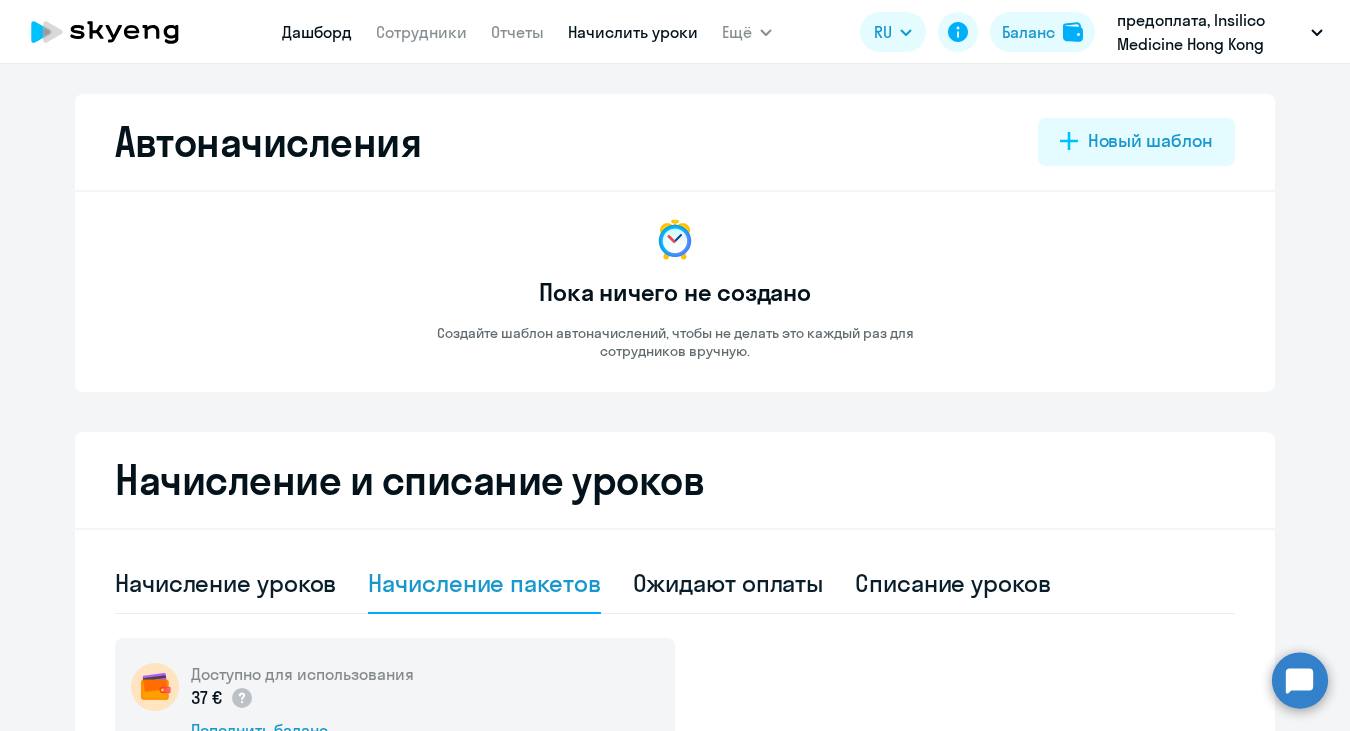 click on "Дашборд" at bounding box center [317, 32] 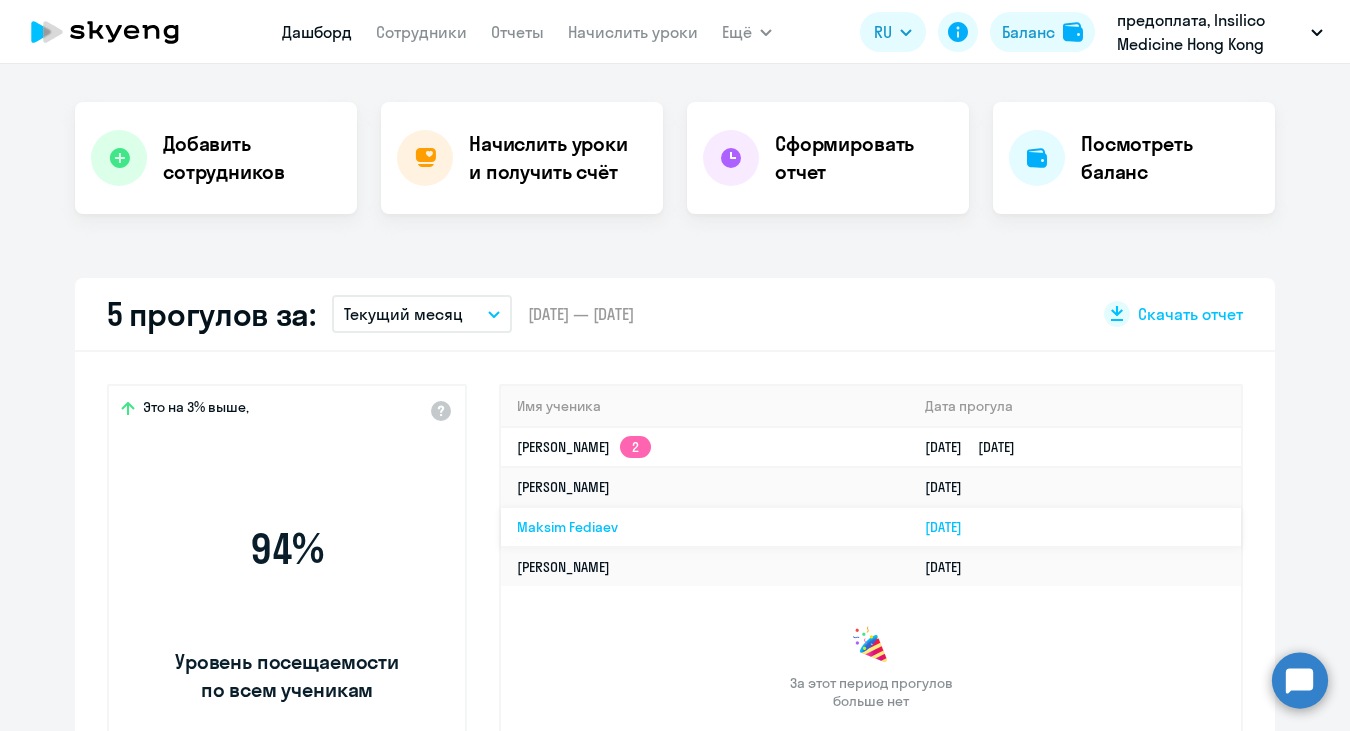 scroll, scrollTop: 625, scrollLeft: 0, axis: vertical 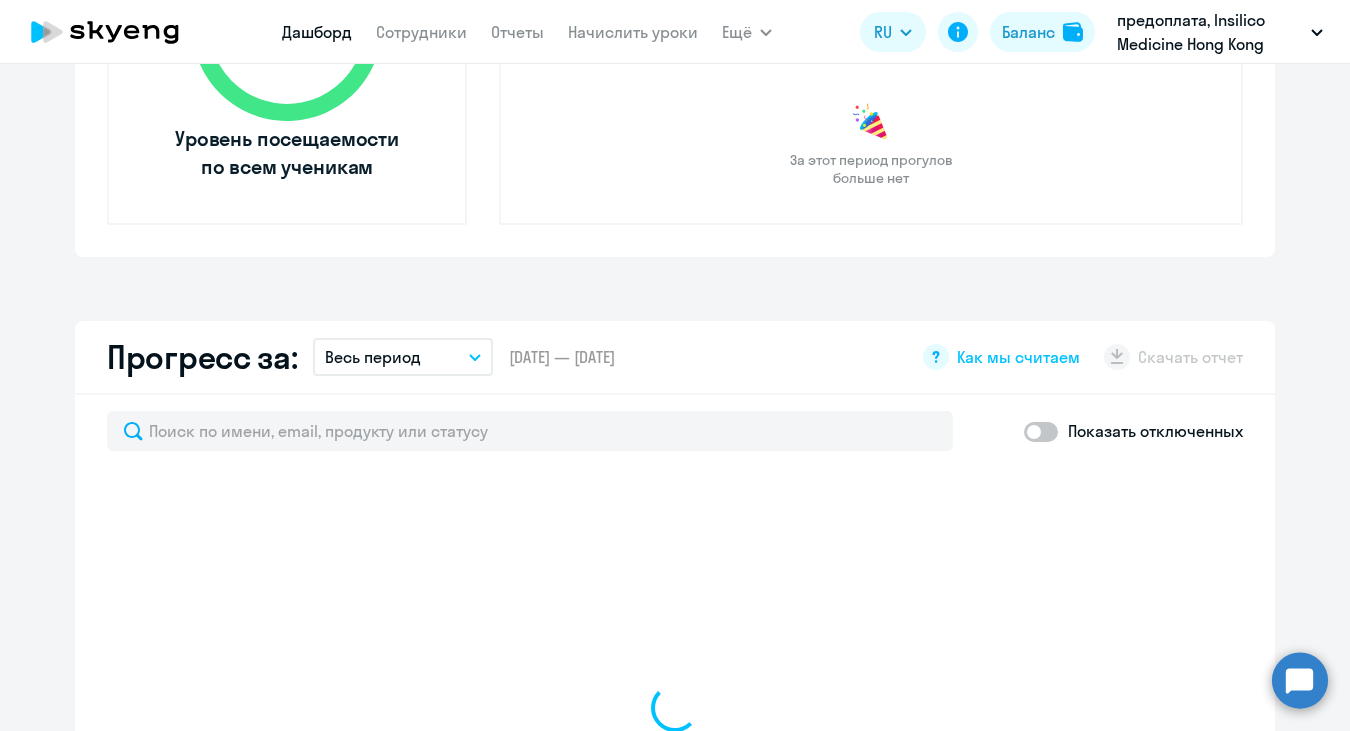 select on "30" 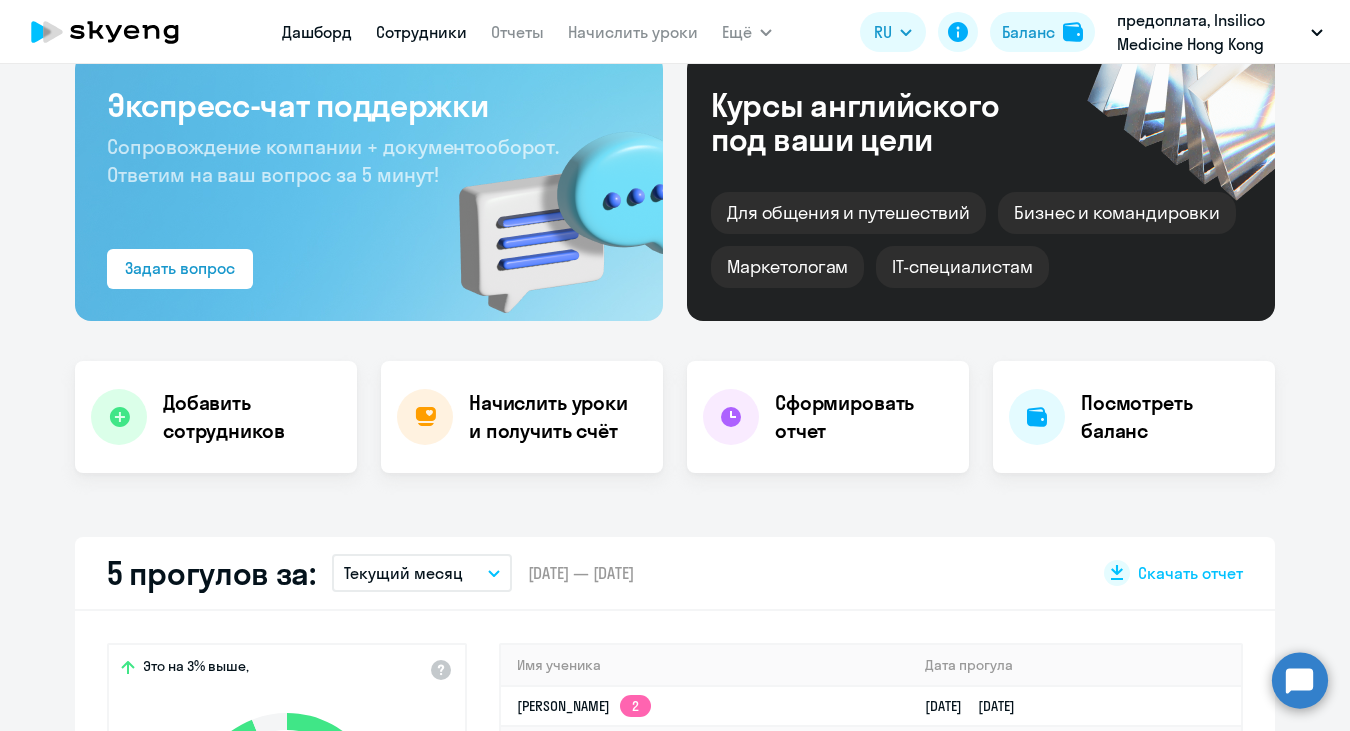 scroll, scrollTop: 112, scrollLeft: 0, axis: vertical 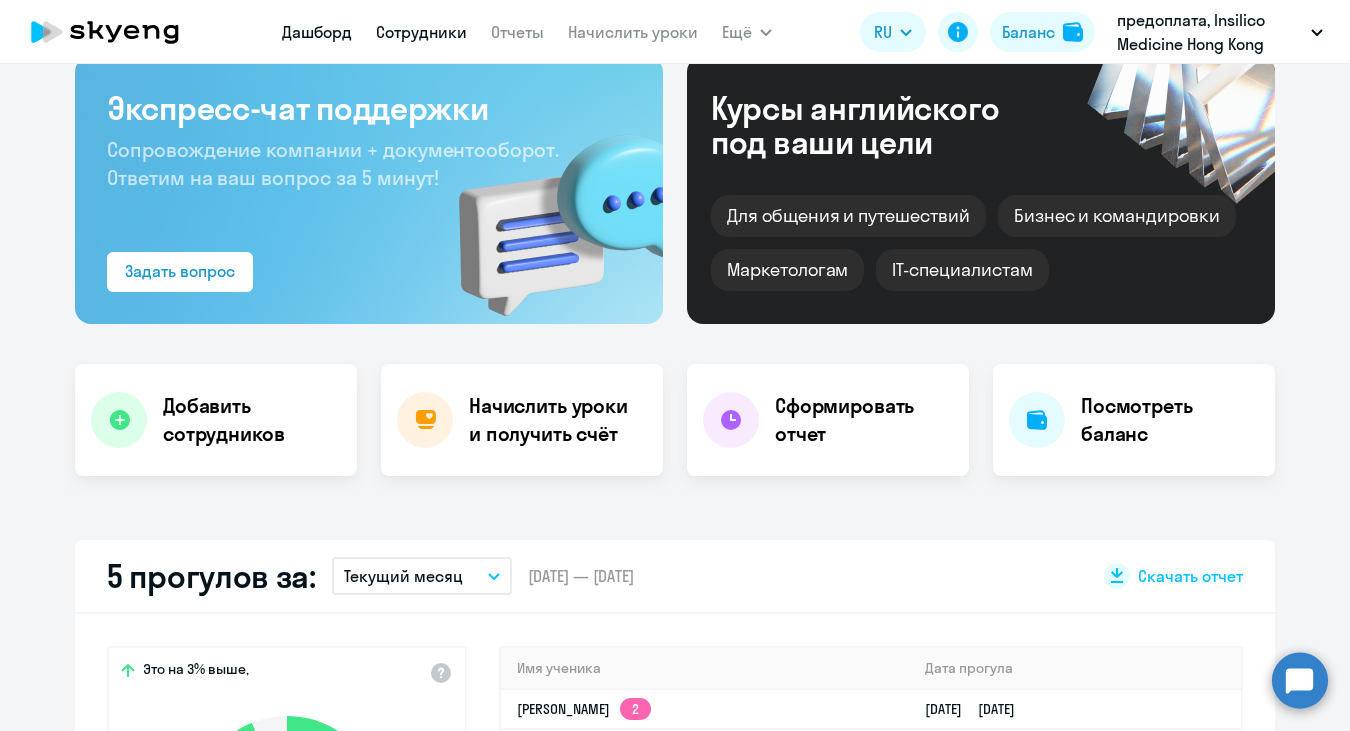 click on "Сотрудники" at bounding box center [421, 32] 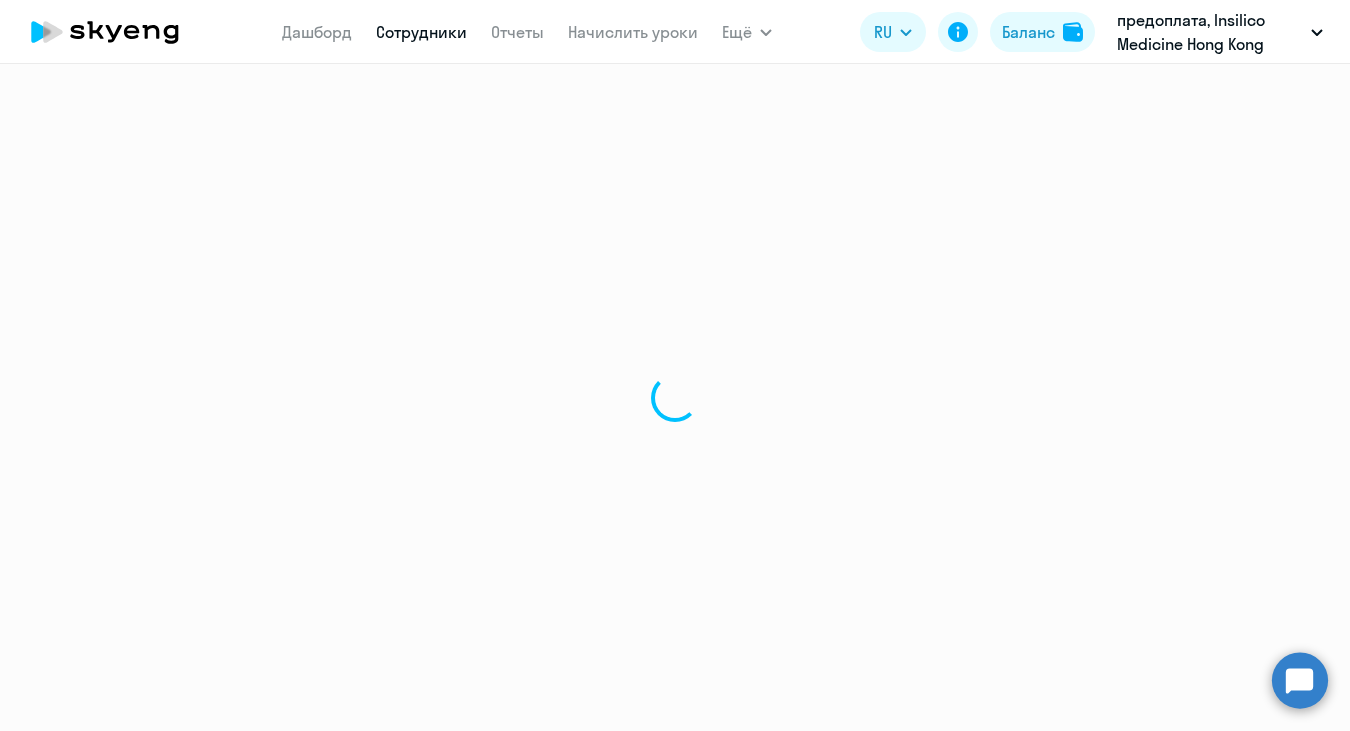 select on "30" 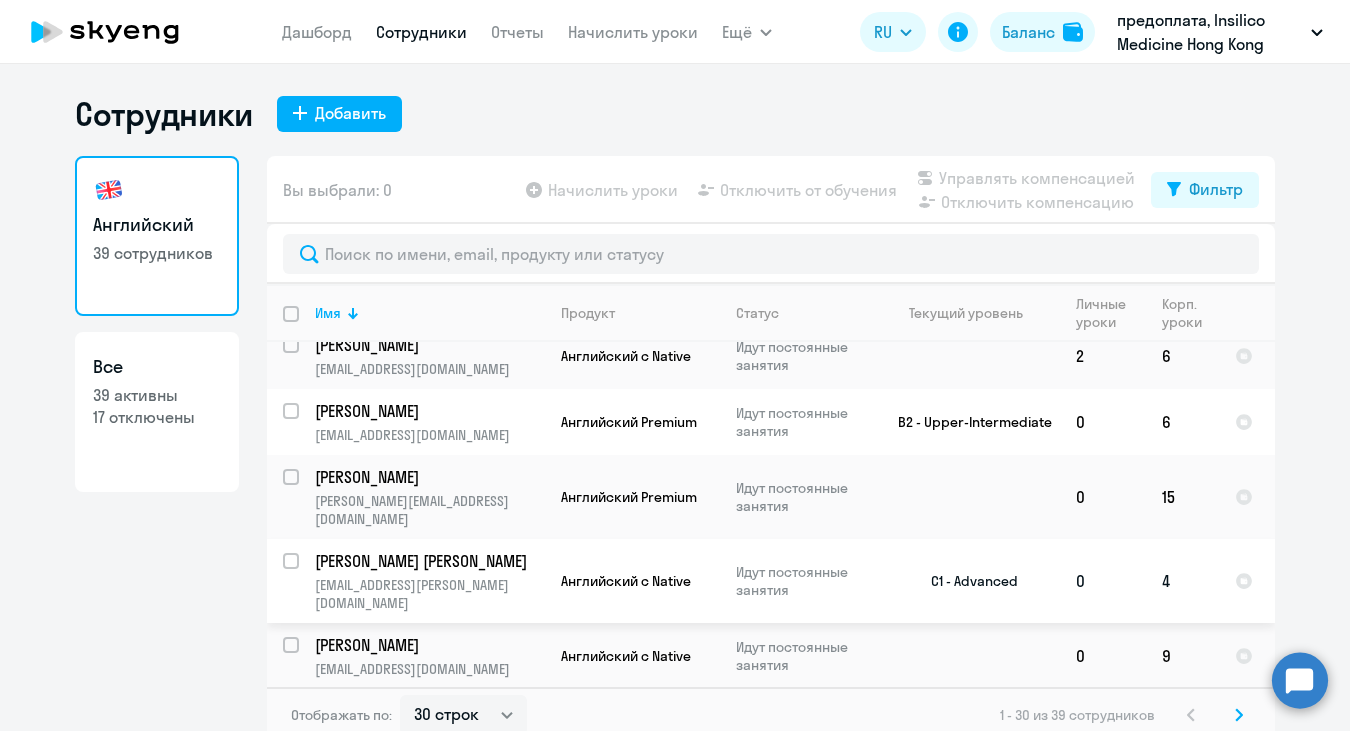 scroll, scrollTop: 835, scrollLeft: 0, axis: vertical 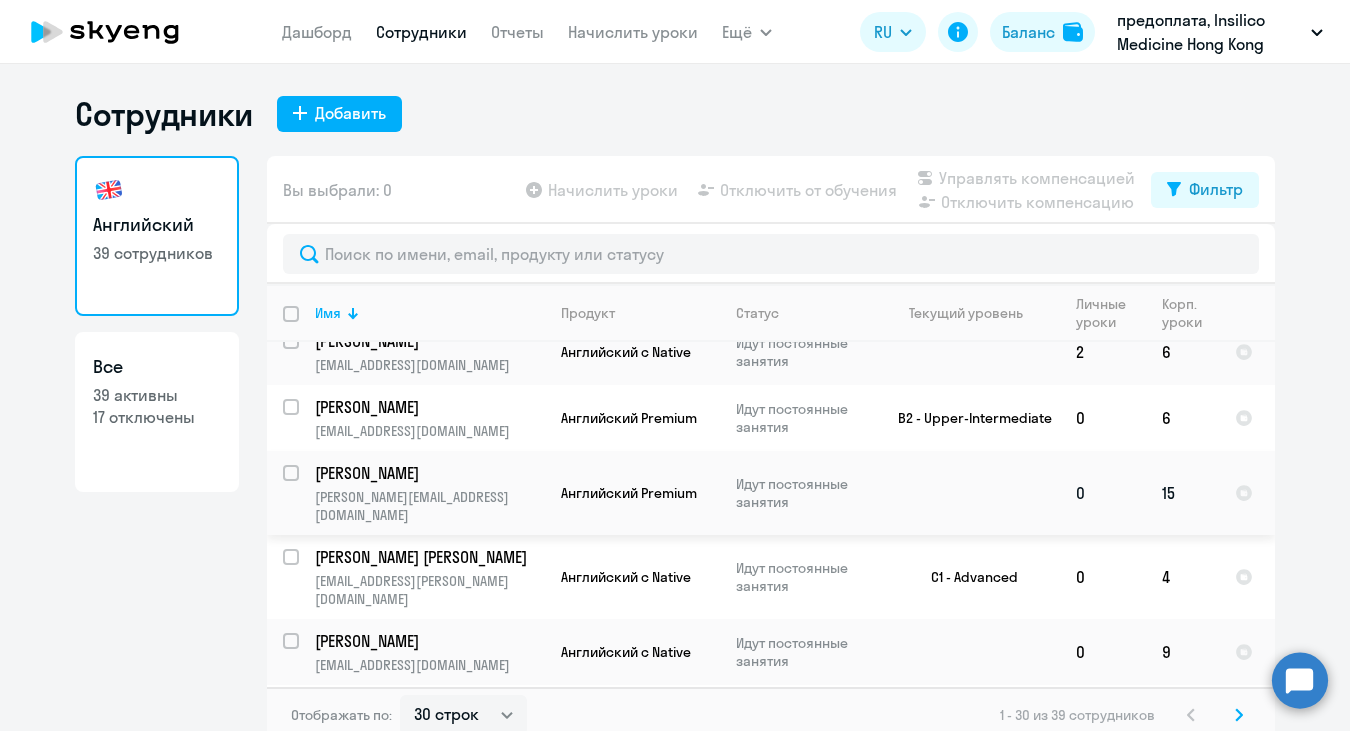 click at bounding box center (303, 485) 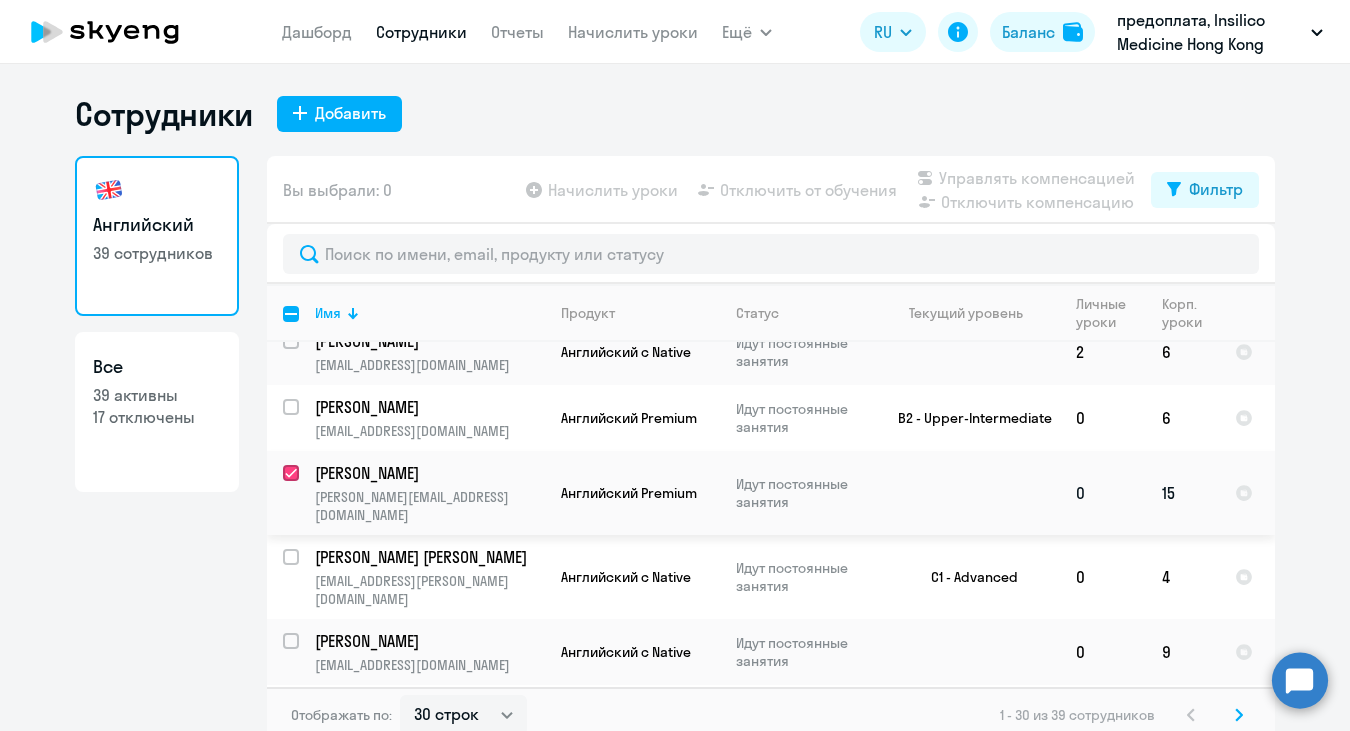 checkbox on "true" 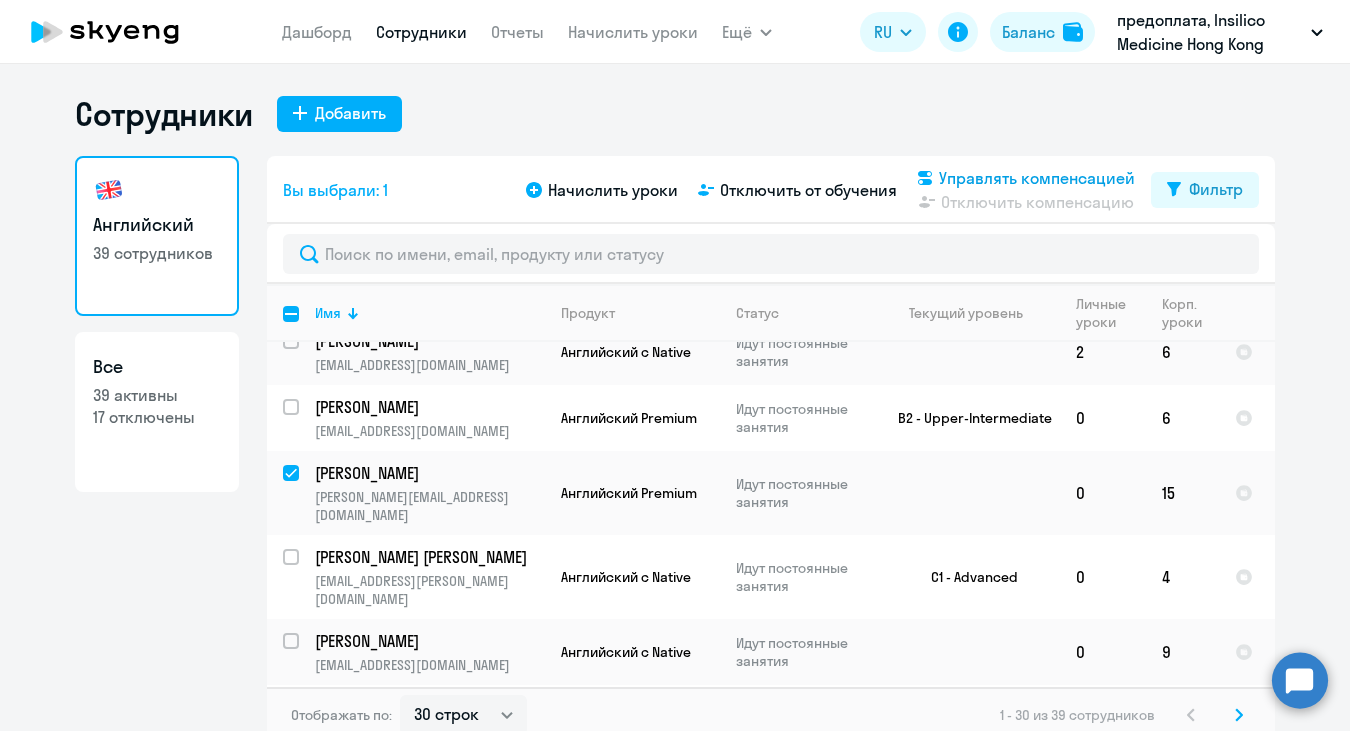 click on "Управлять компенсацией" 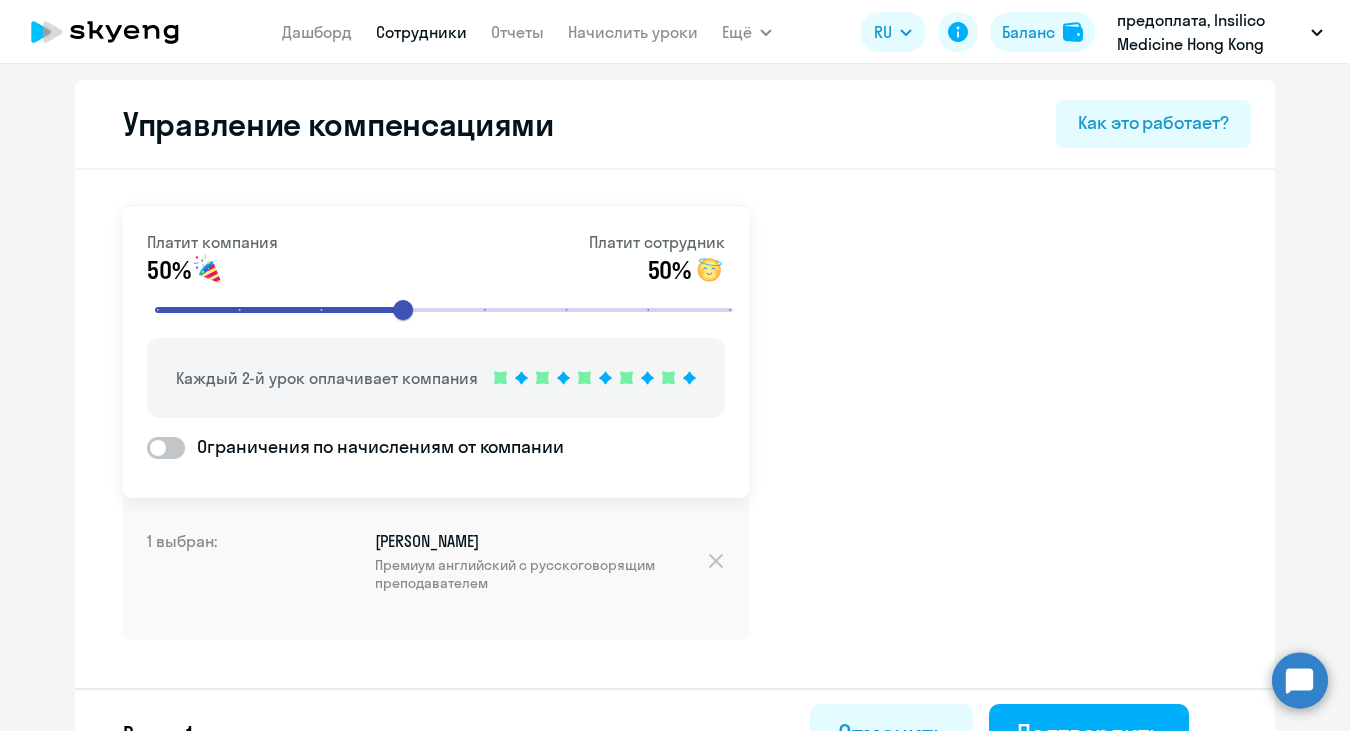scroll, scrollTop: 0, scrollLeft: 0, axis: both 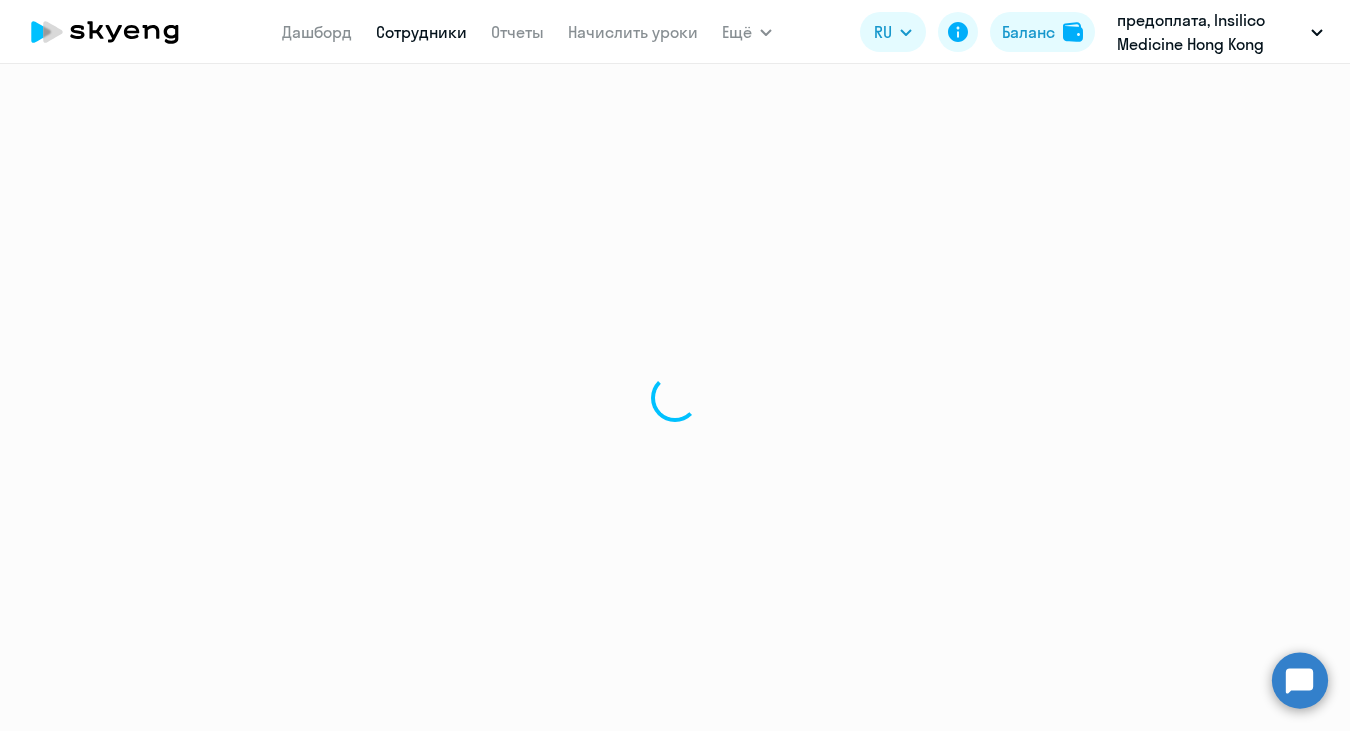 select on "30" 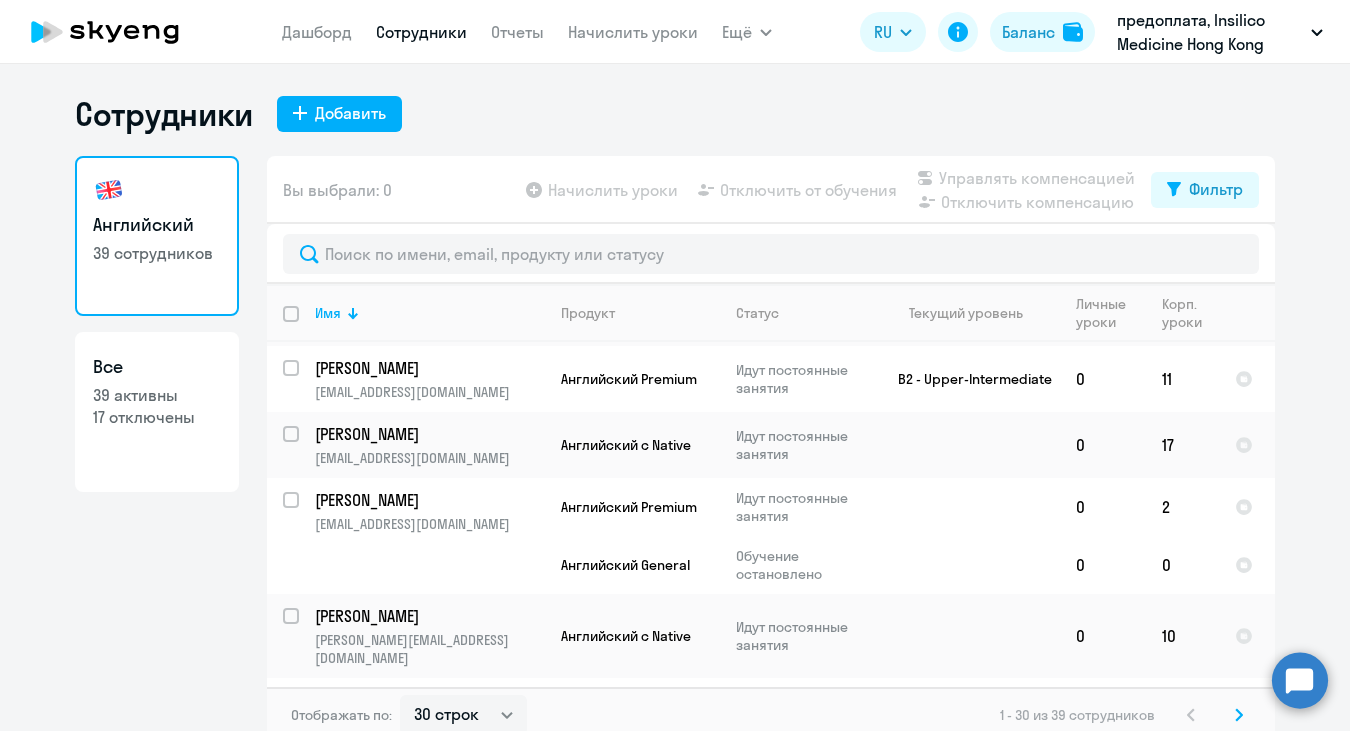 scroll, scrollTop: 1785, scrollLeft: 0, axis: vertical 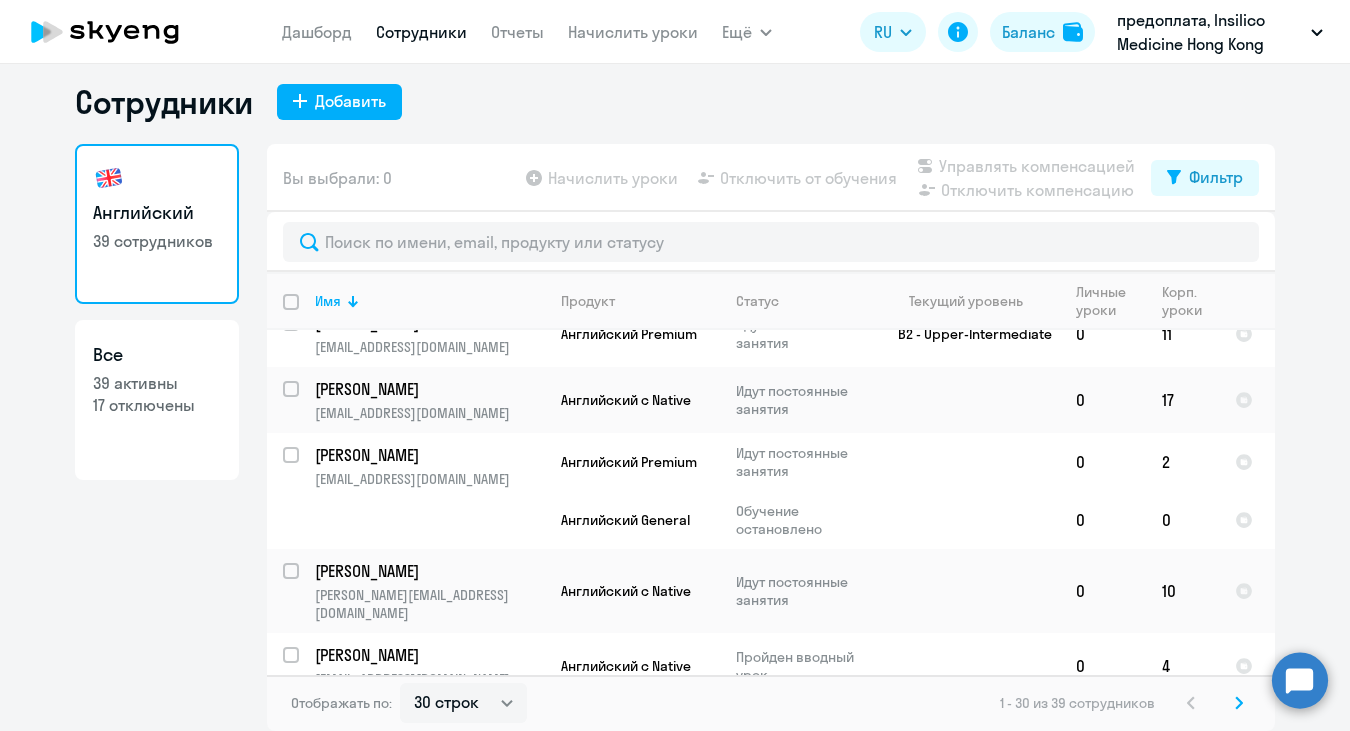 click 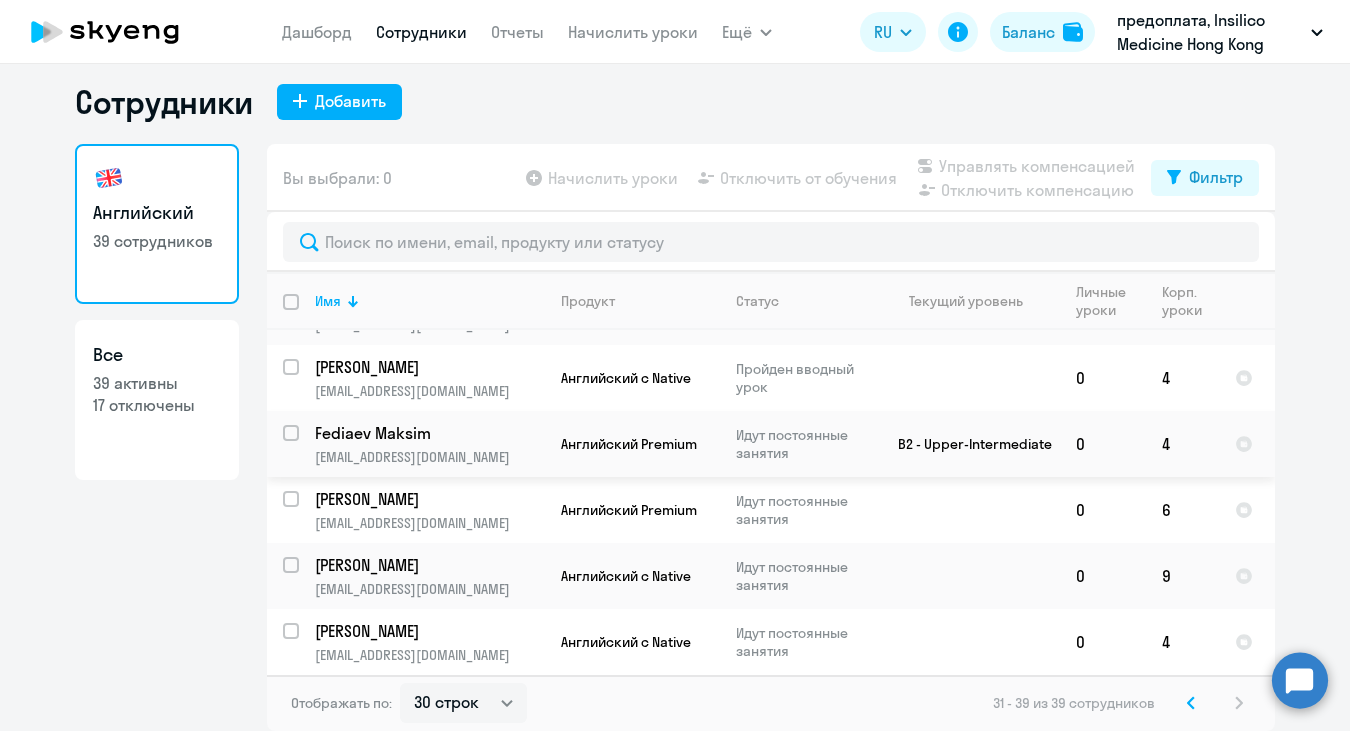 scroll, scrollTop: 249, scrollLeft: 0, axis: vertical 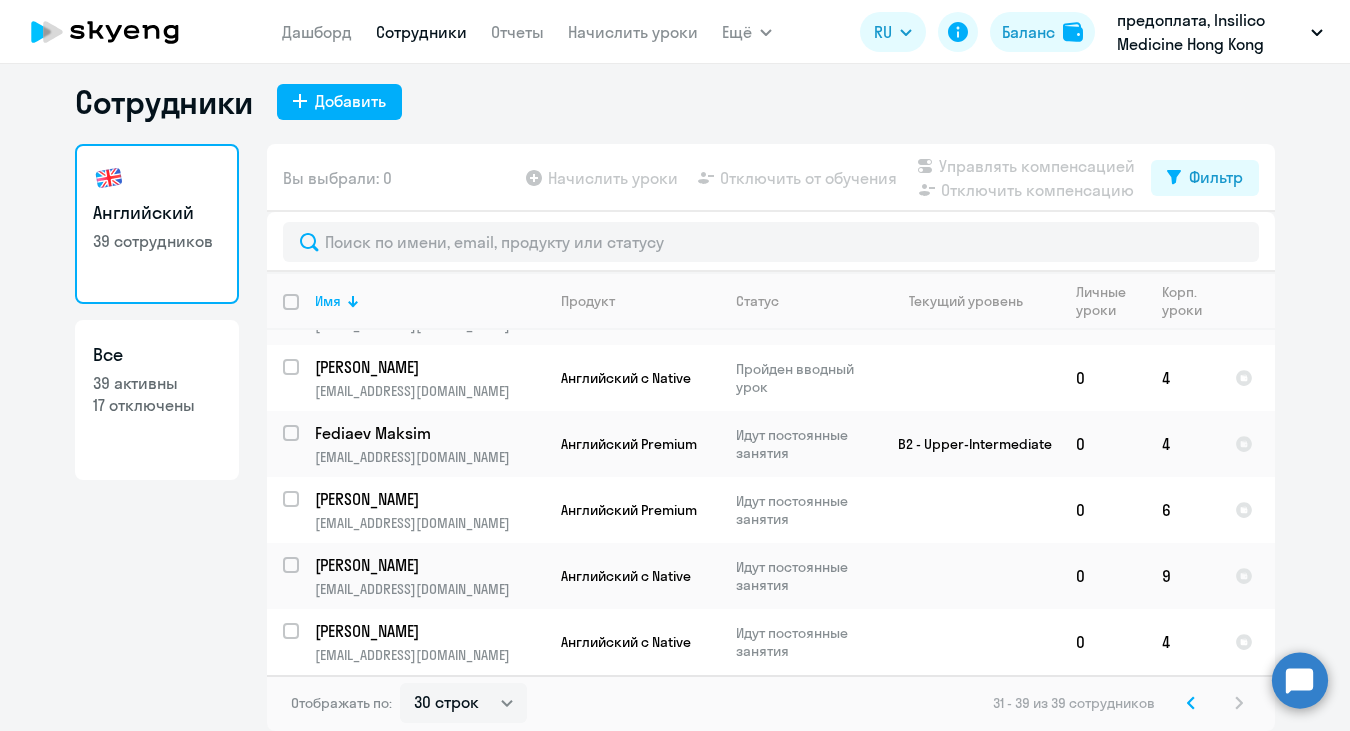 click 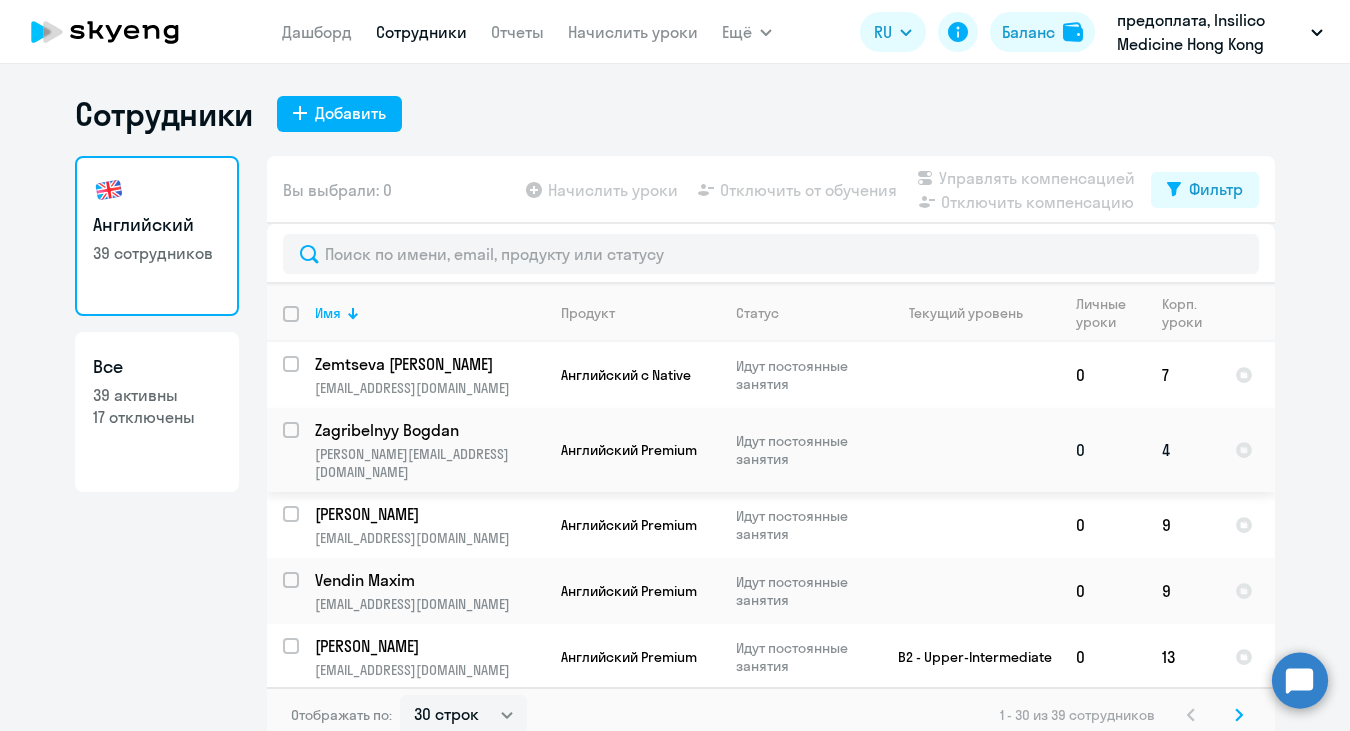 scroll, scrollTop: 0, scrollLeft: 0, axis: both 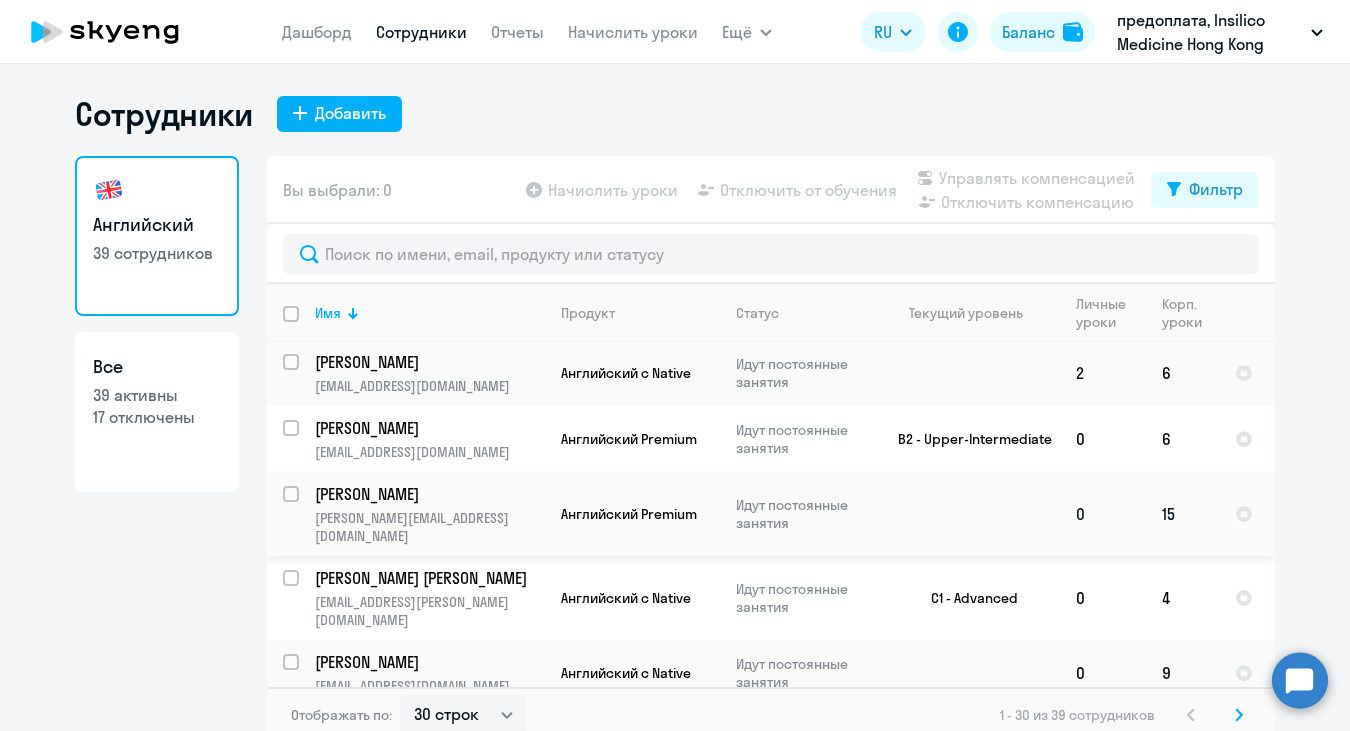 click 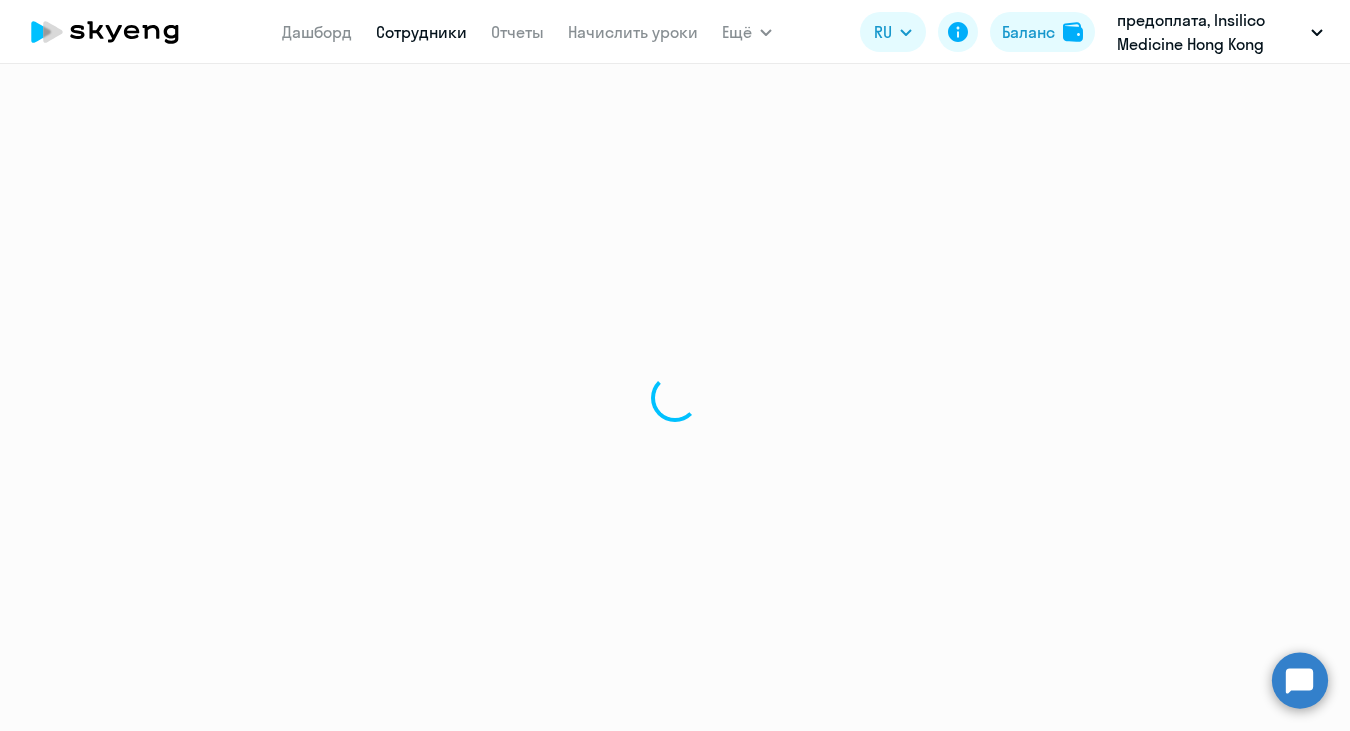 select on "english" 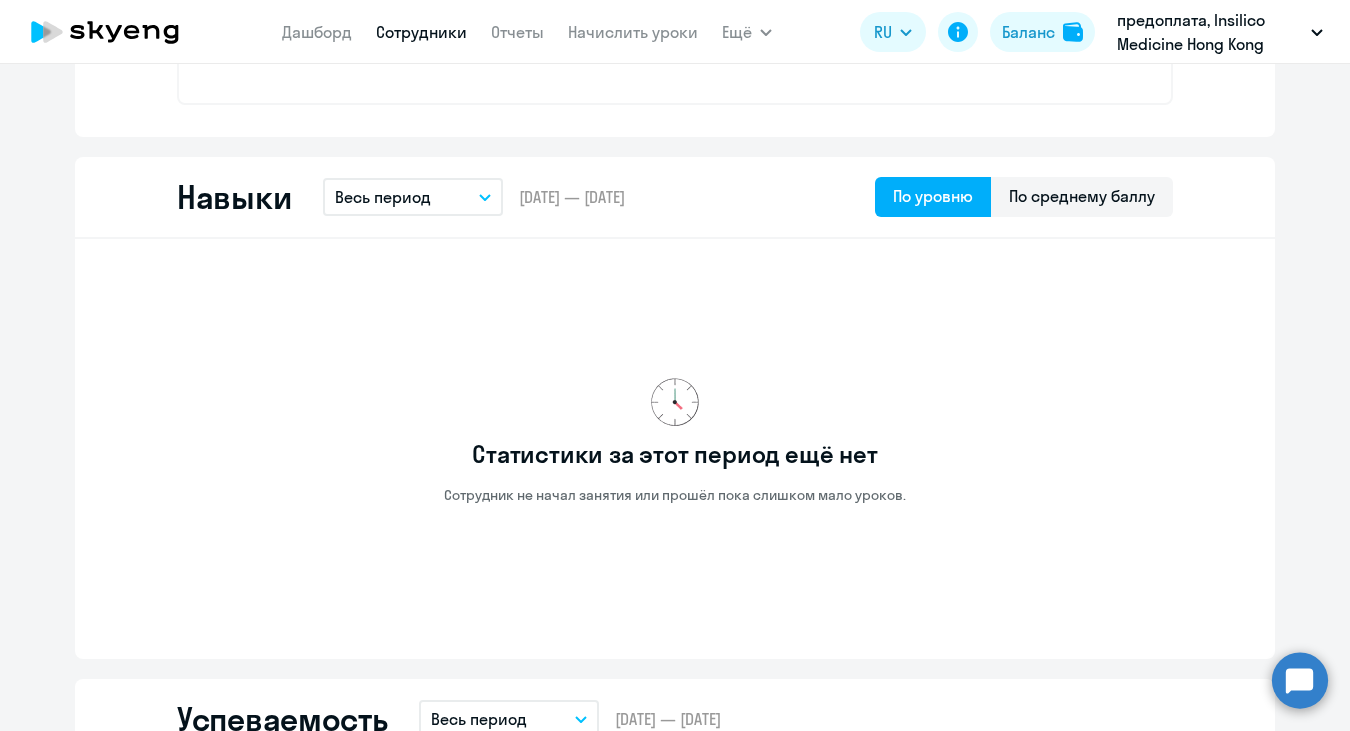 scroll, scrollTop: 511, scrollLeft: 0, axis: vertical 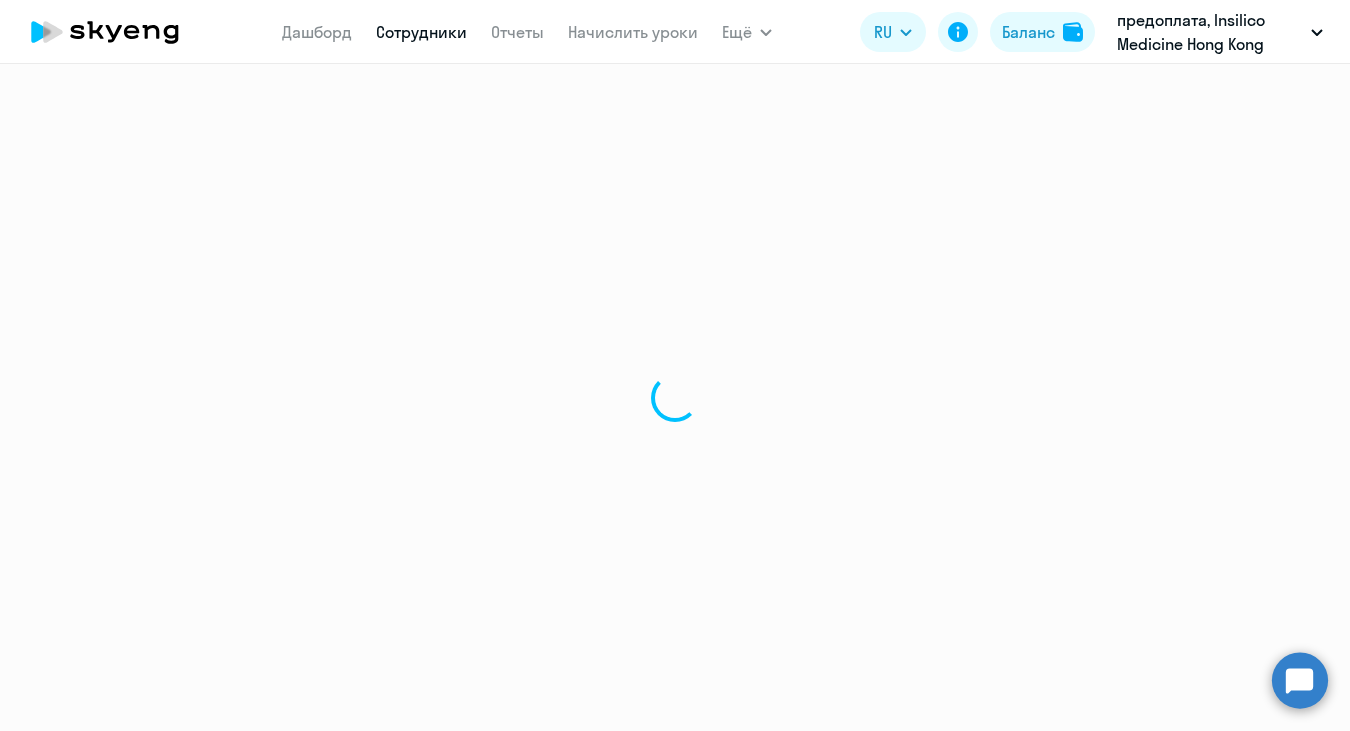 select on "30" 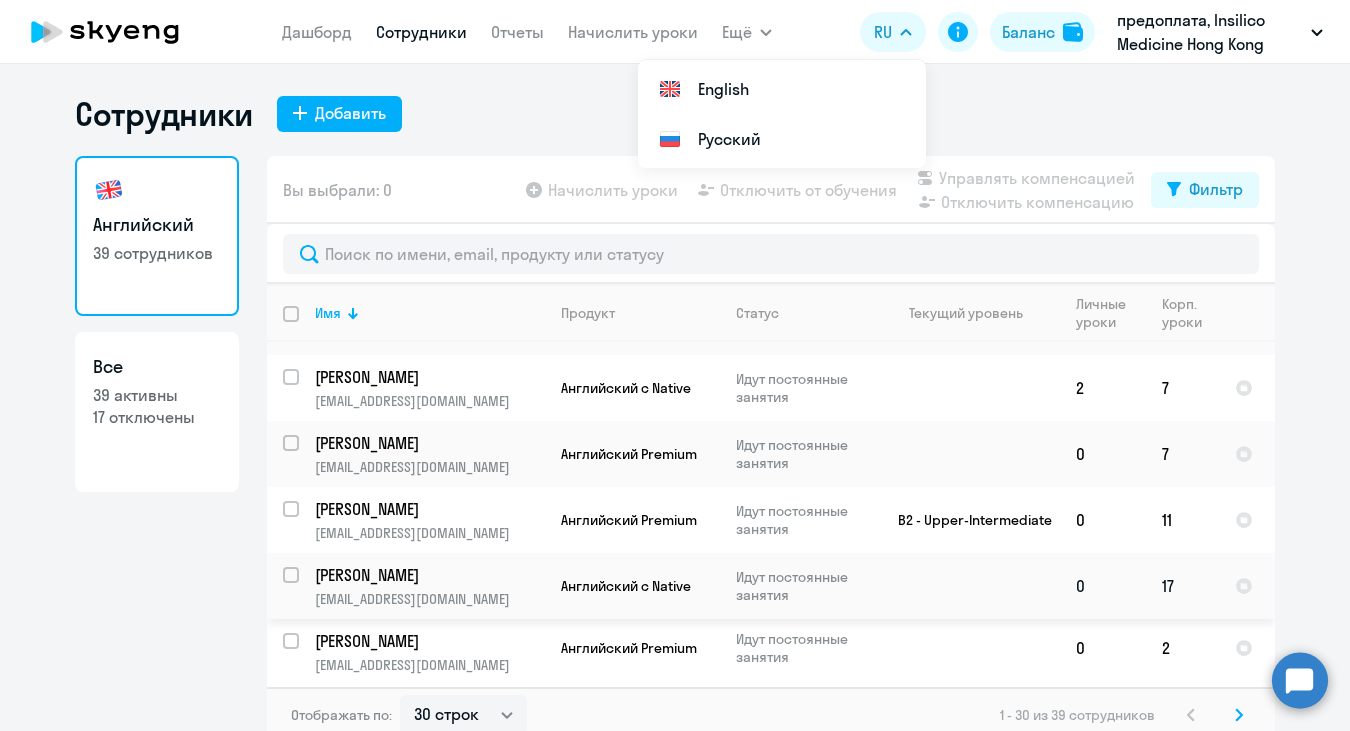 scroll, scrollTop: 1631, scrollLeft: 0, axis: vertical 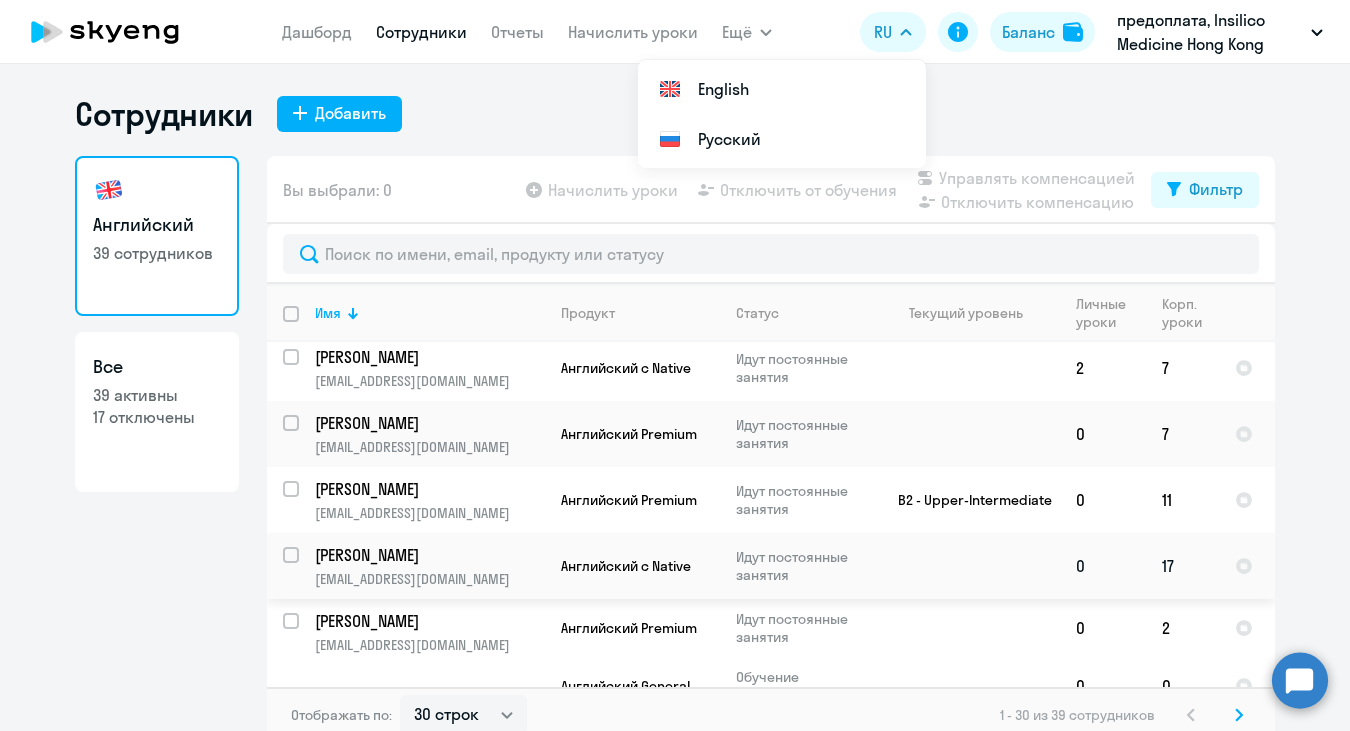 click at bounding box center (303, 567) 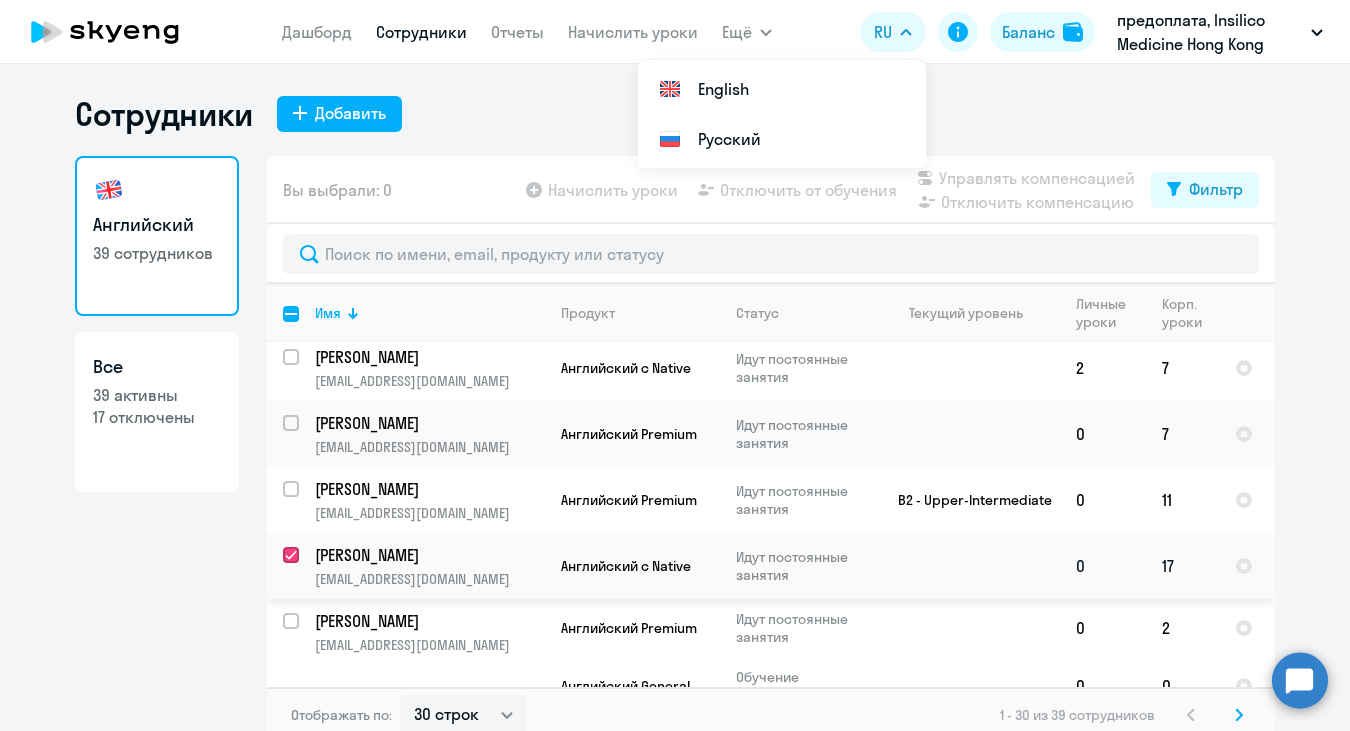 checkbox on "true" 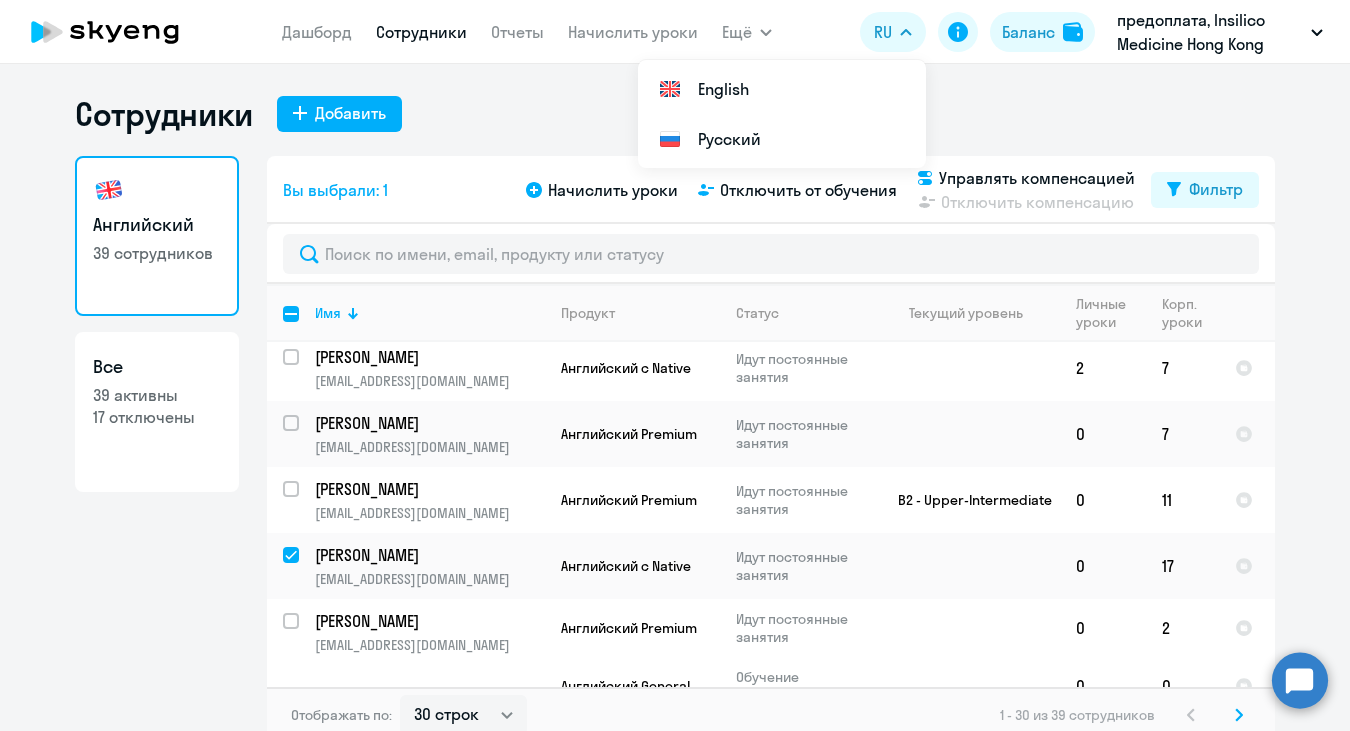 click on "Сотрудники
Добавить" 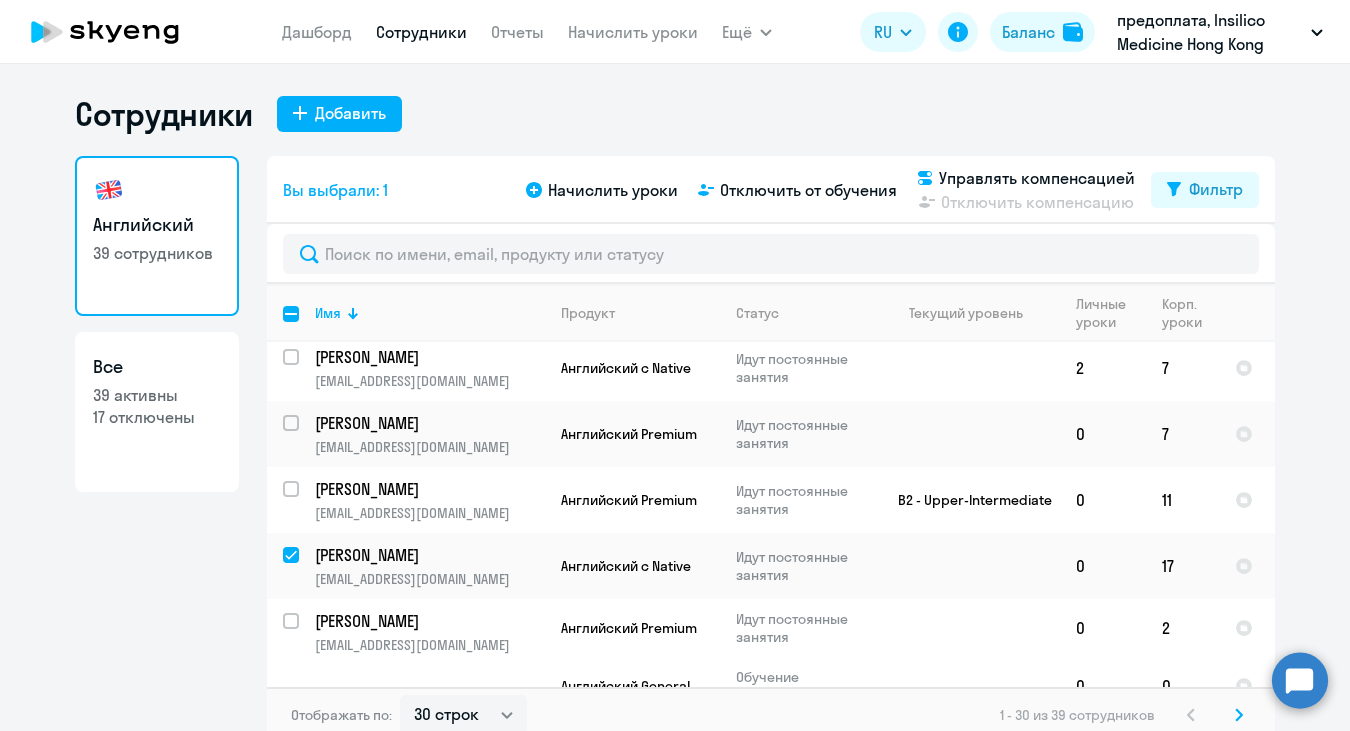 click on "Дашборд" at bounding box center (317, 32) 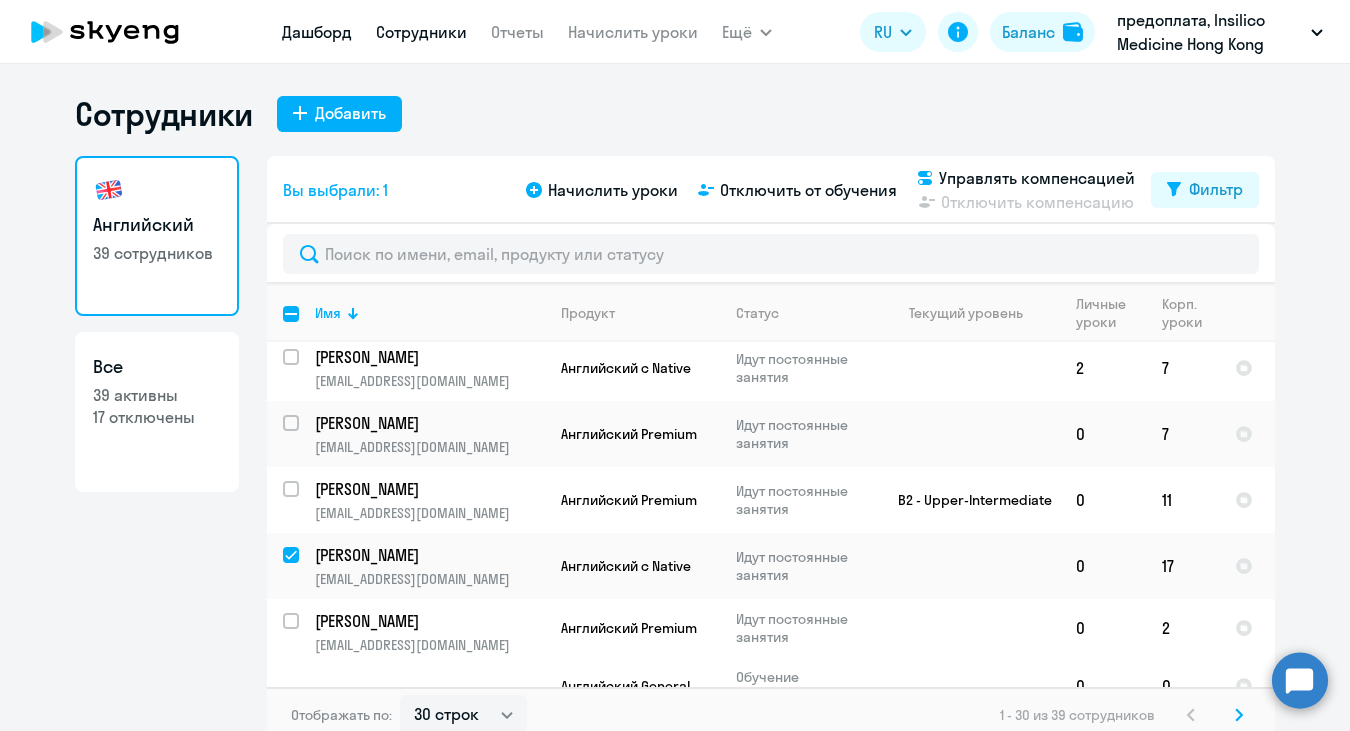 click on "Дашборд" at bounding box center (317, 32) 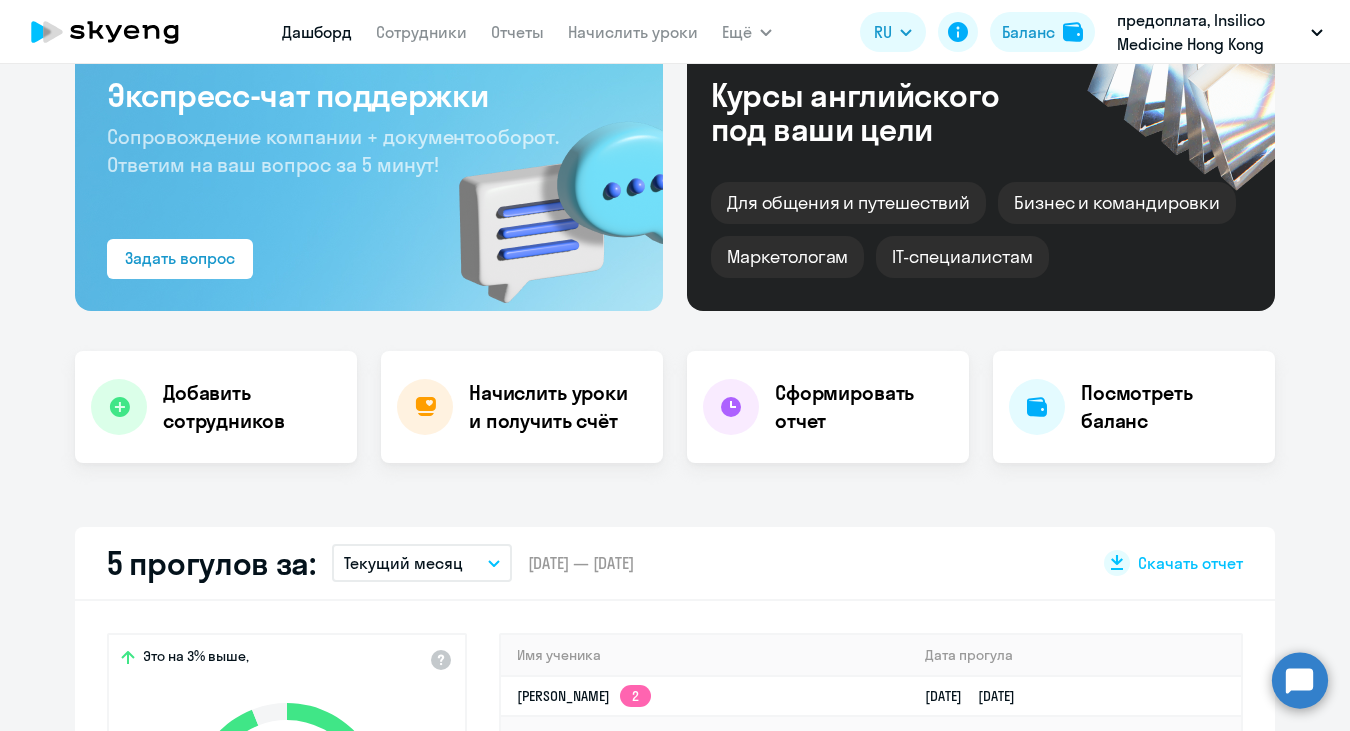 select on "30" 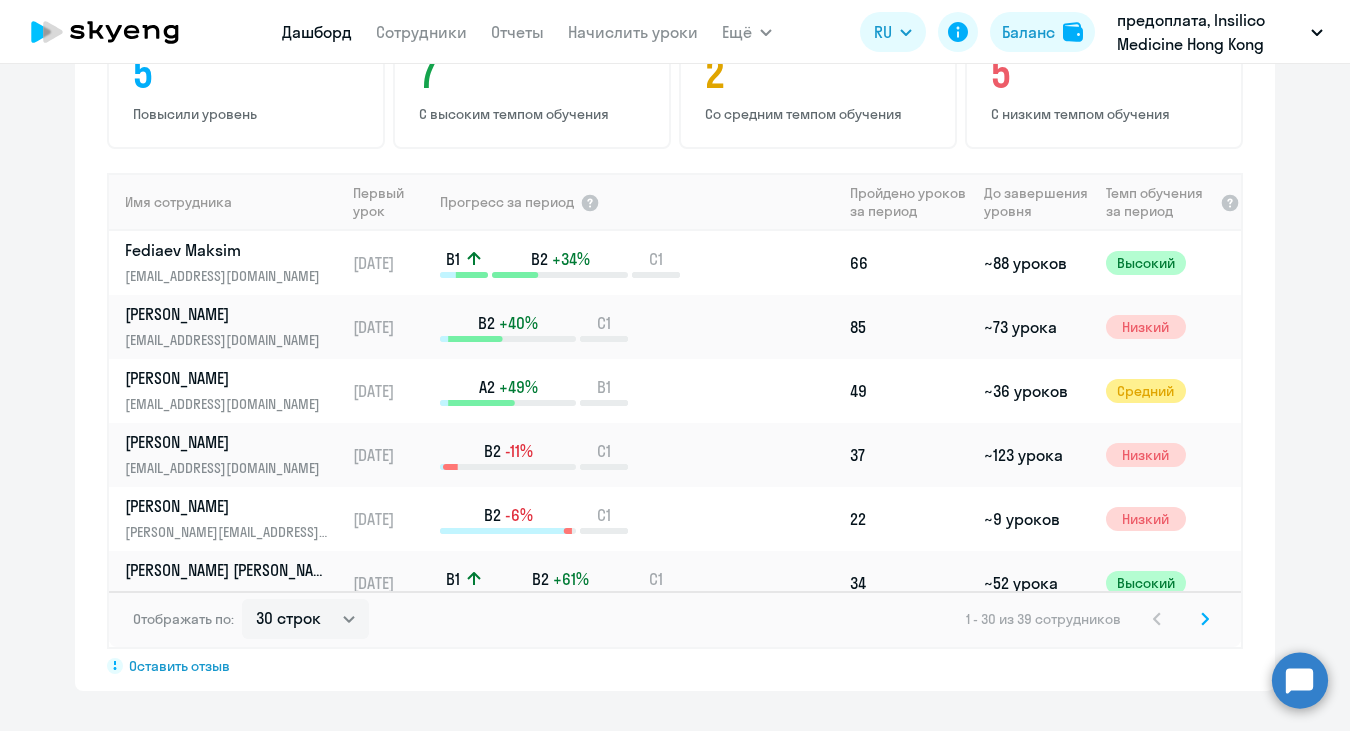scroll, scrollTop: 1333, scrollLeft: 0, axis: vertical 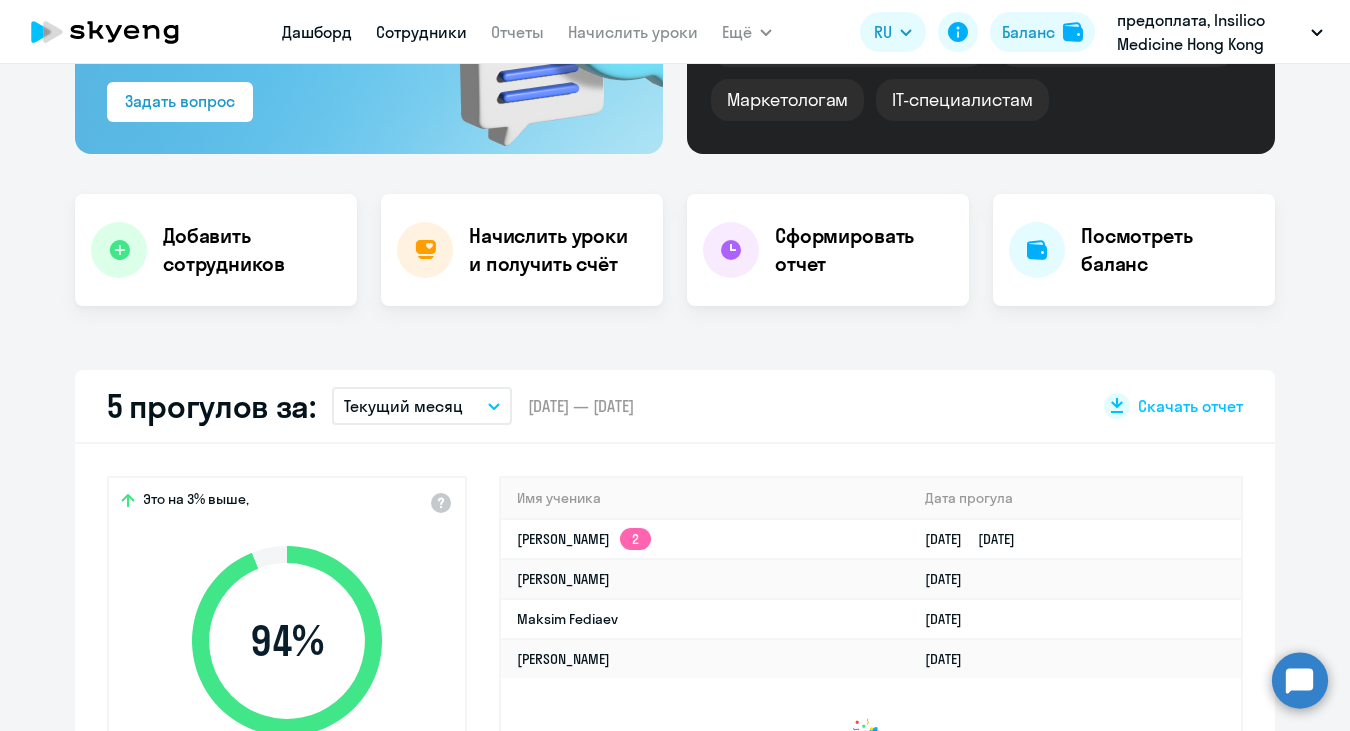 click on "Сотрудники" at bounding box center [421, 32] 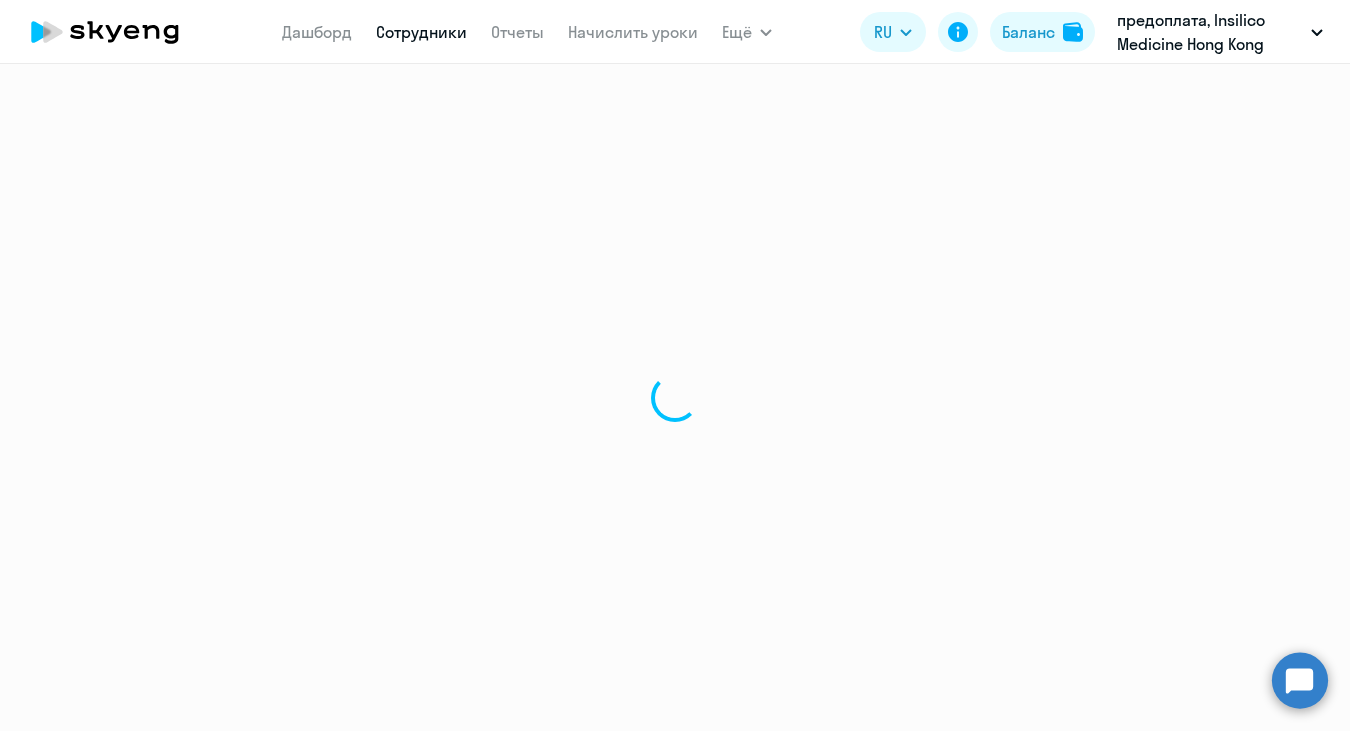 scroll, scrollTop: 0, scrollLeft: 0, axis: both 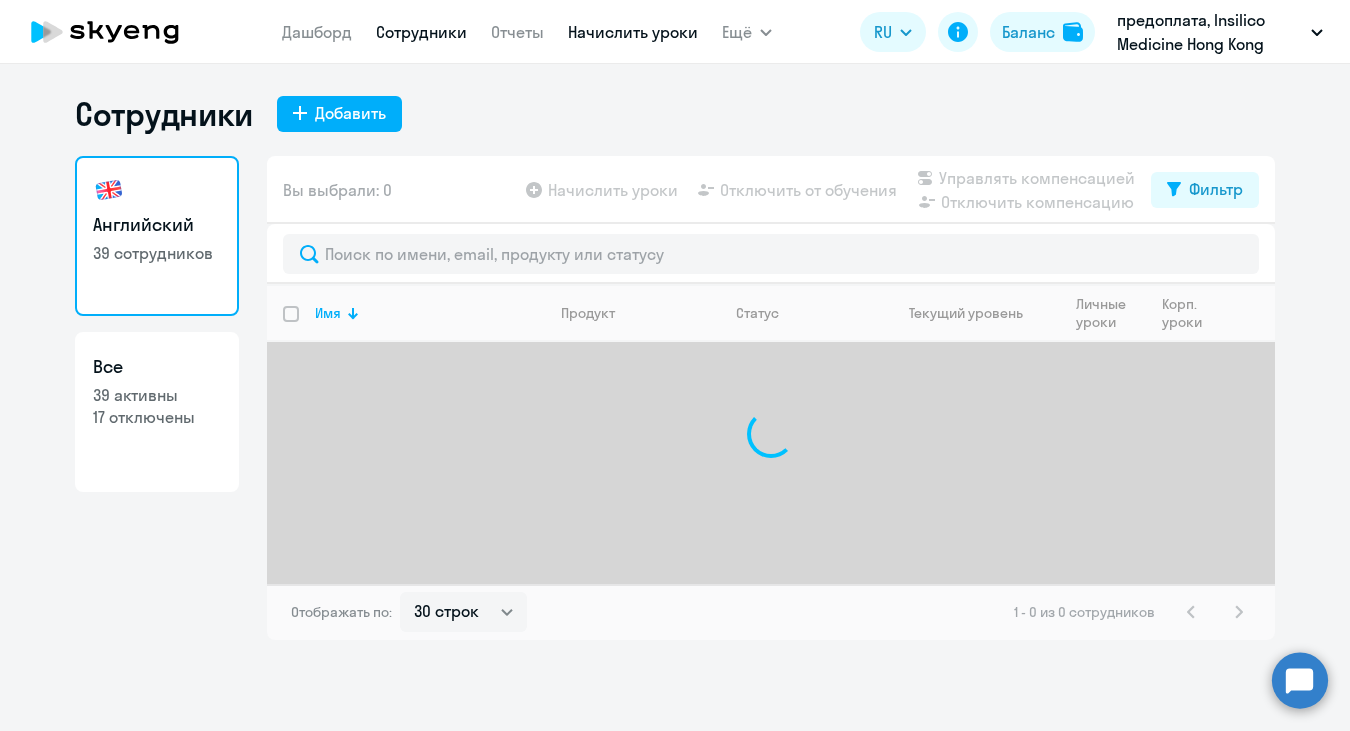 click on "Начислить уроки" at bounding box center (633, 32) 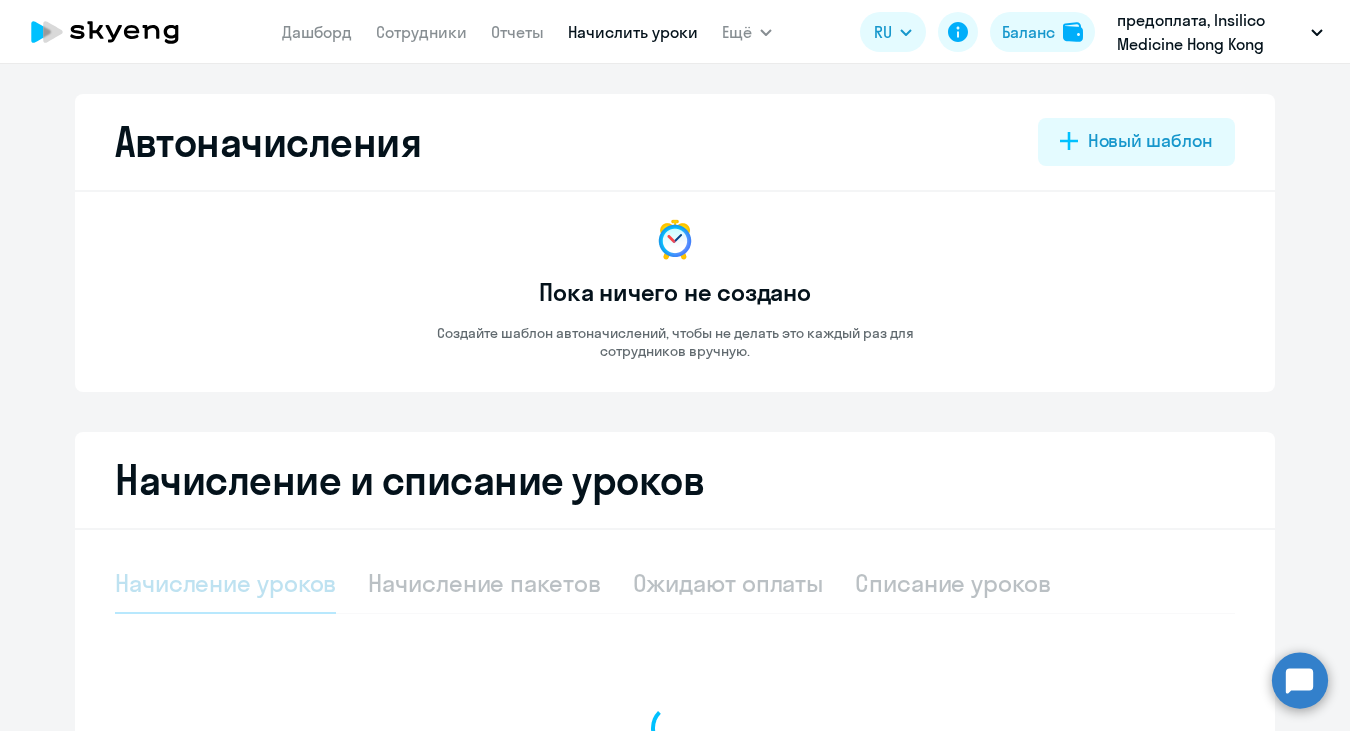 select on "10" 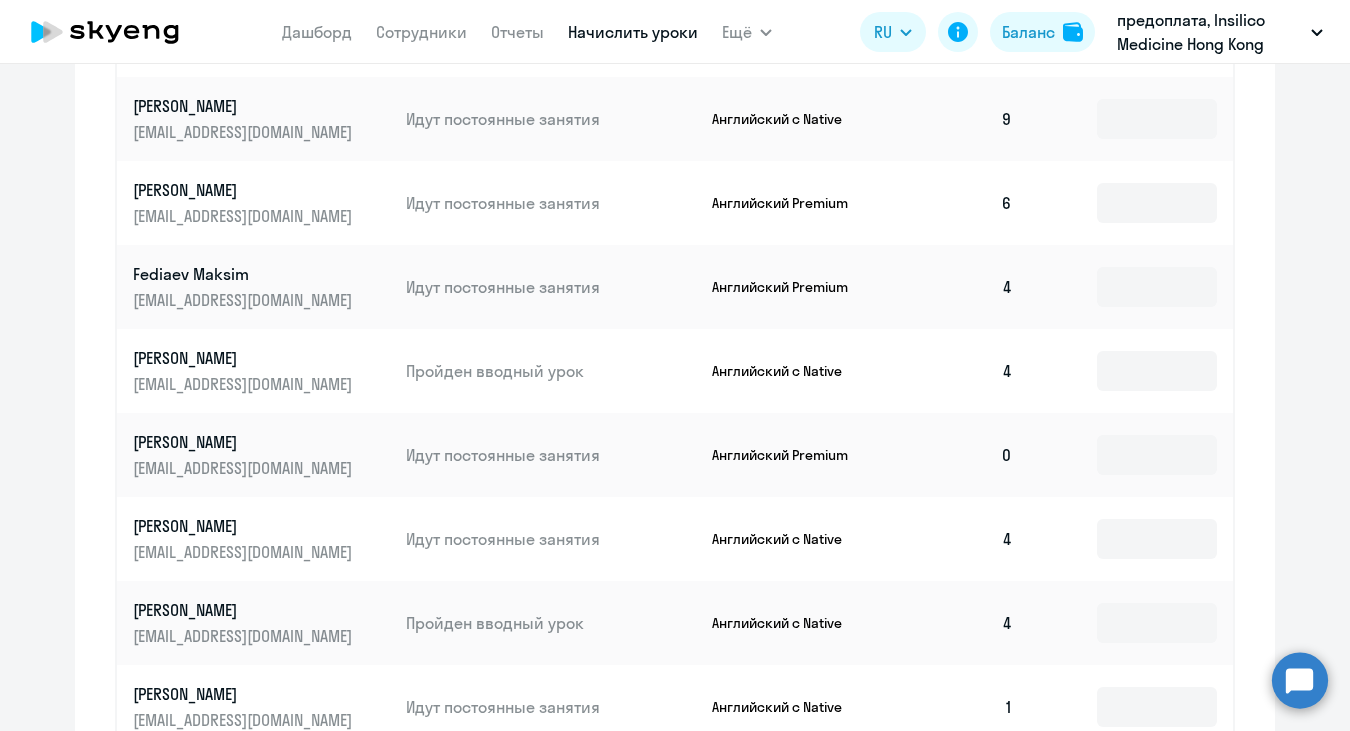 scroll, scrollTop: 893, scrollLeft: 0, axis: vertical 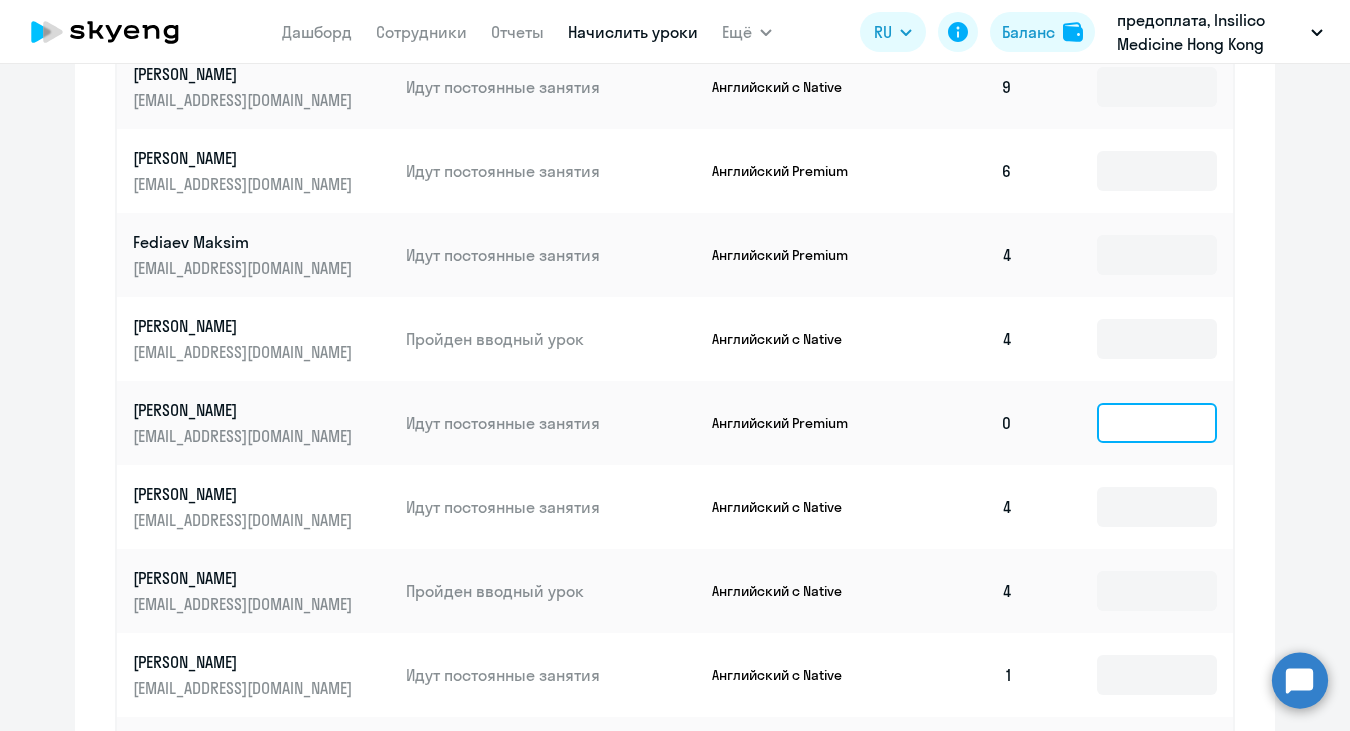 click 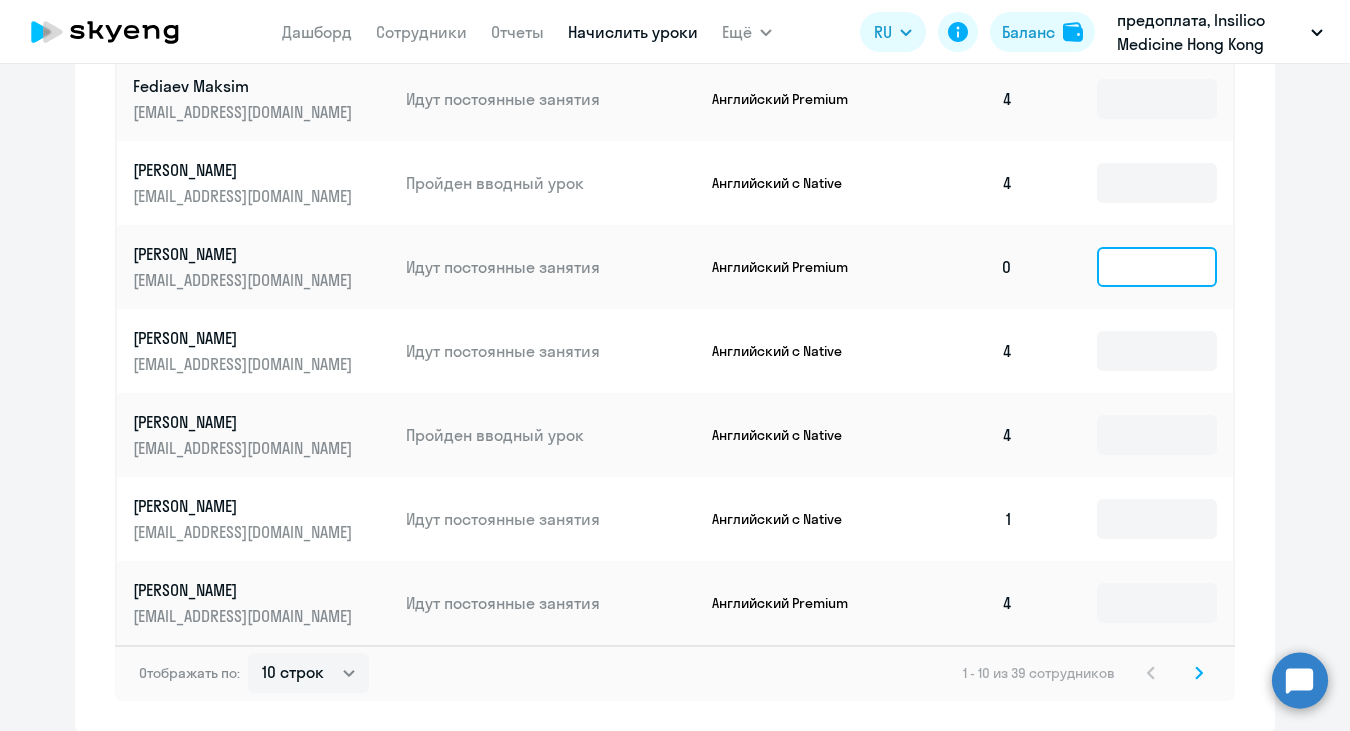 scroll, scrollTop: 1053, scrollLeft: 0, axis: vertical 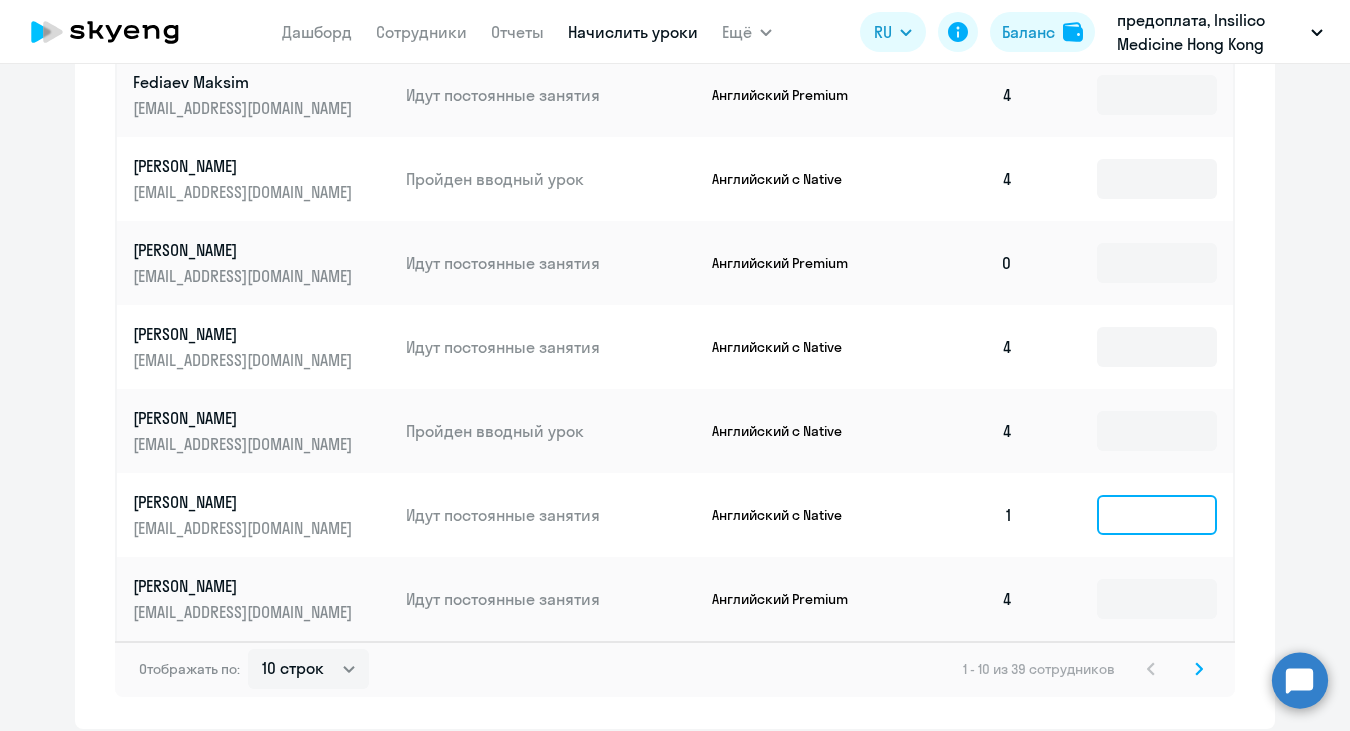 click 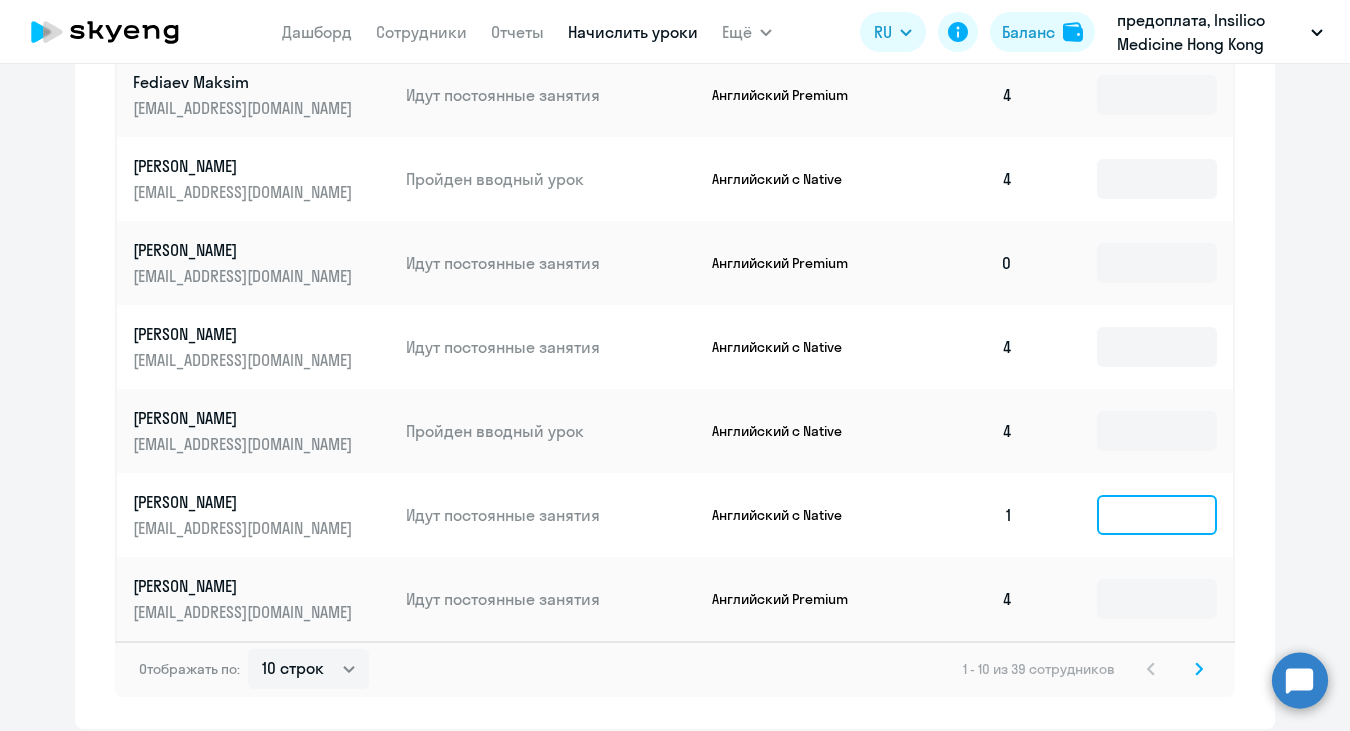 type on "1" 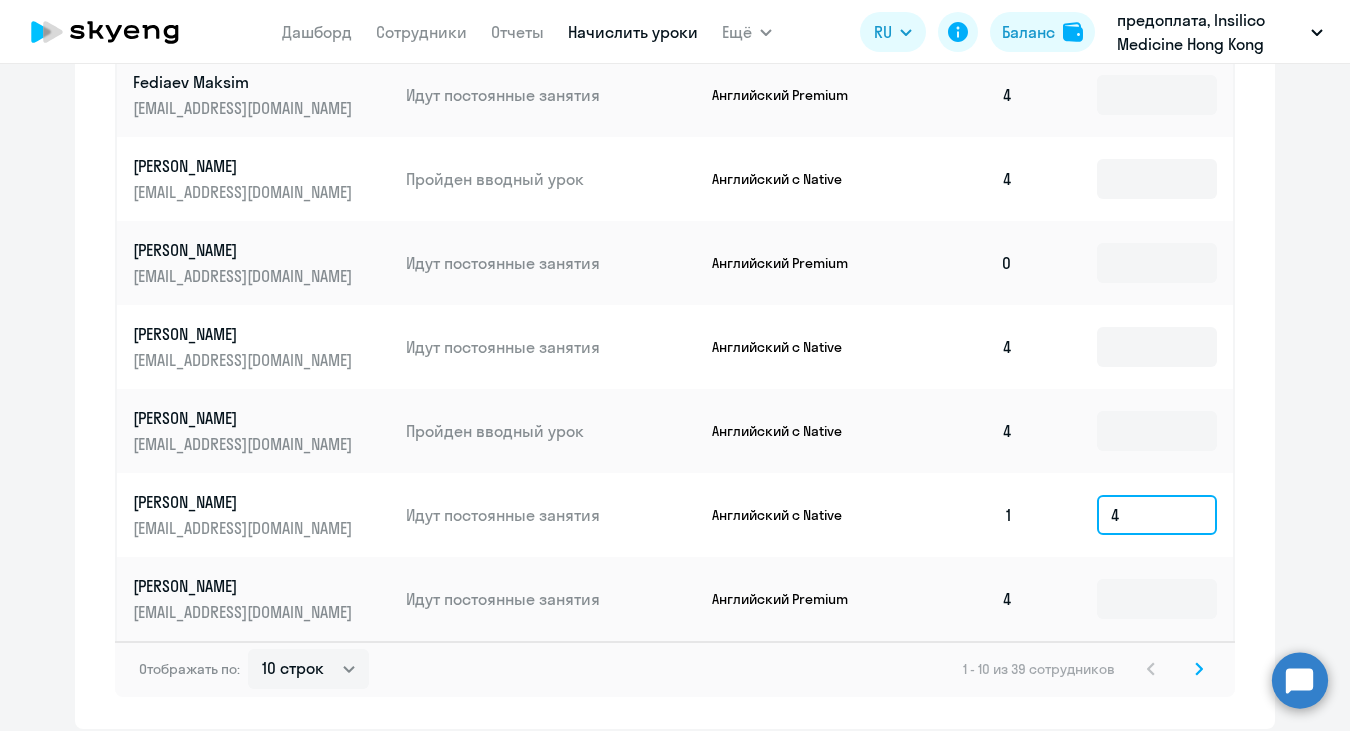 type 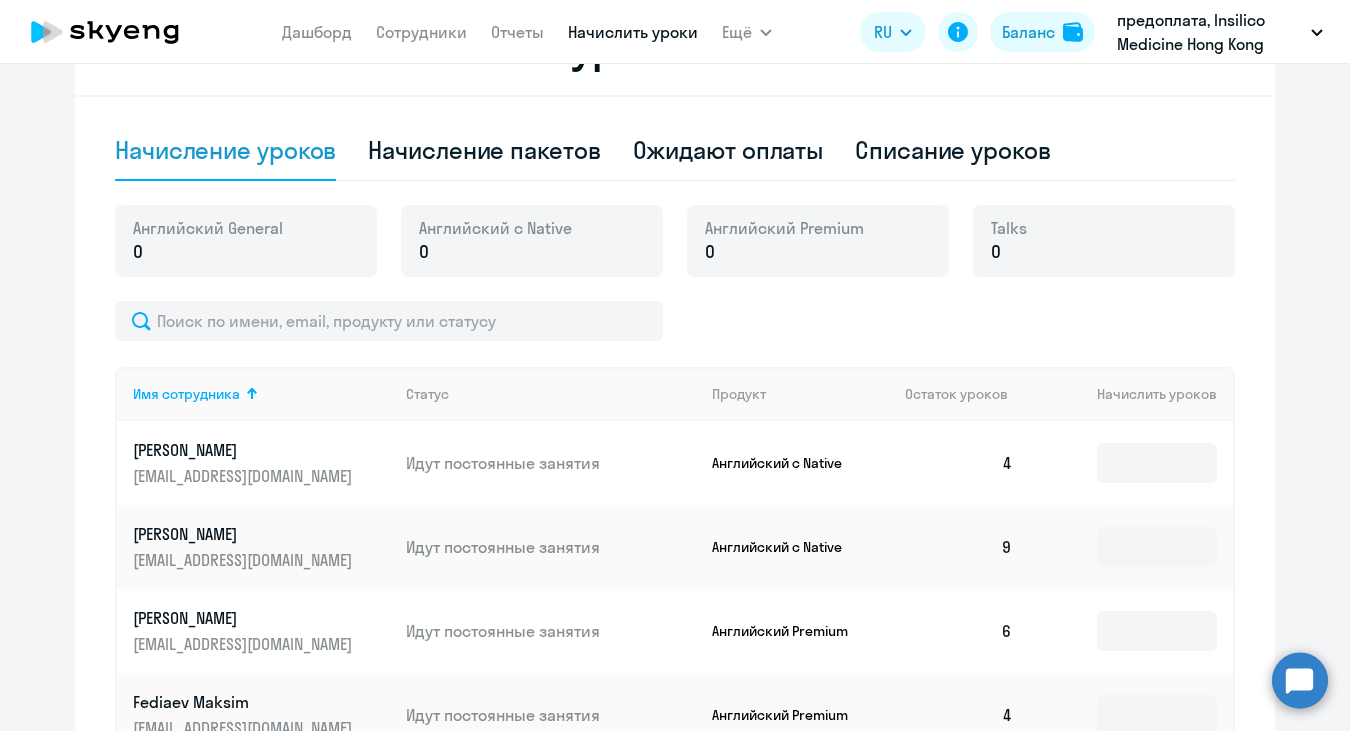 scroll, scrollTop: 247, scrollLeft: 0, axis: vertical 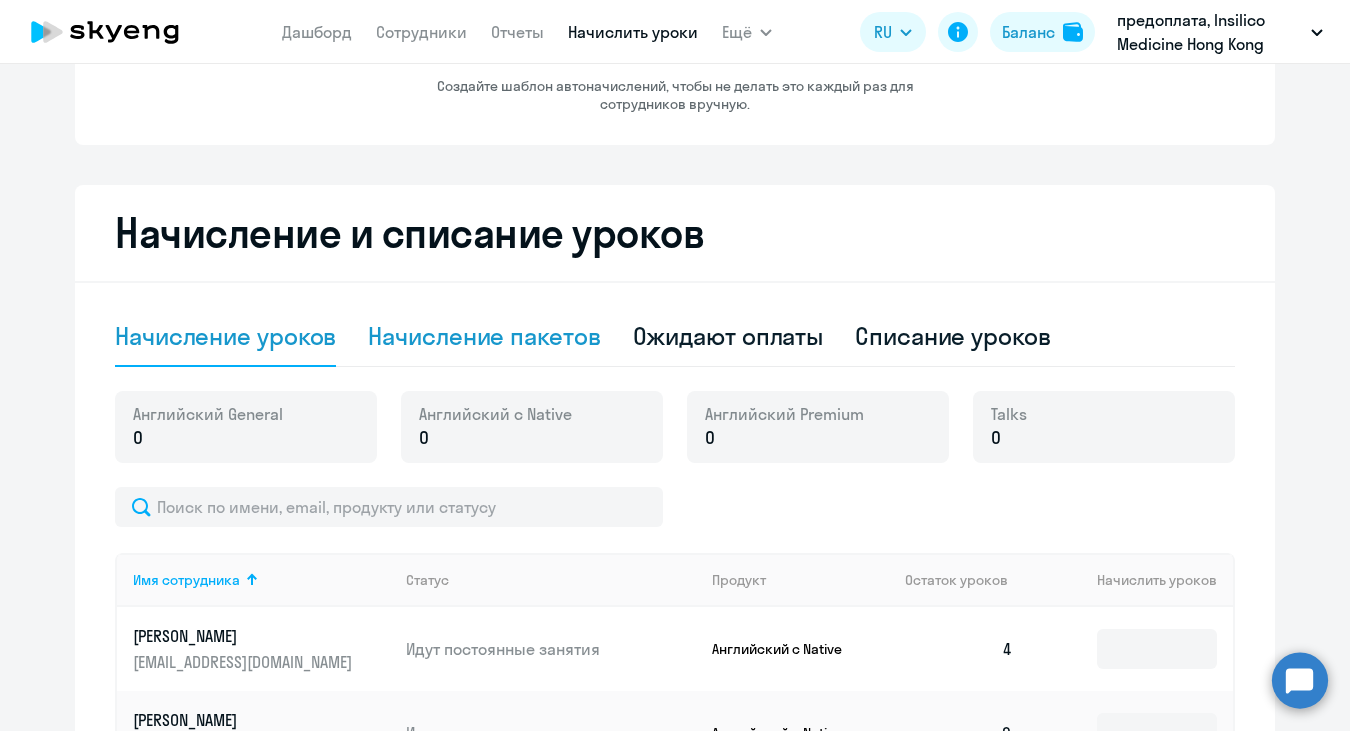 click on "Начисление пакетов" 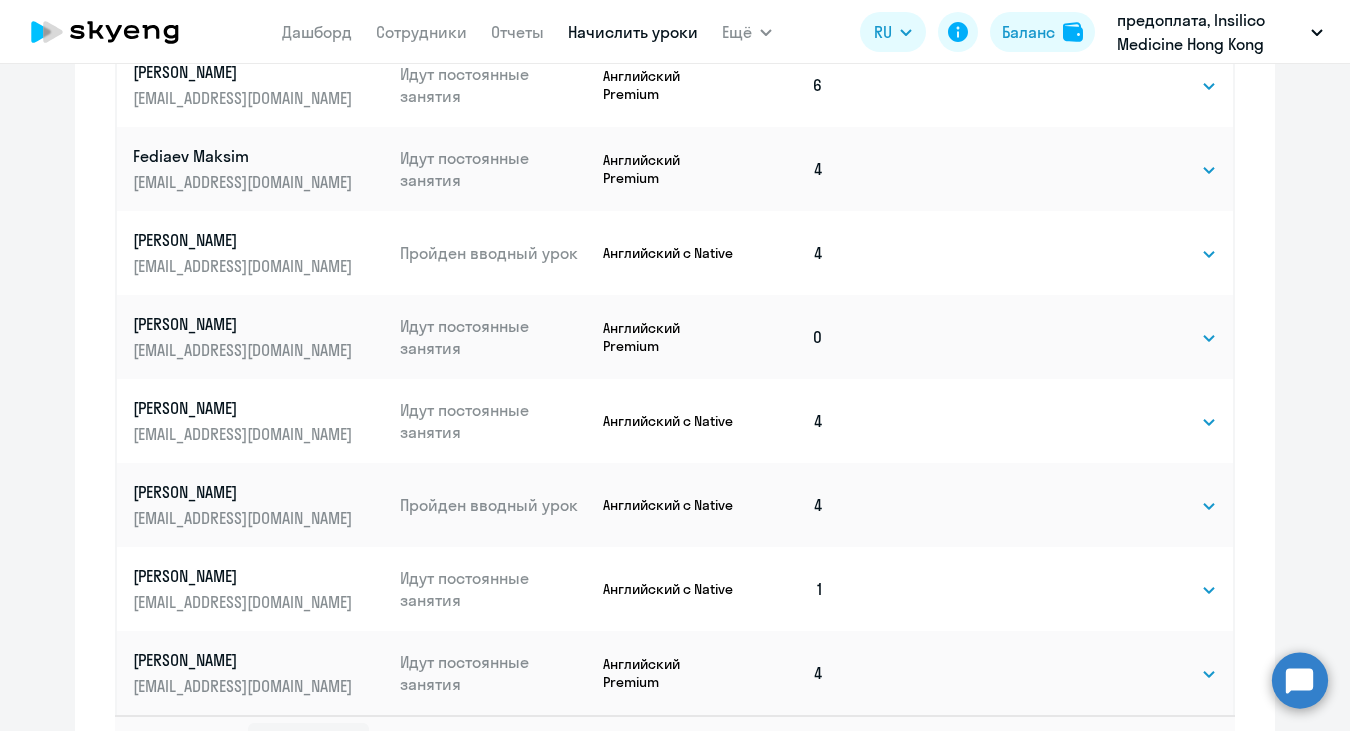scroll, scrollTop: 1077, scrollLeft: 0, axis: vertical 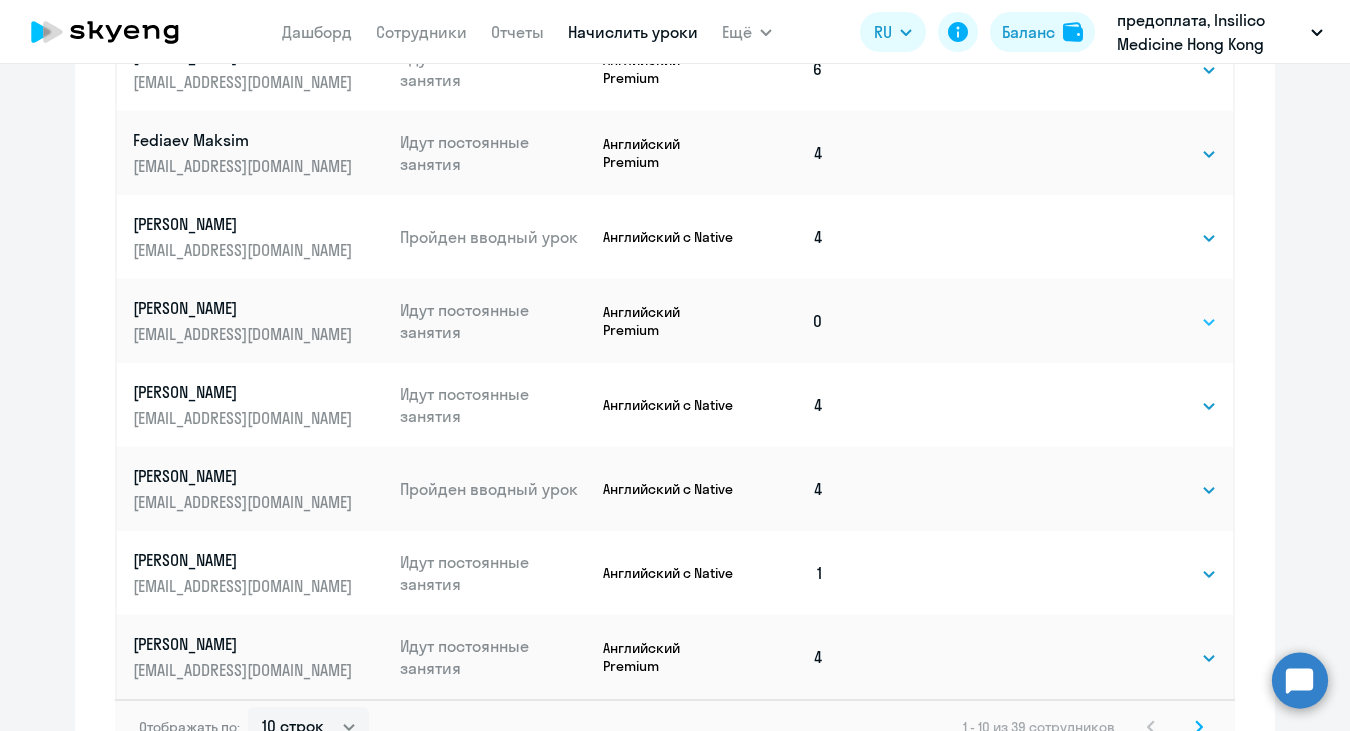 select on "4" 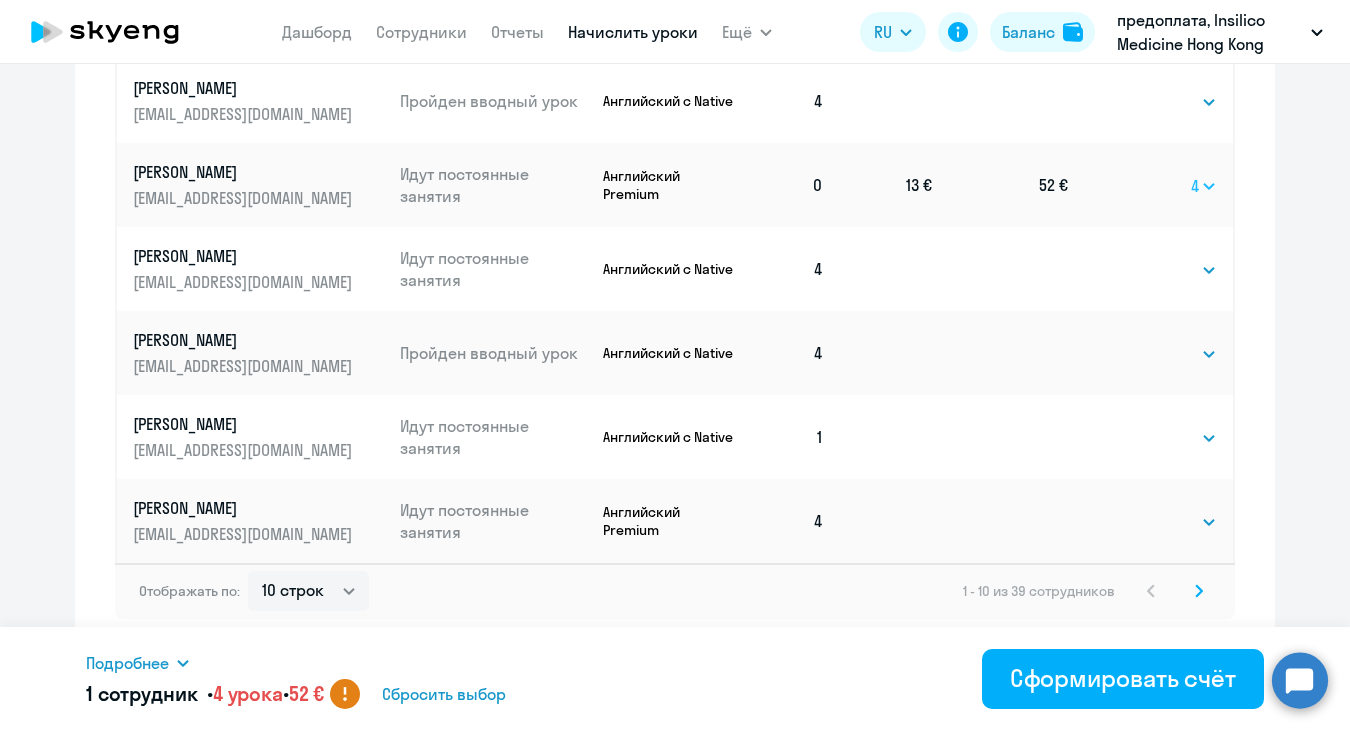 scroll, scrollTop: 1213, scrollLeft: 0, axis: vertical 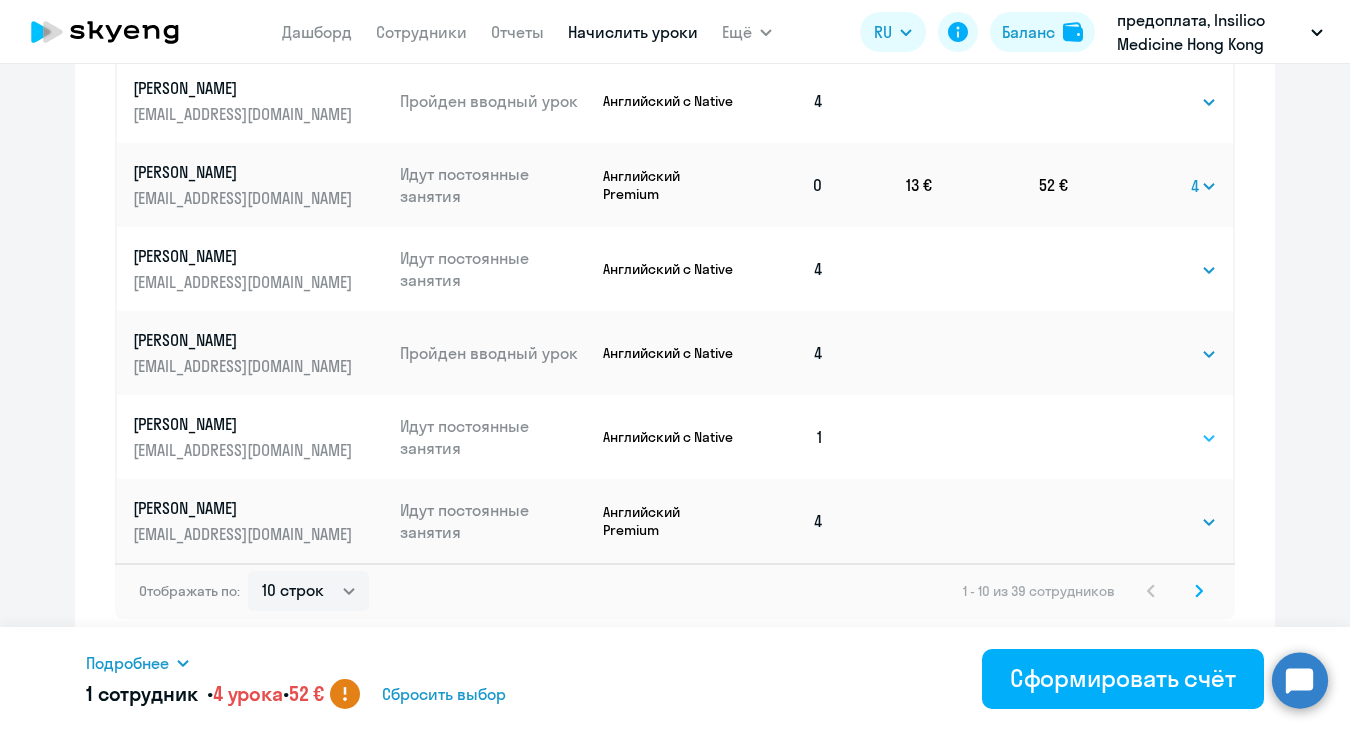 select on "4" 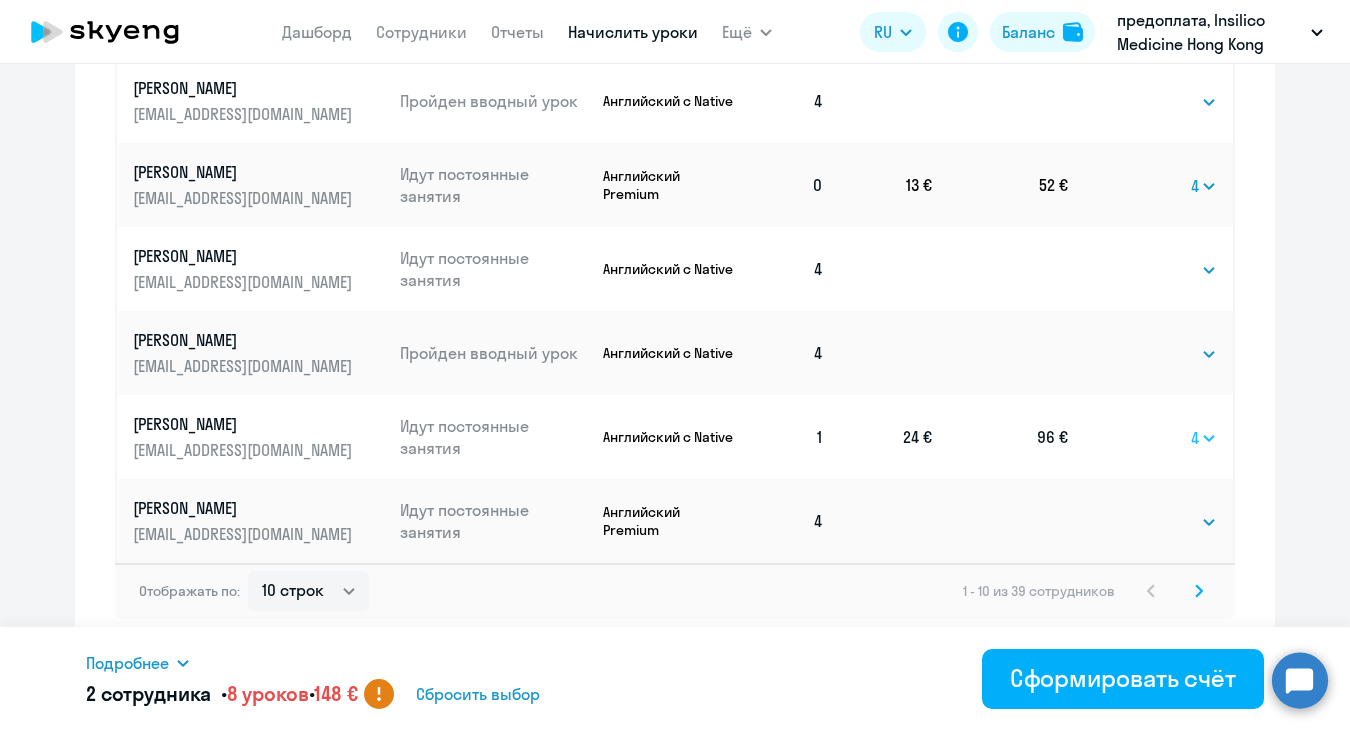 select 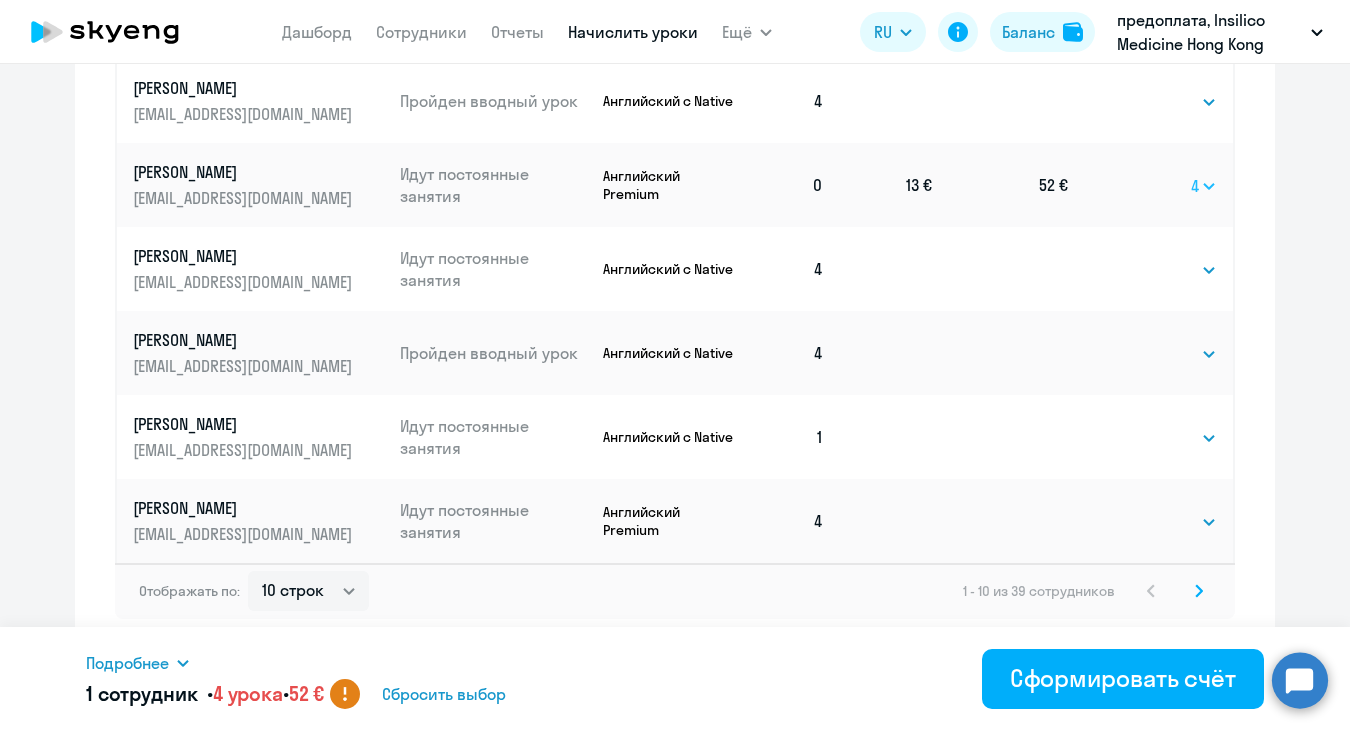select 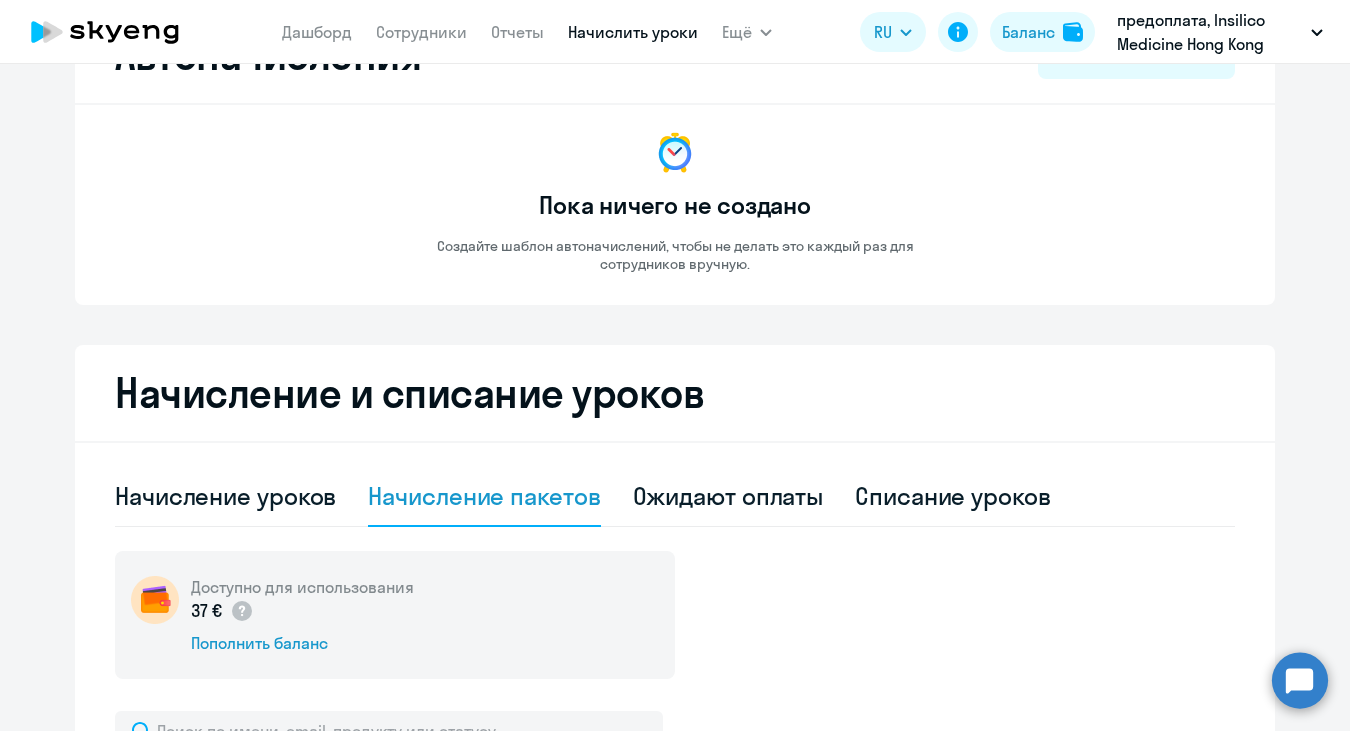scroll, scrollTop: 0, scrollLeft: 0, axis: both 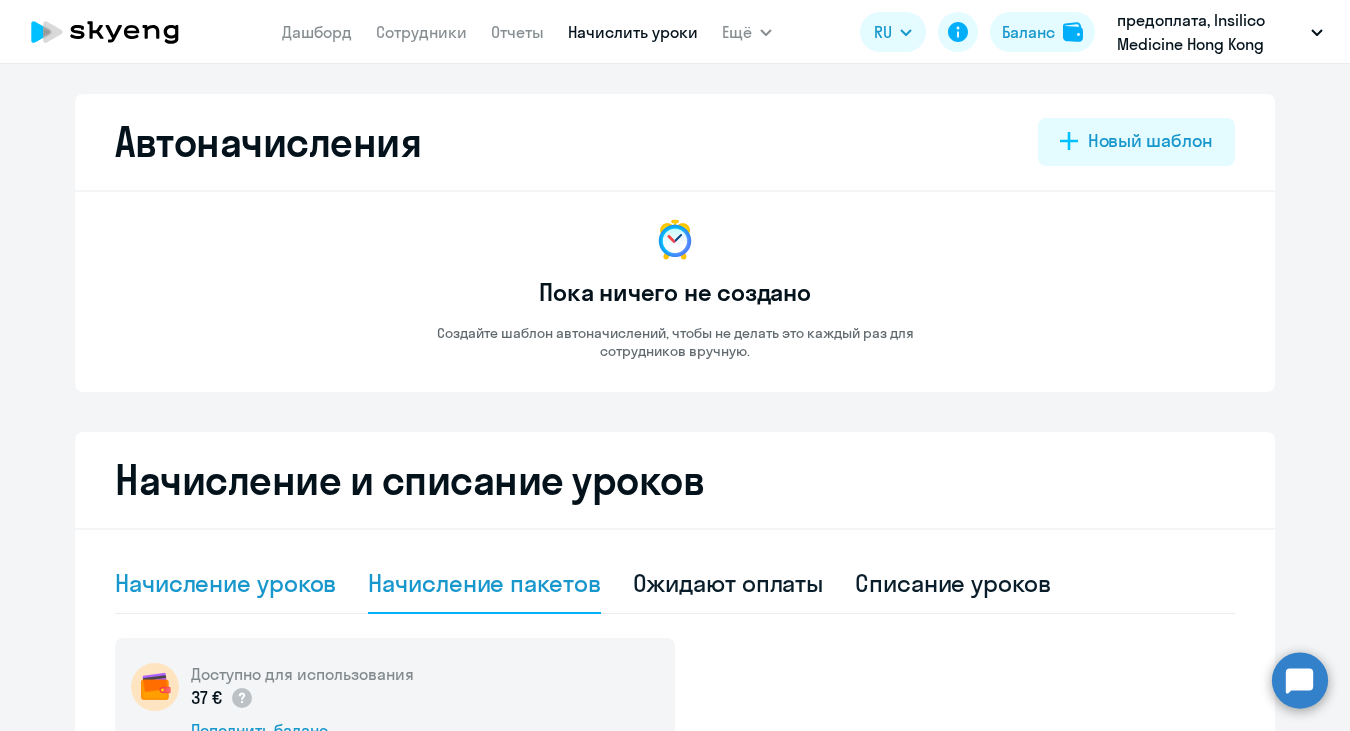 click on "Начисление уроков" 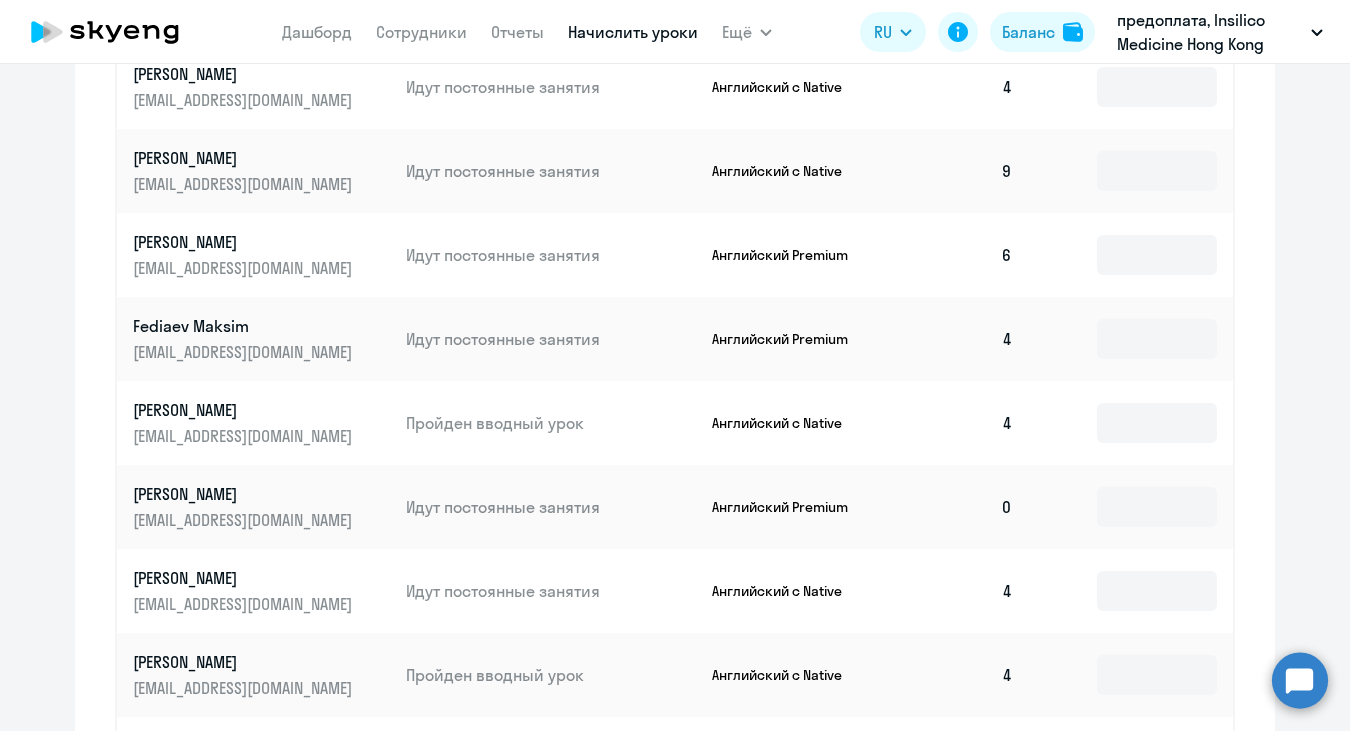 scroll, scrollTop: 824, scrollLeft: 0, axis: vertical 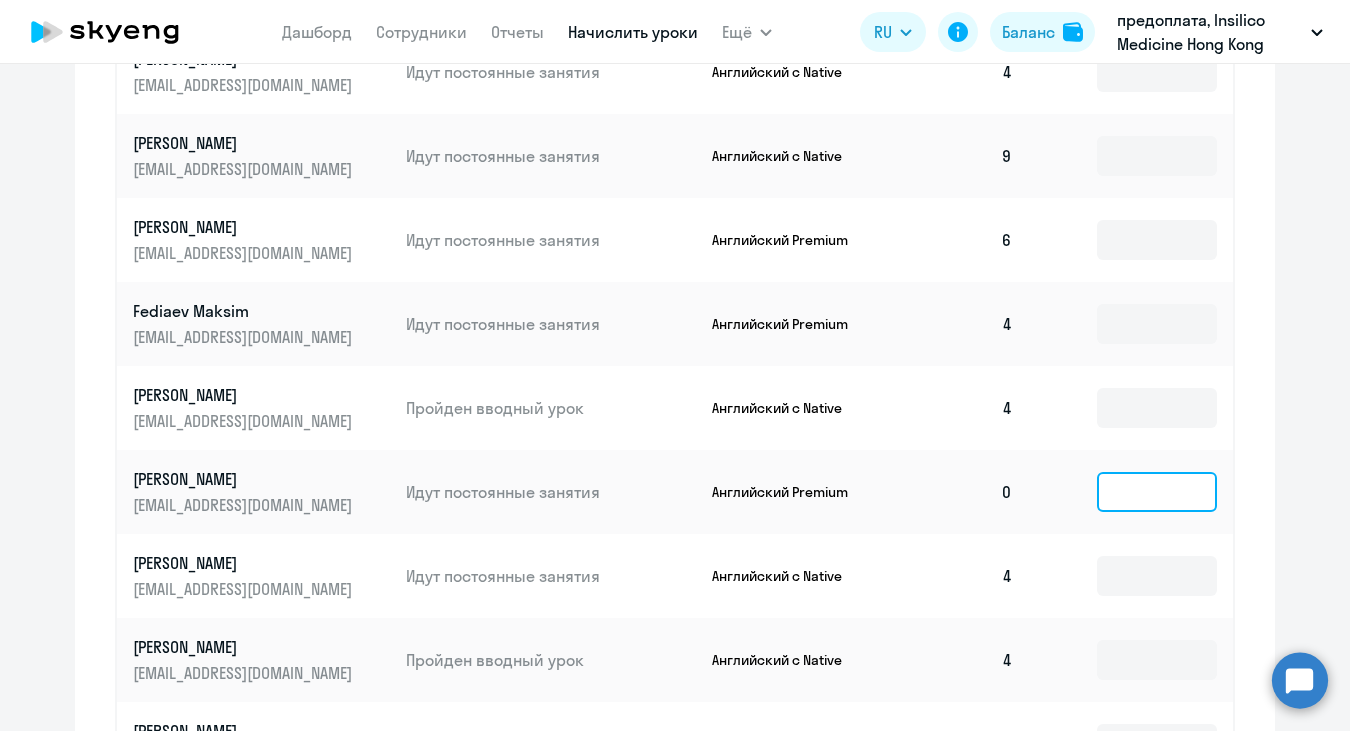 click 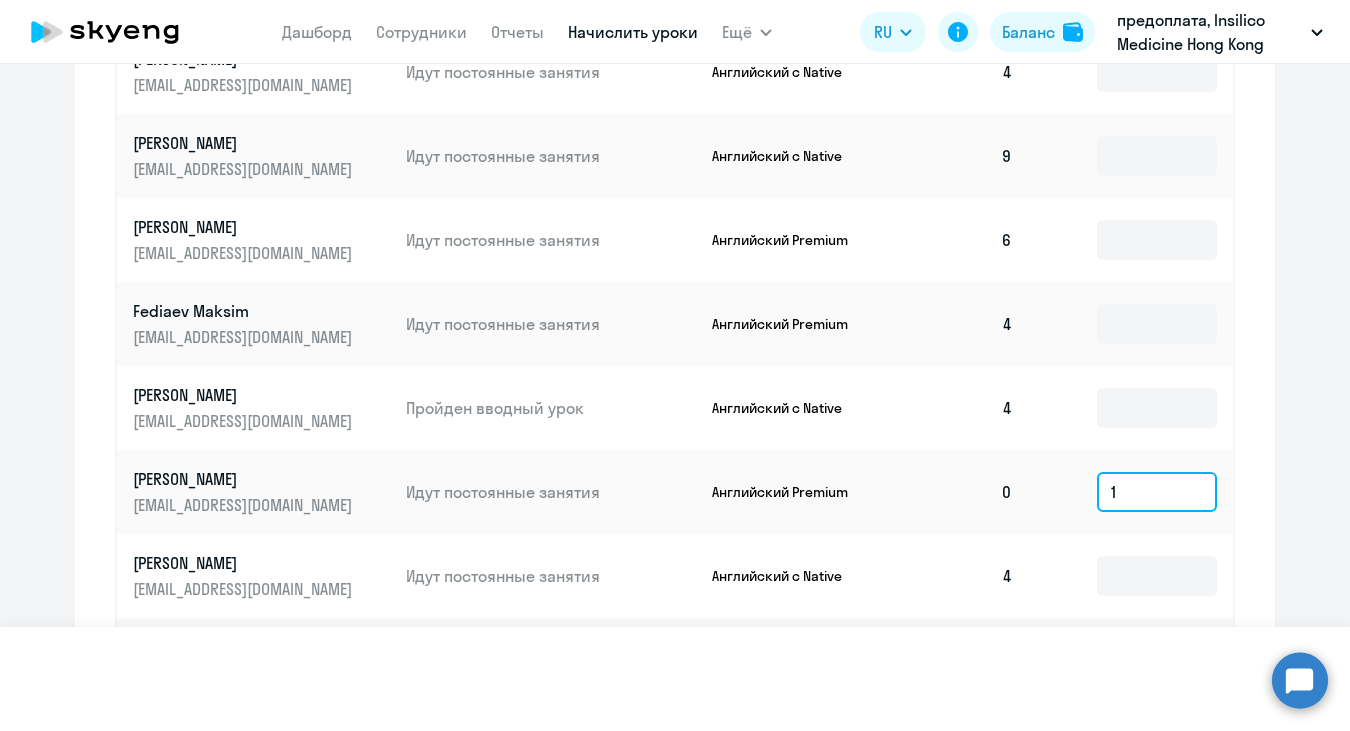 type 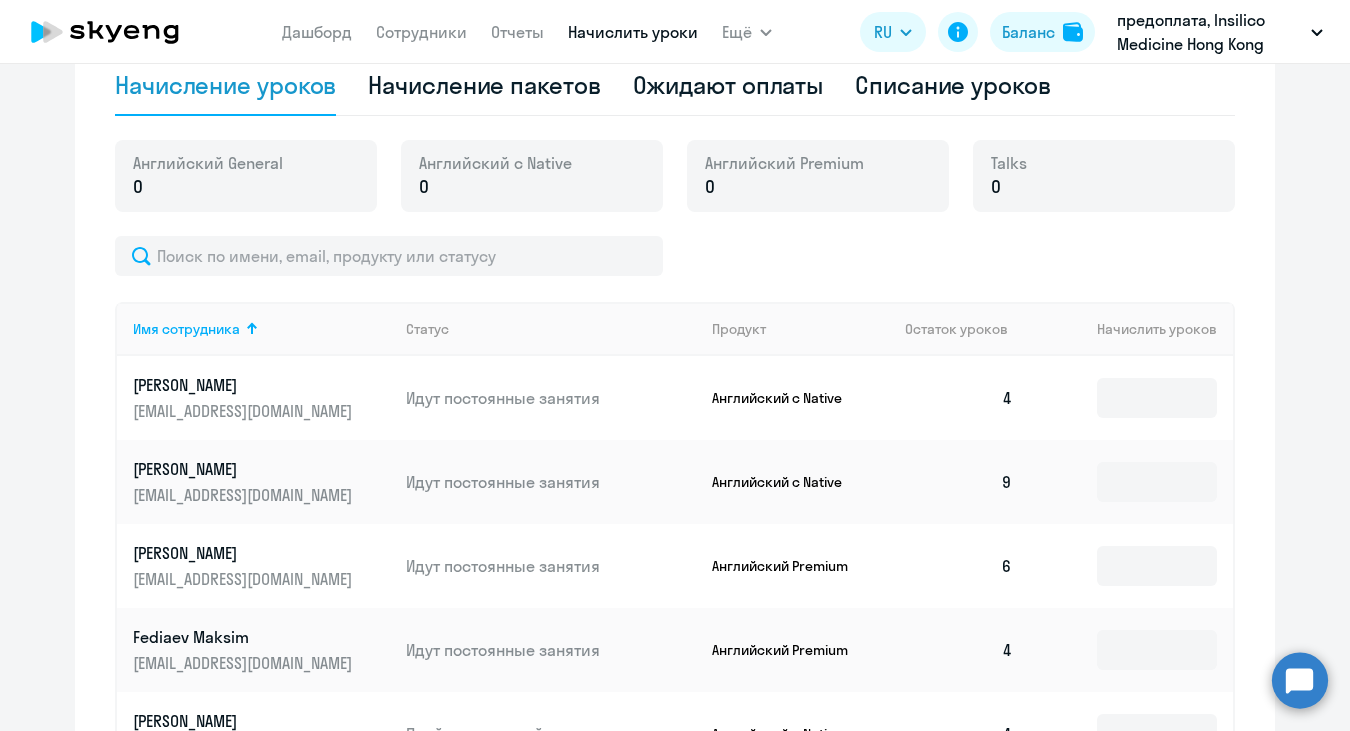 scroll, scrollTop: 456, scrollLeft: 0, axis: vertical 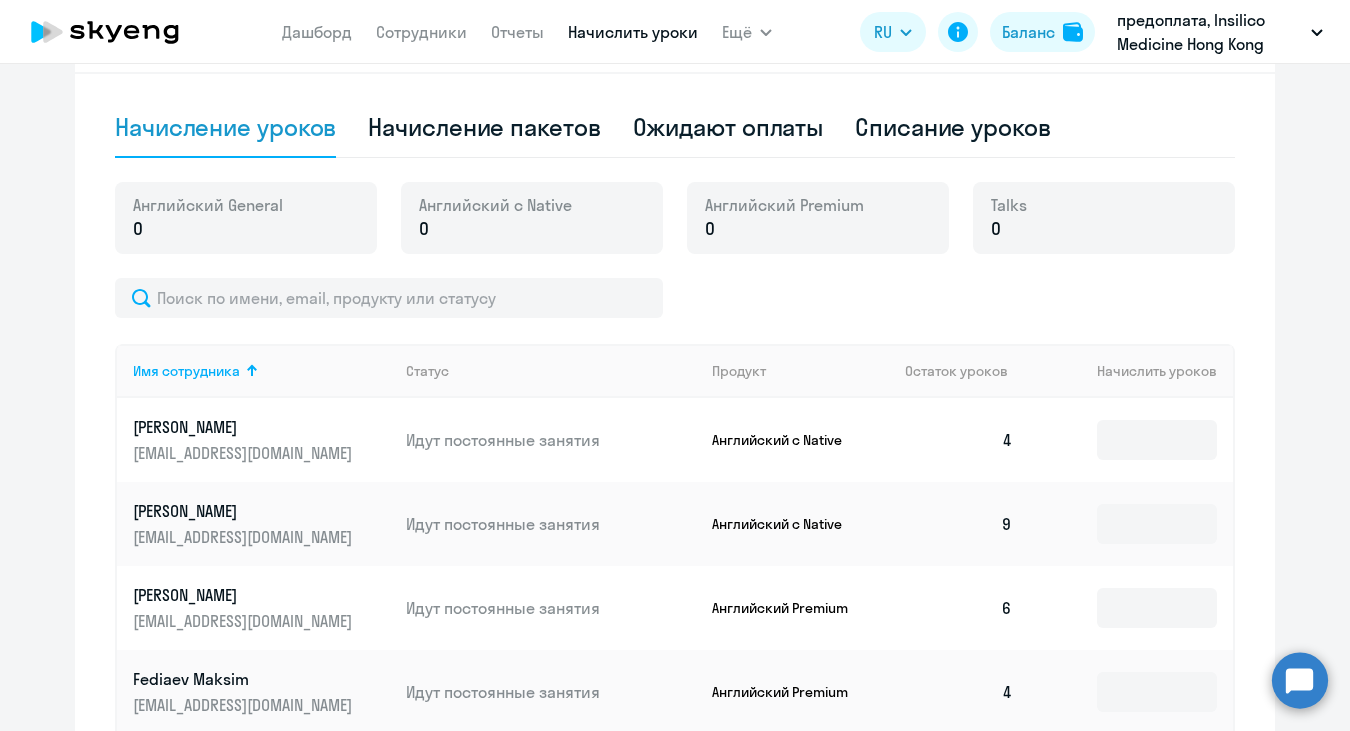 click 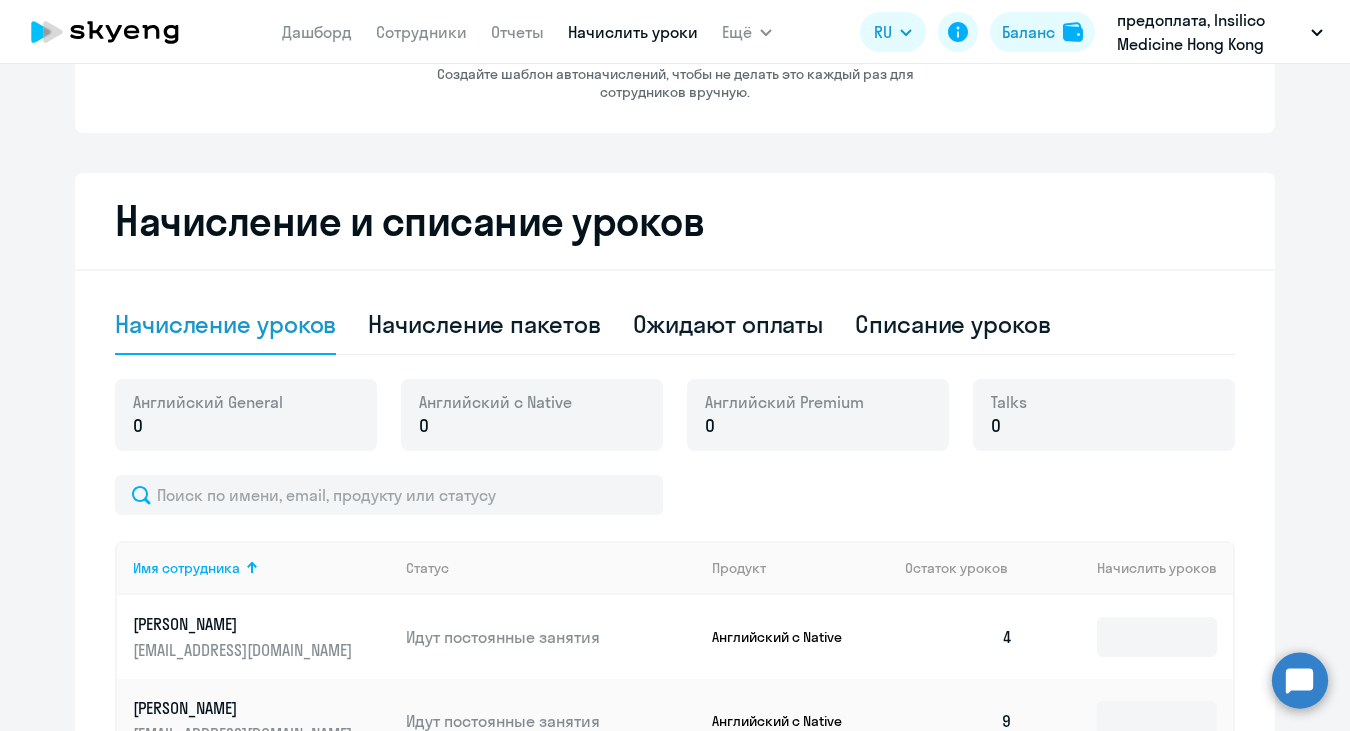 scroll, scrollTop: 203, scrollLeft: 0, axis: vertical 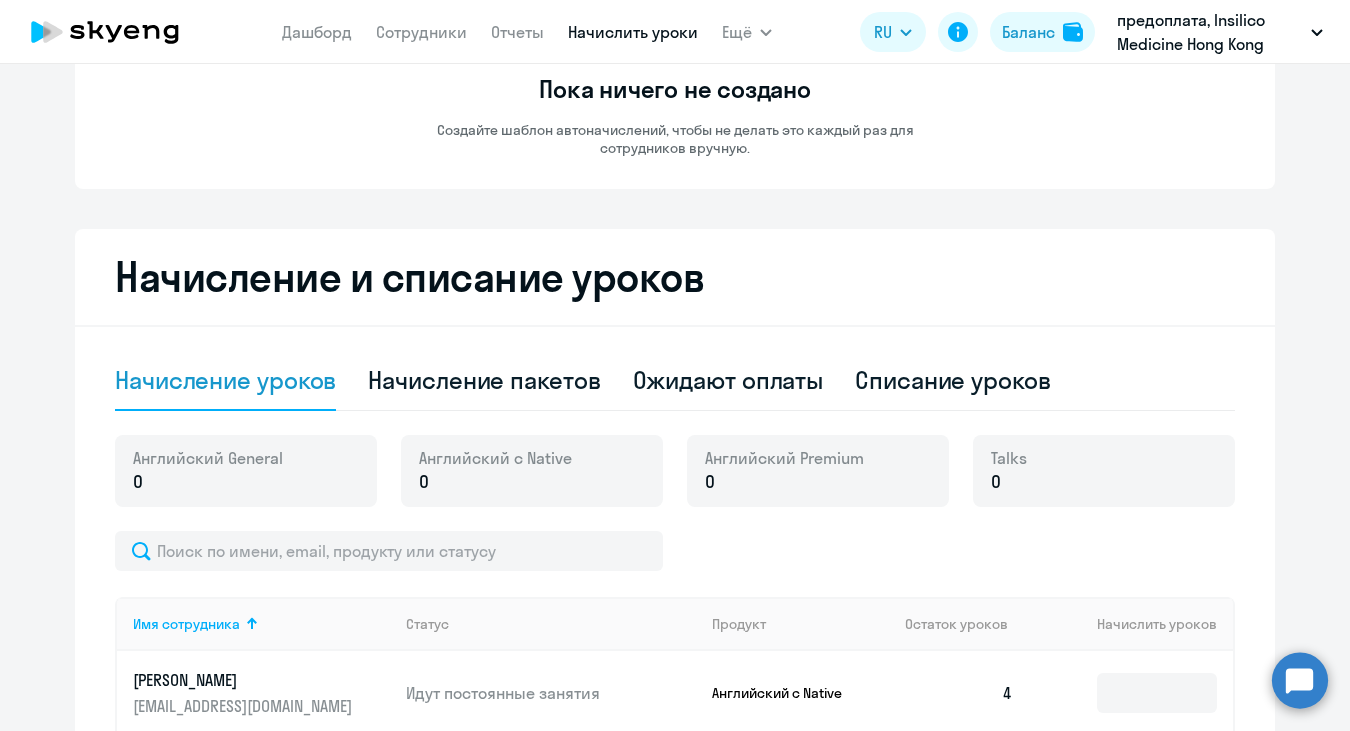 click on "Начислить уроки" at bounding box center [633, 32] 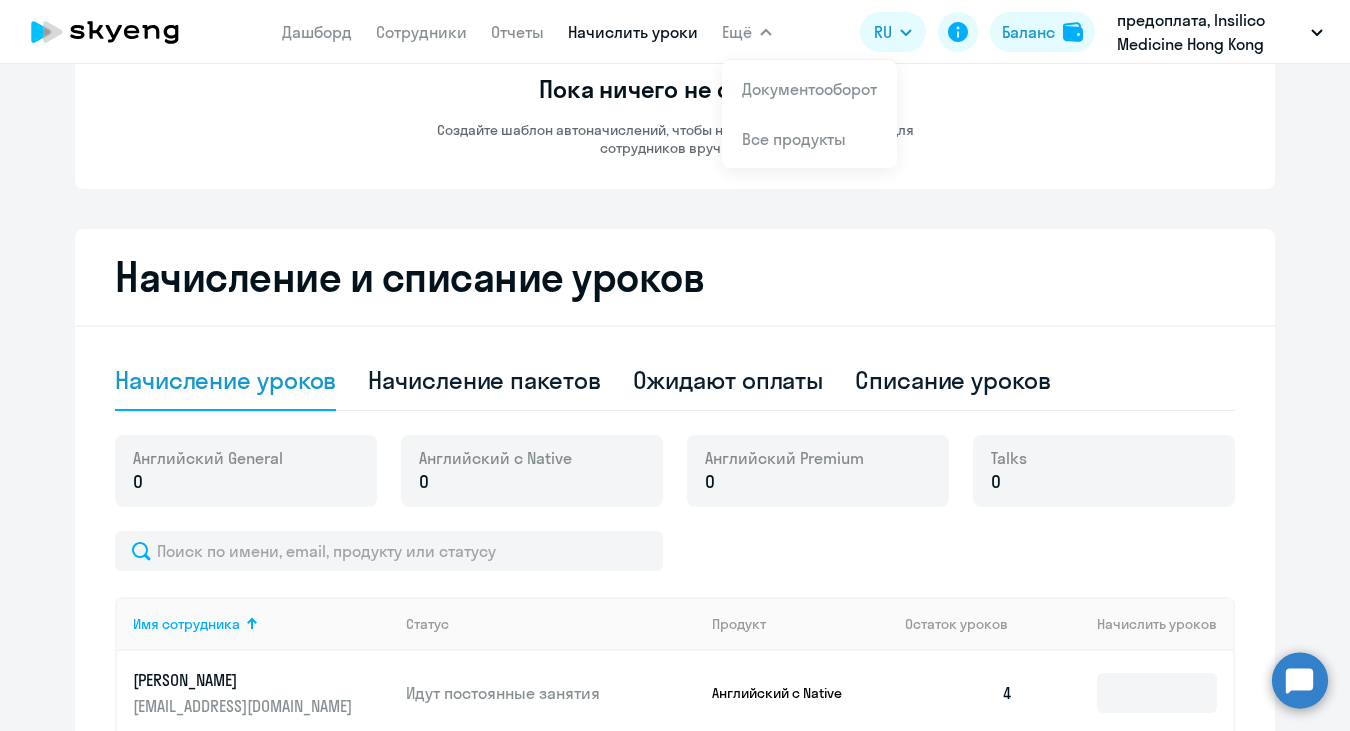click on "Ещё" at bounding box center (747, 32) 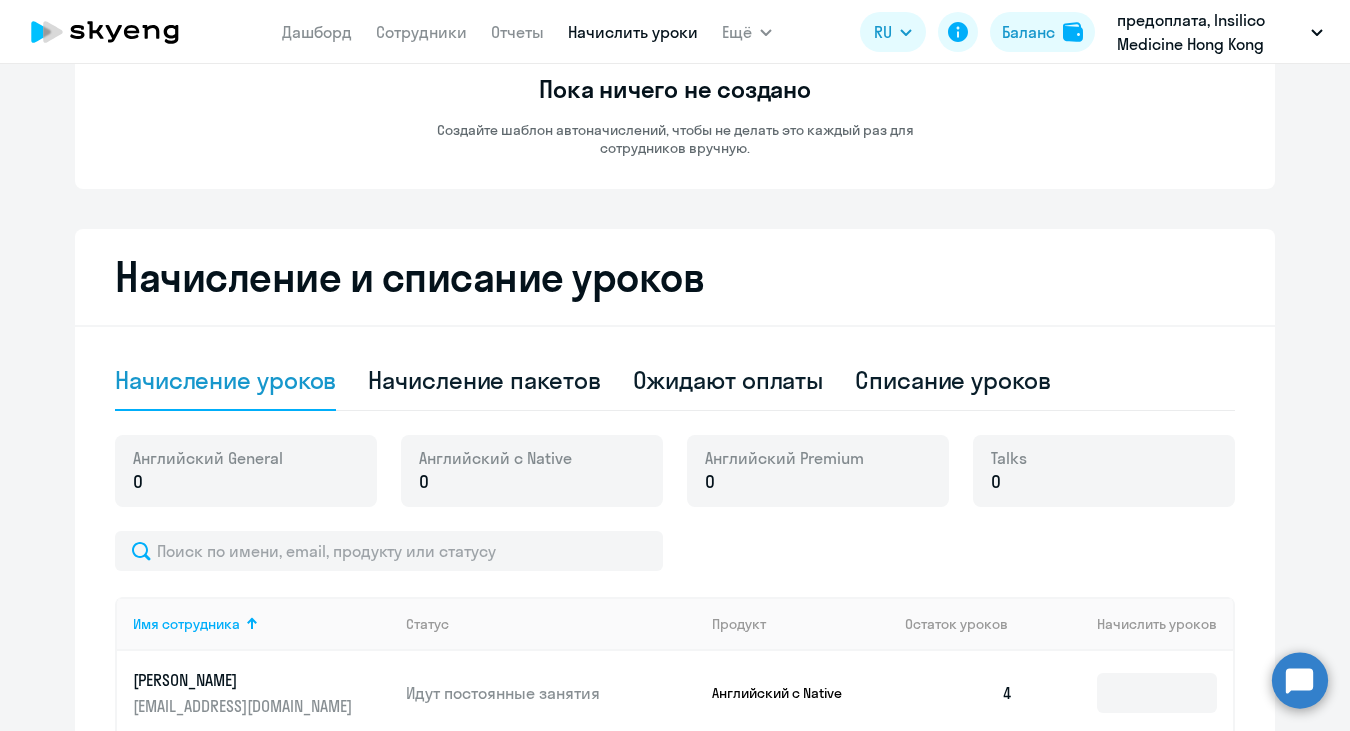 click on "Ещё" at bounding box center (747, 32) 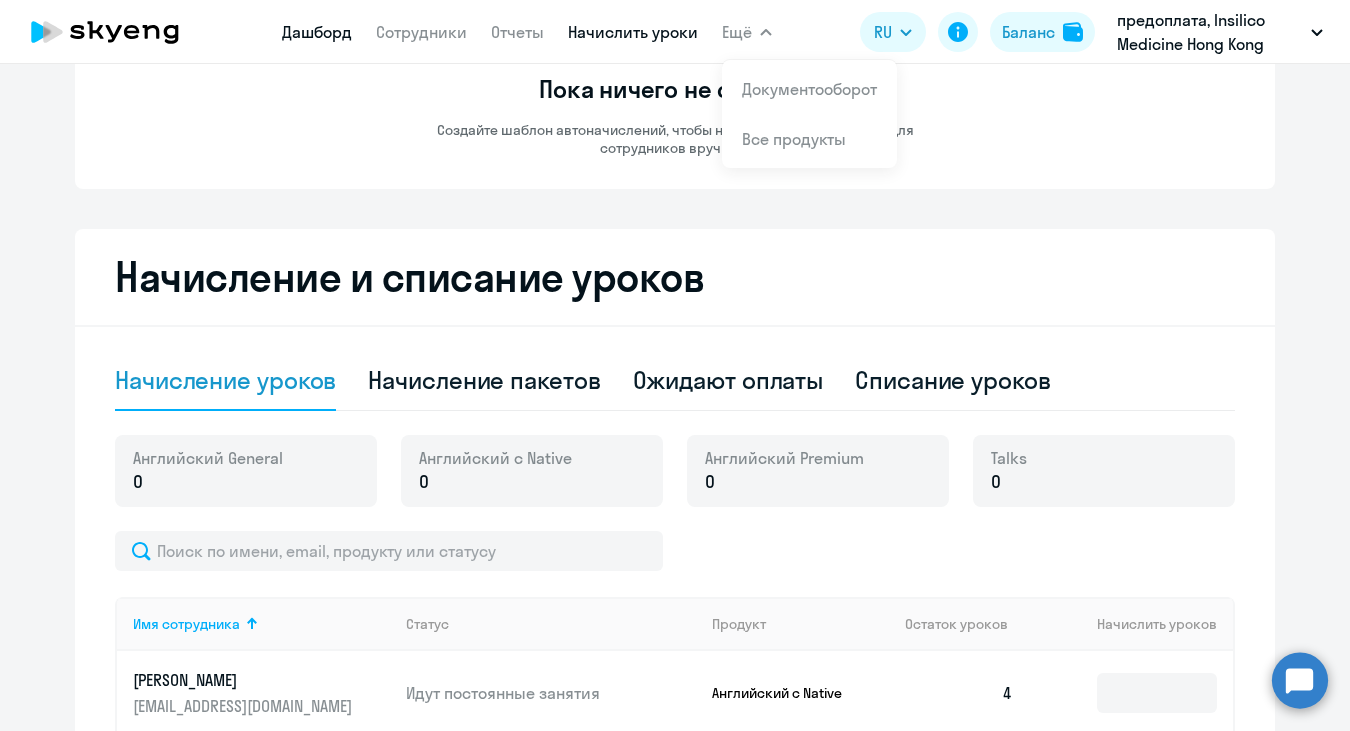click on "Дашборд" at bounding box center [317, 32] 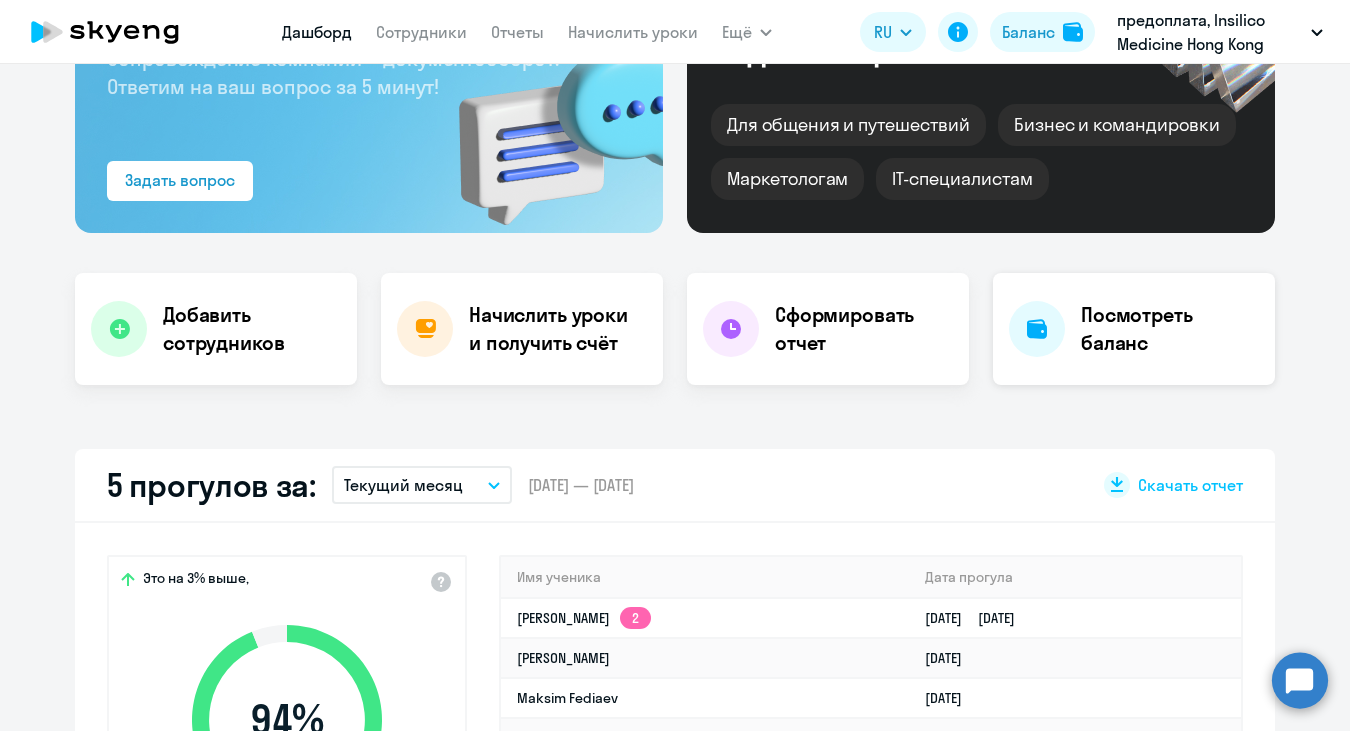 select on "30" 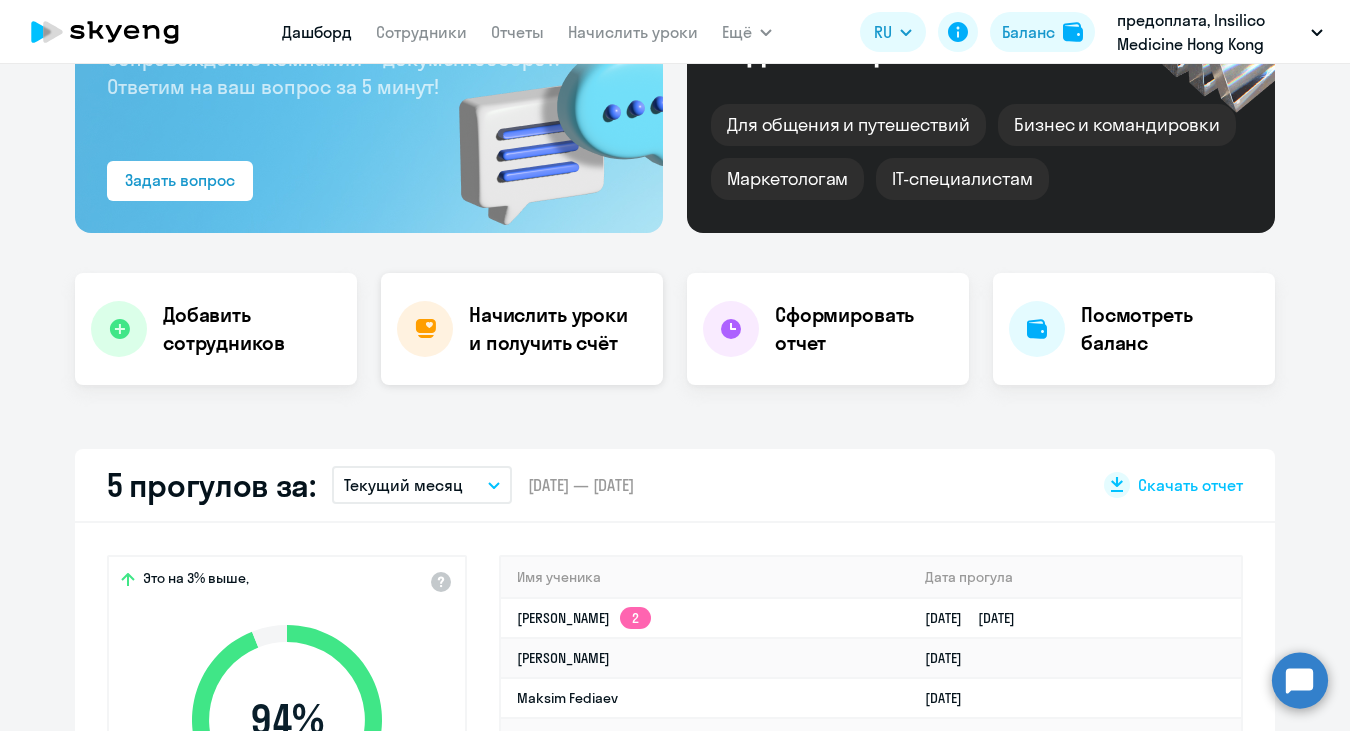 click on "Начислить уроки и получить счёт" 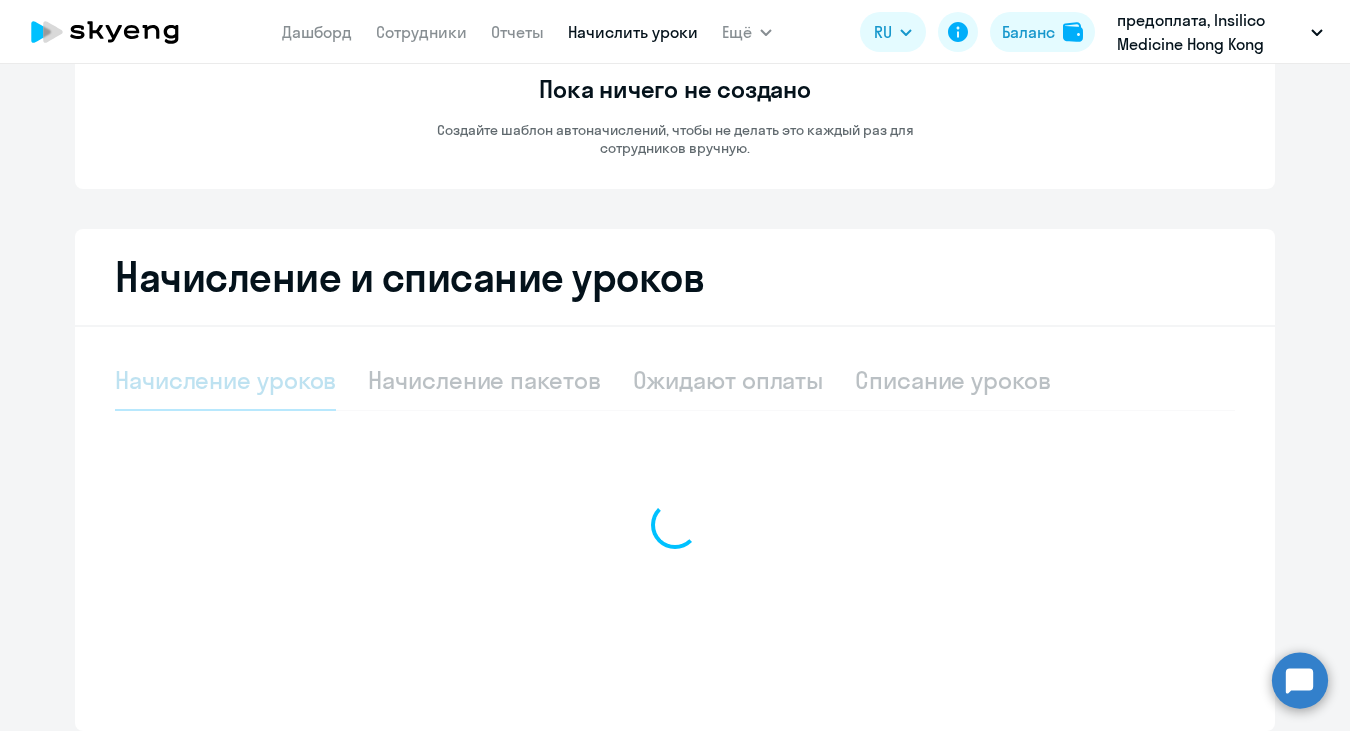 select on "10" 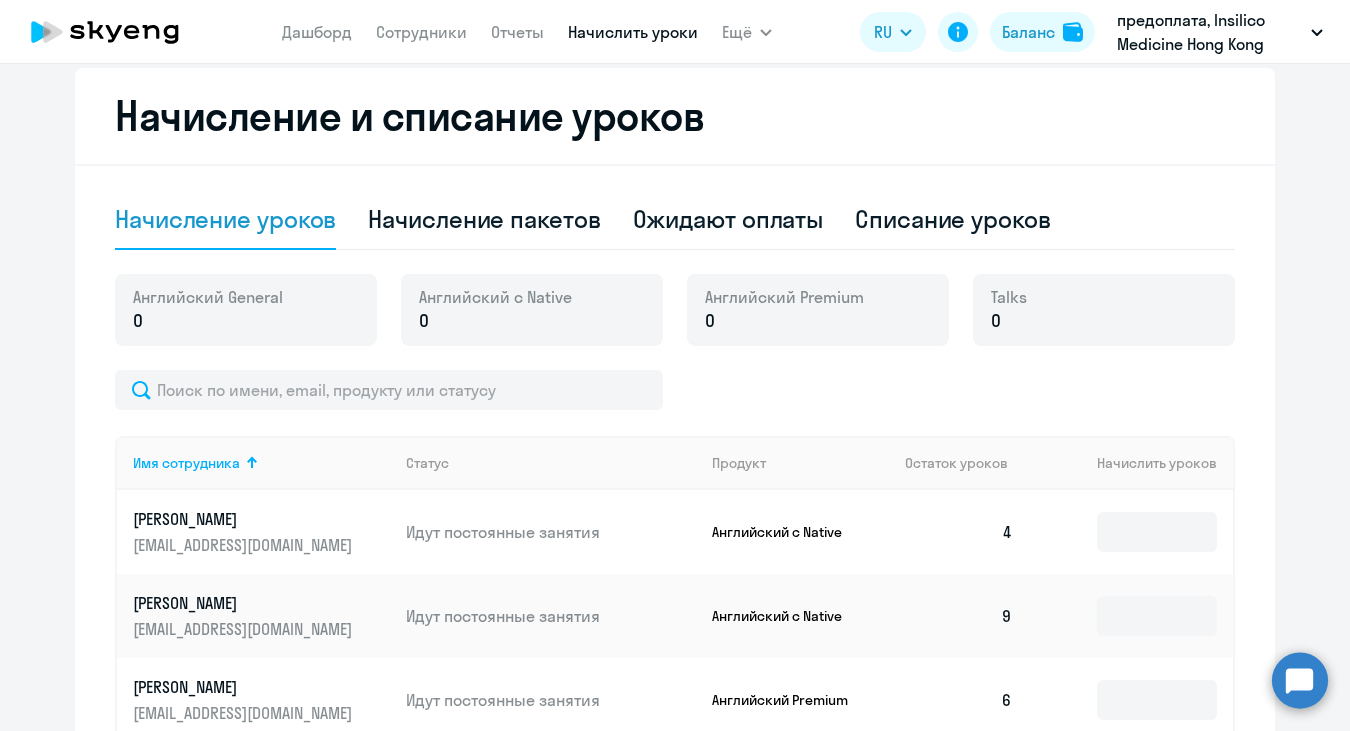 scroll, scrollTop: 389, scrollLeft: 0, axis: vertical 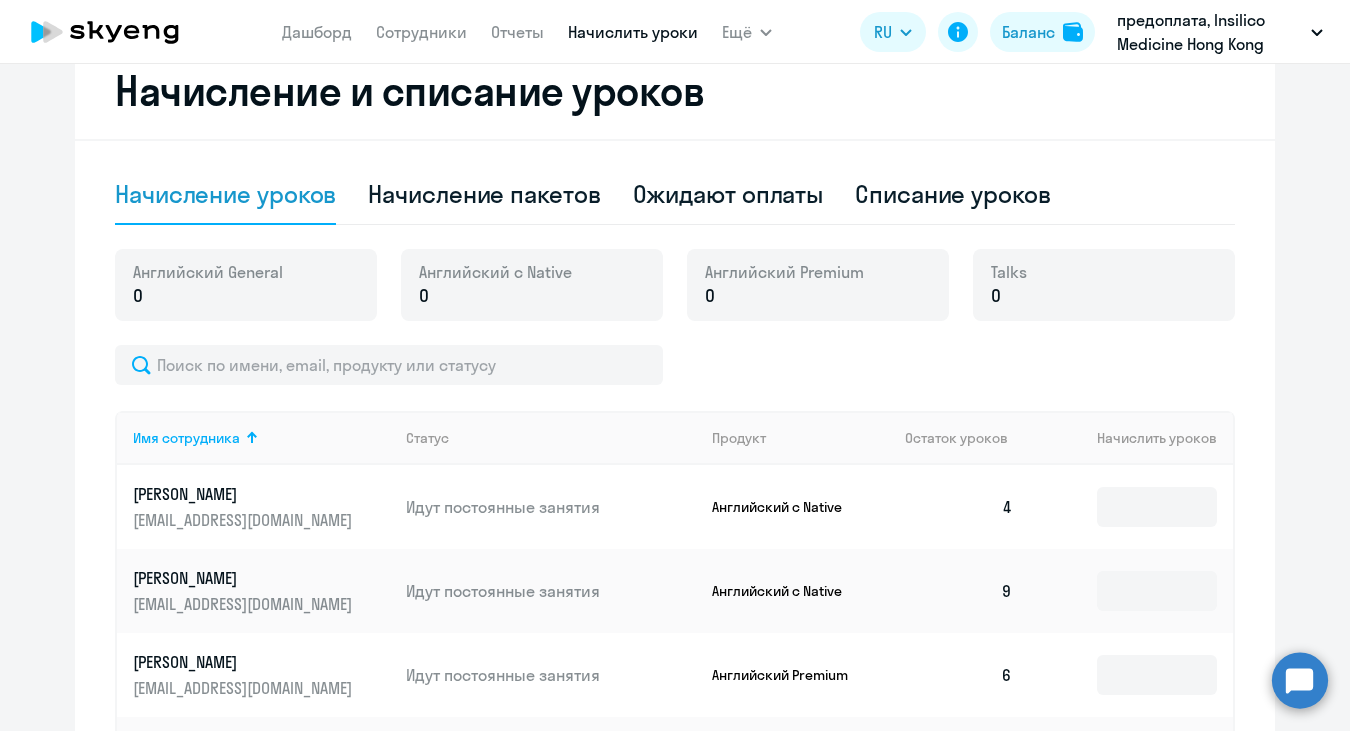 click on "0" 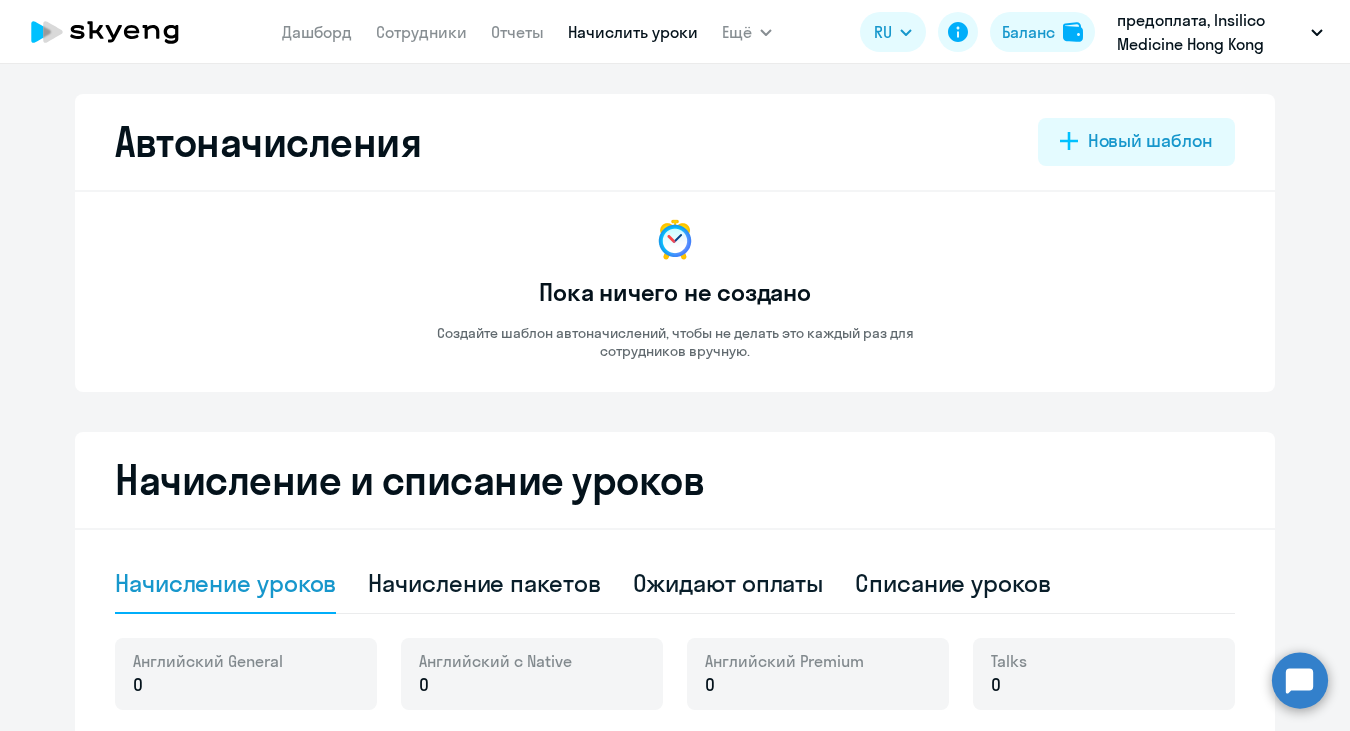 scroll, scrollTop: 0, scrollLeft: 0, axis: both 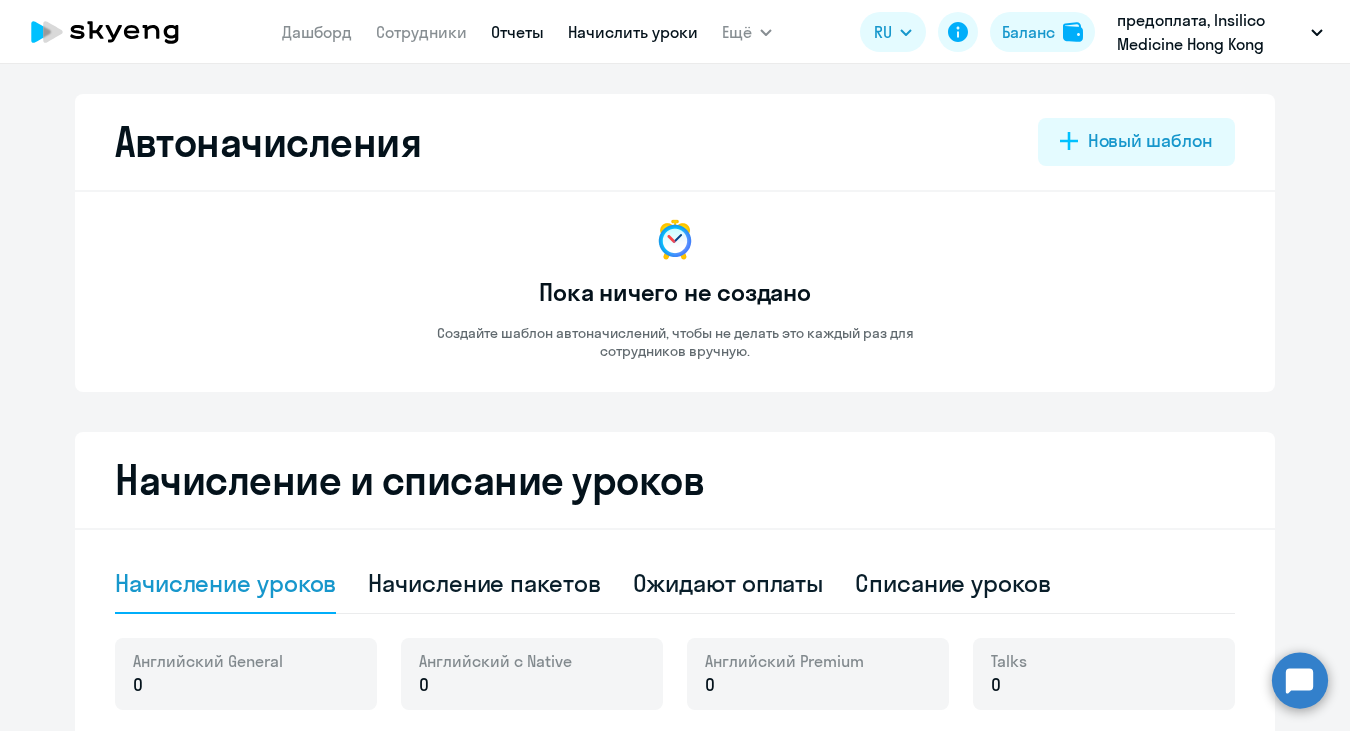 click on "Отчеты" at bounding box center (517, 32) 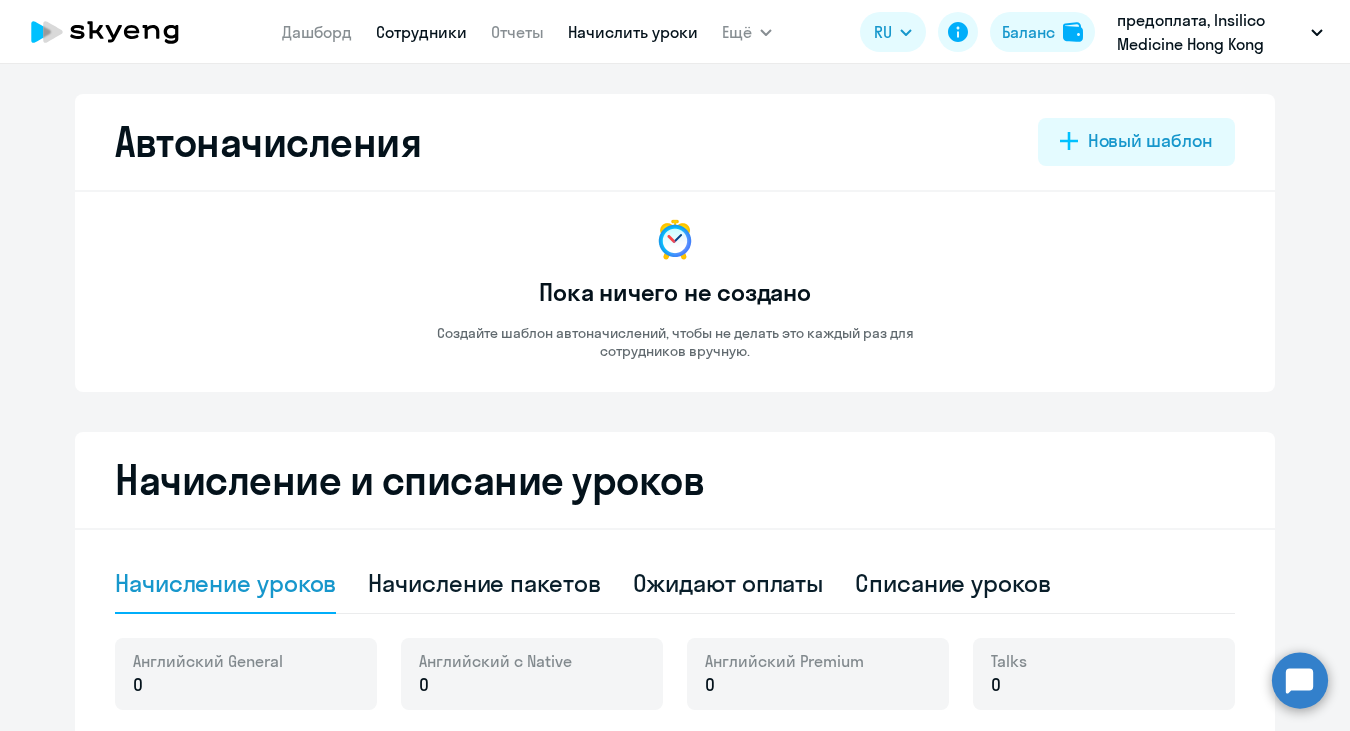 click on "Сотрудники" at bounding box center (421, 32) 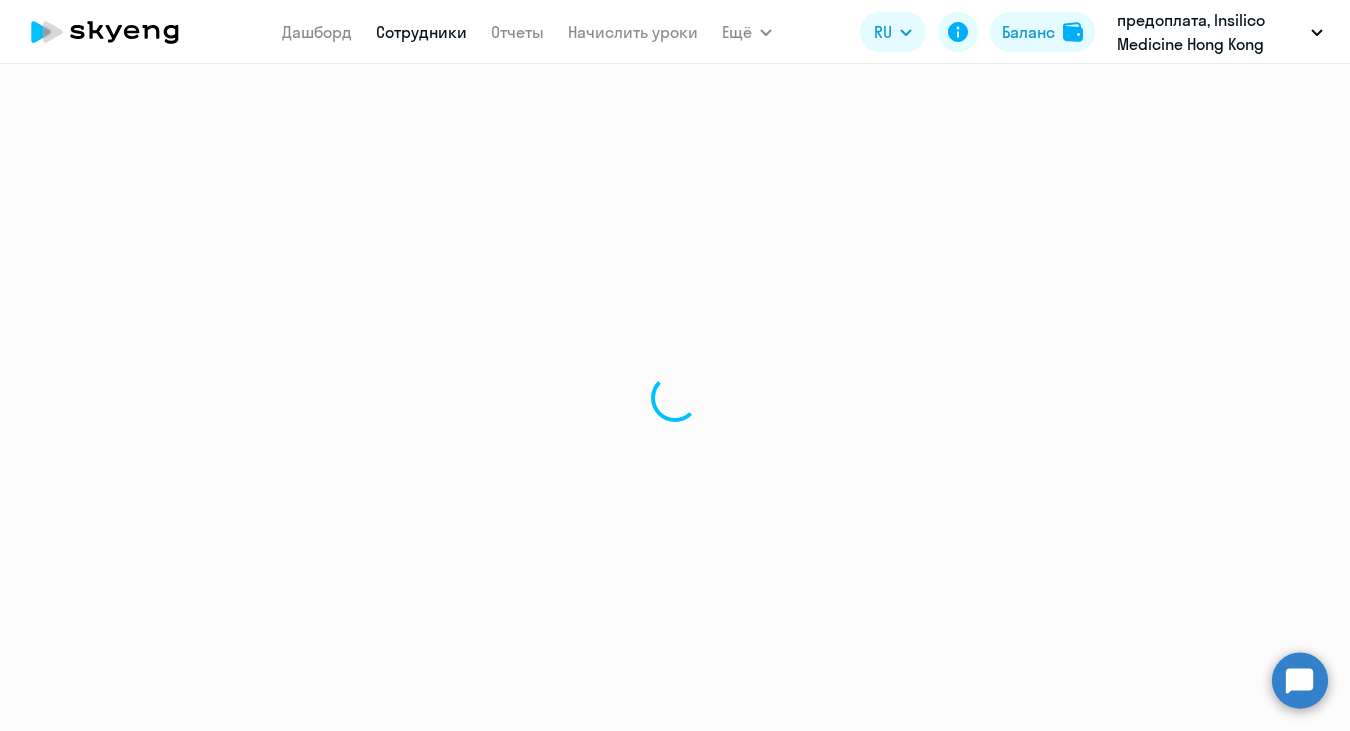 select on "30" 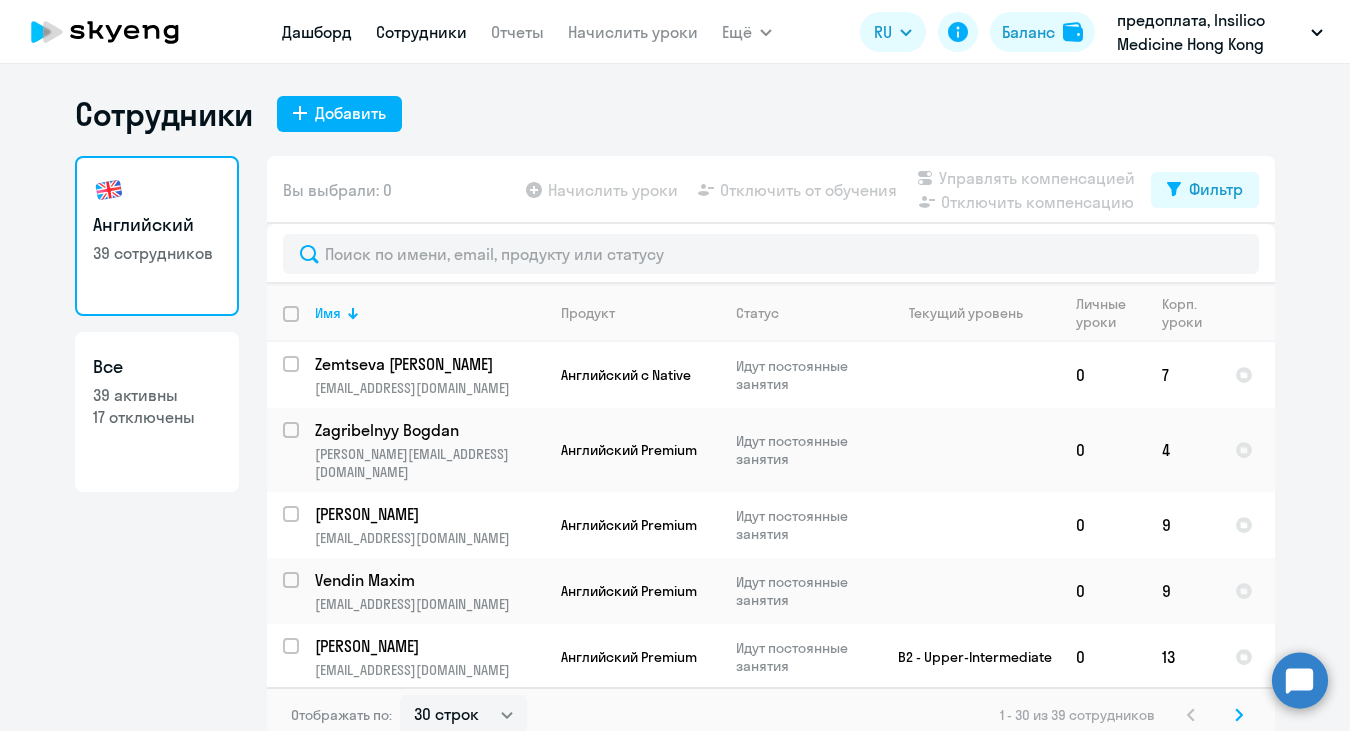 click on "Дашборд" at bounding box center (317, 32) 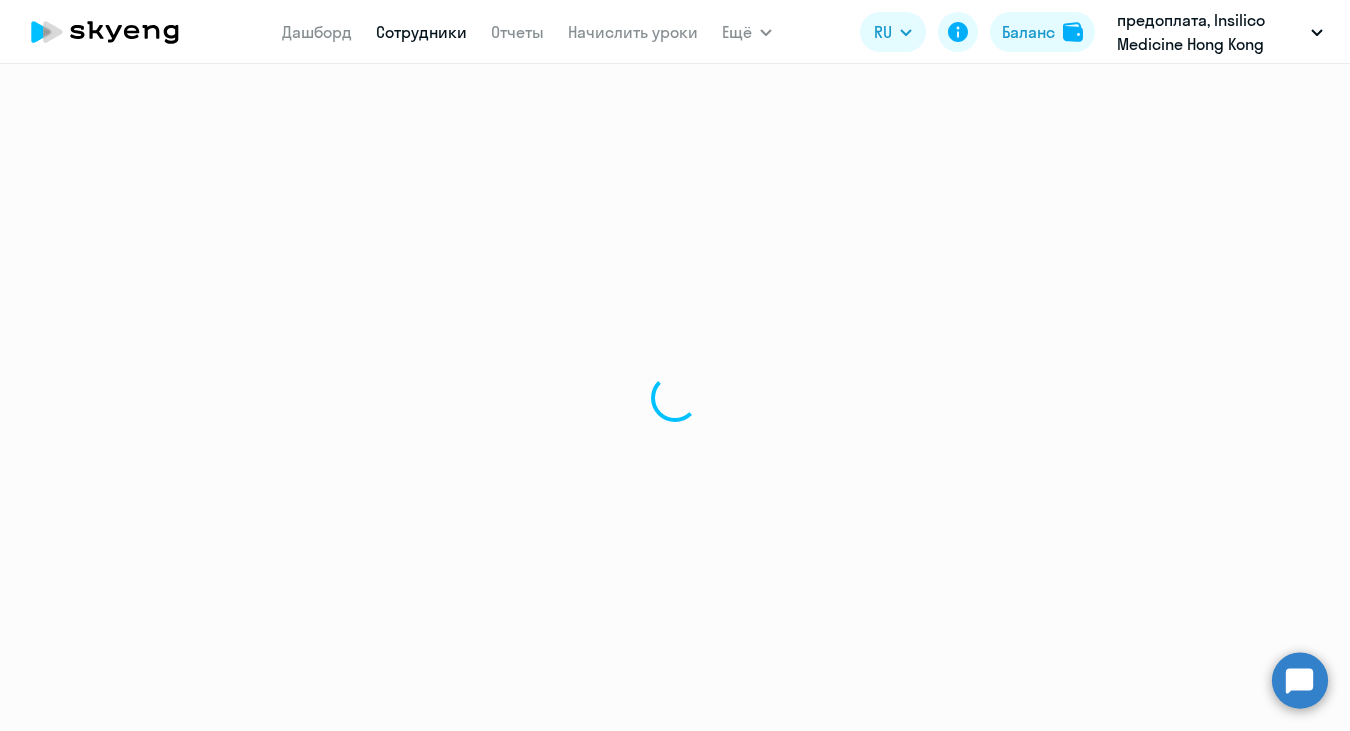 select on "30" 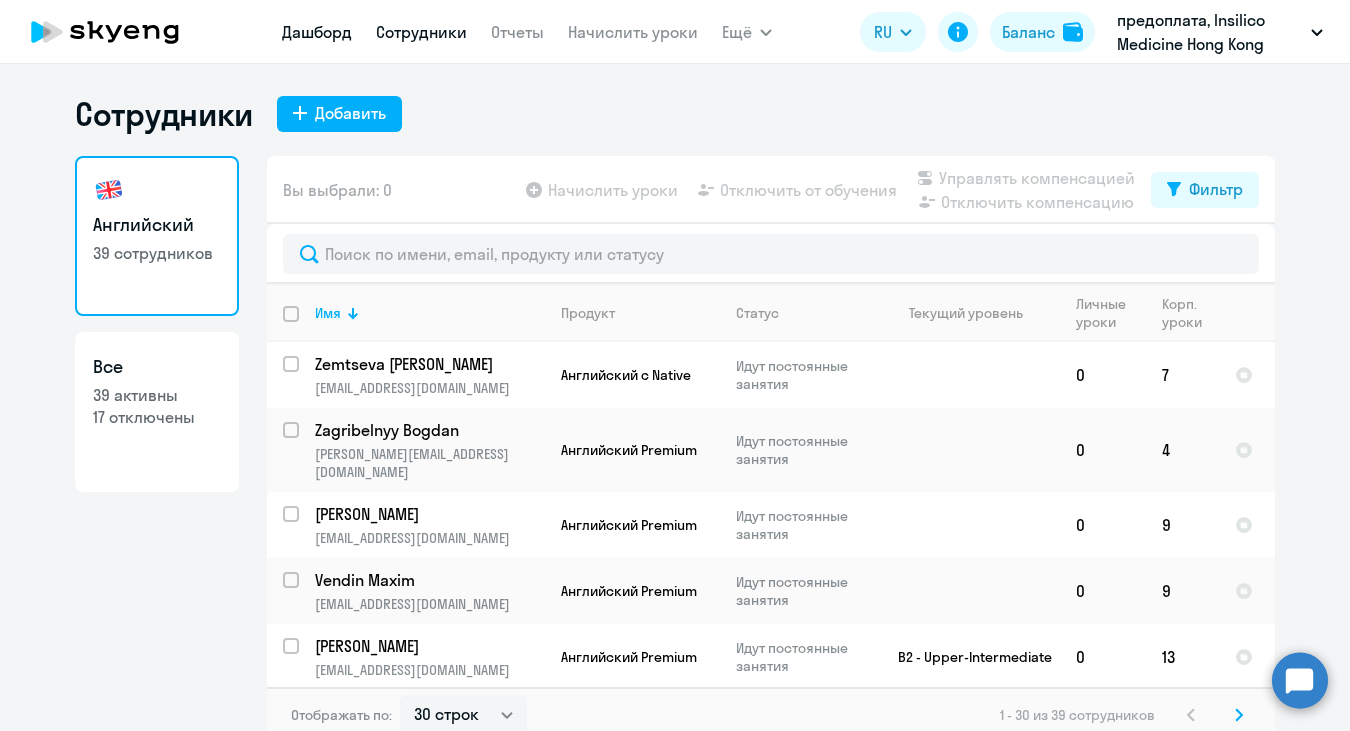 click on "Дашборд" at bounding box center [317, 32] 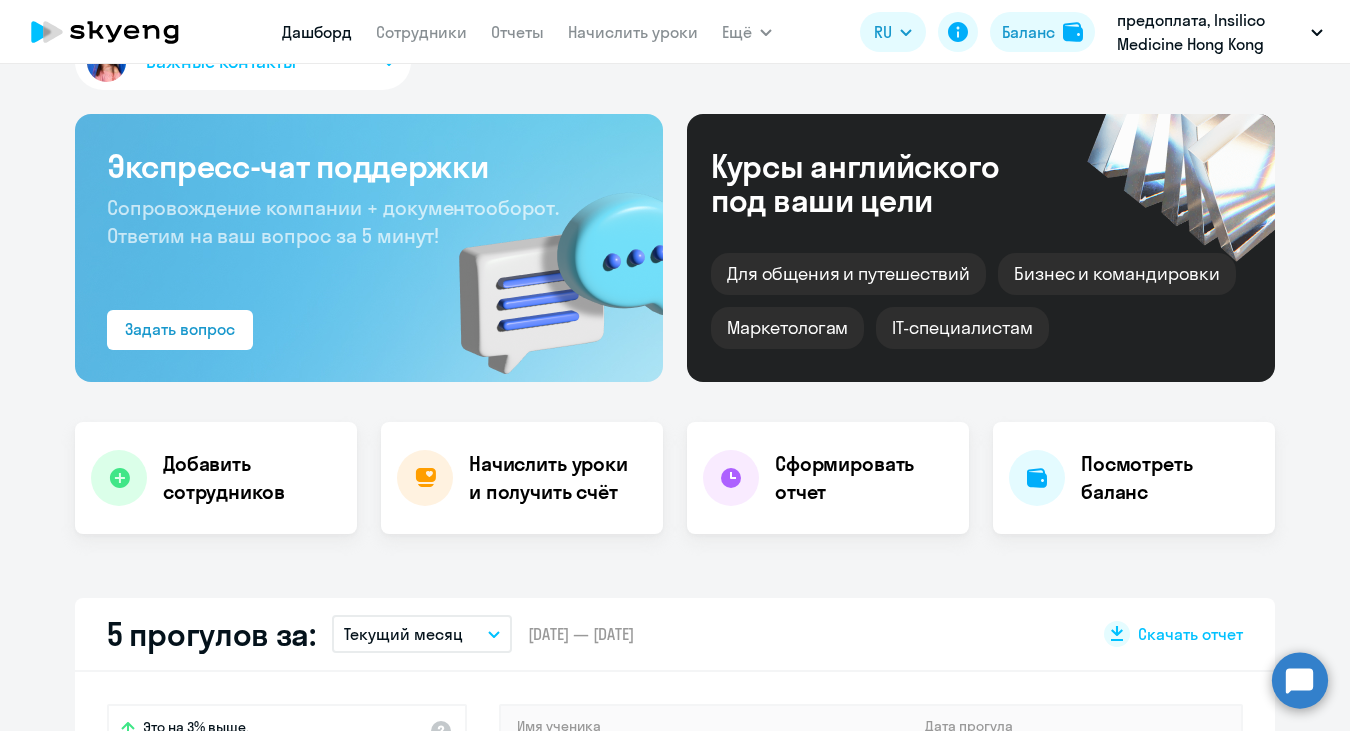 scroll, scrollTop: 73, scrollLeft: 0, axis: vertical 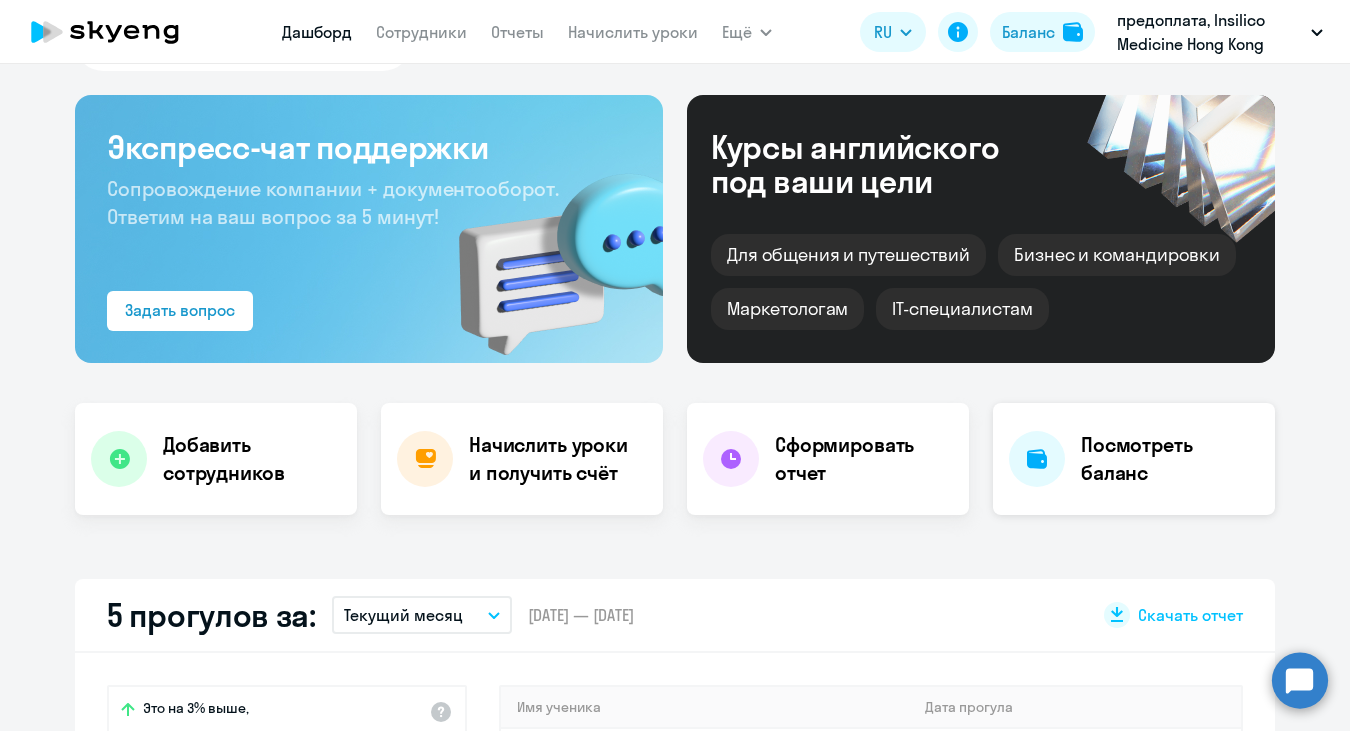 click on "Посмотреть баланс" 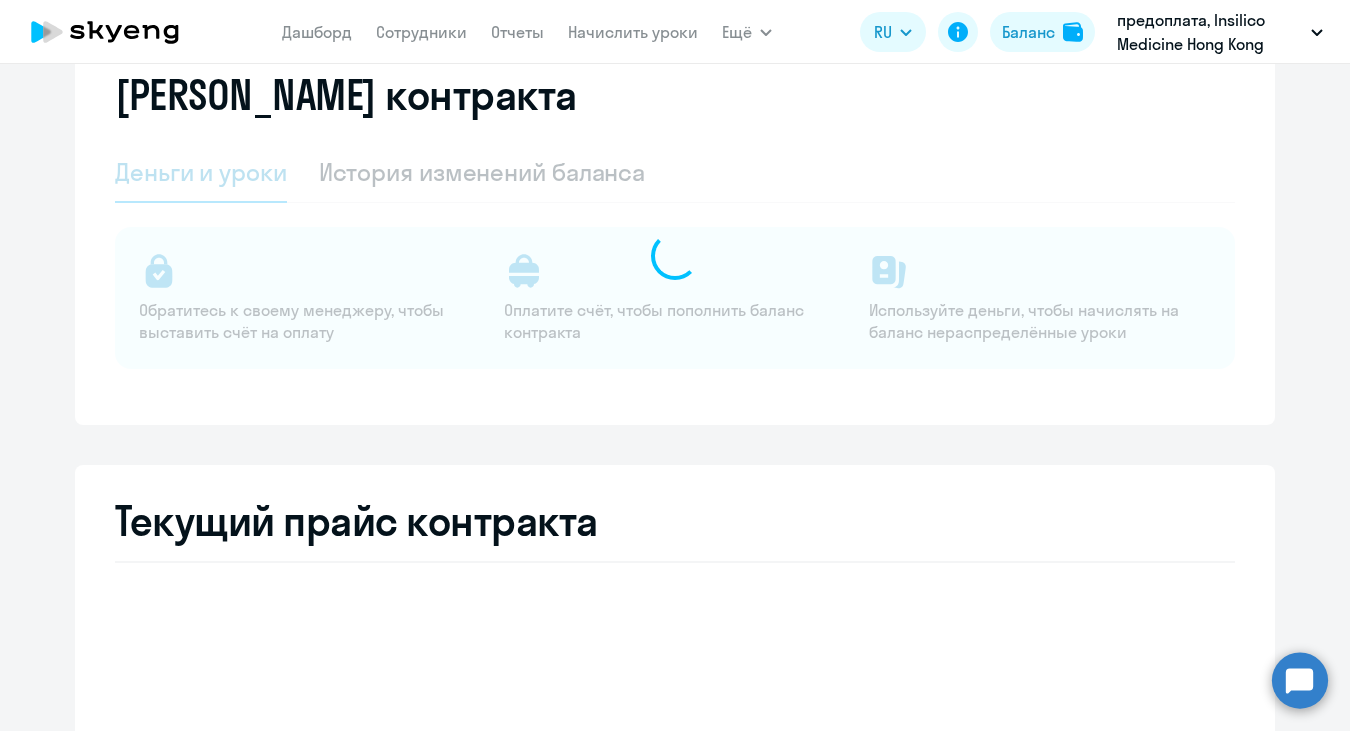 select on "english_adult_not_native_speaker" 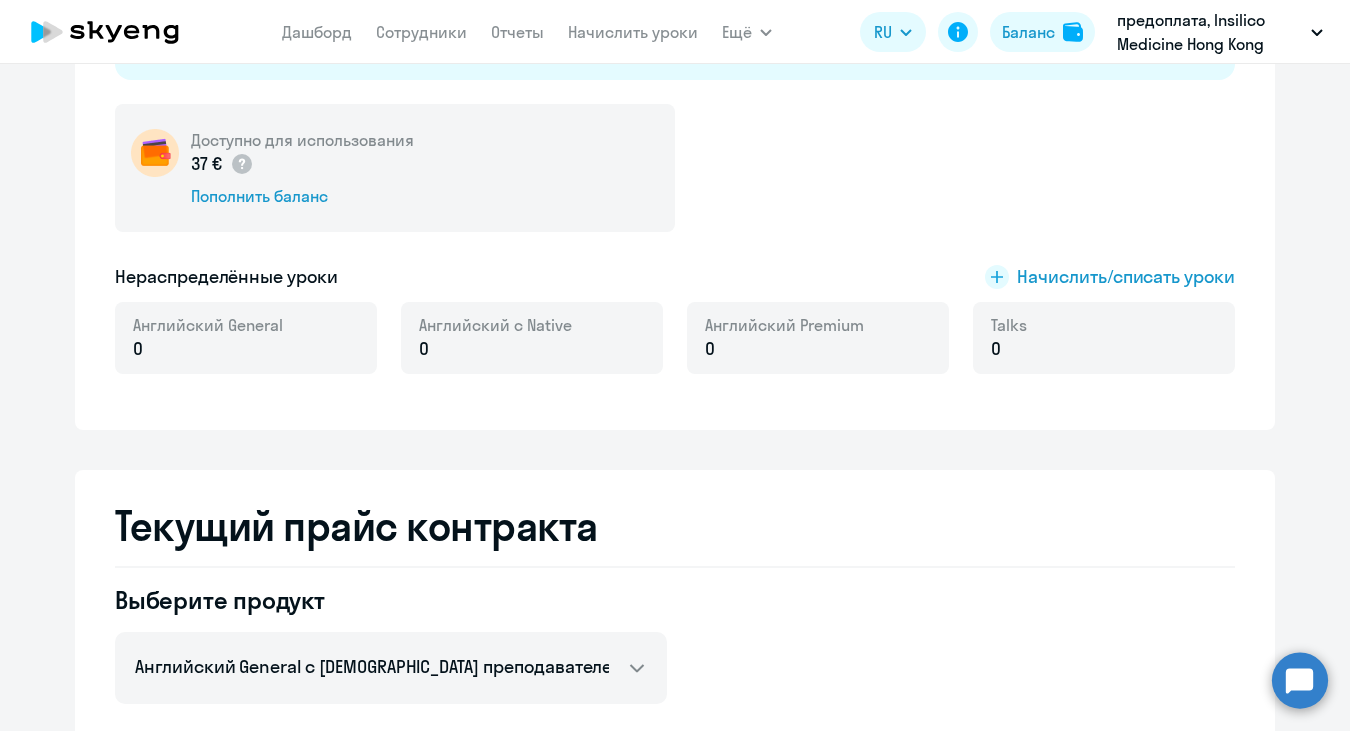 scroll, scrollTop: 363, scrollLeft: 0, axis: vertical 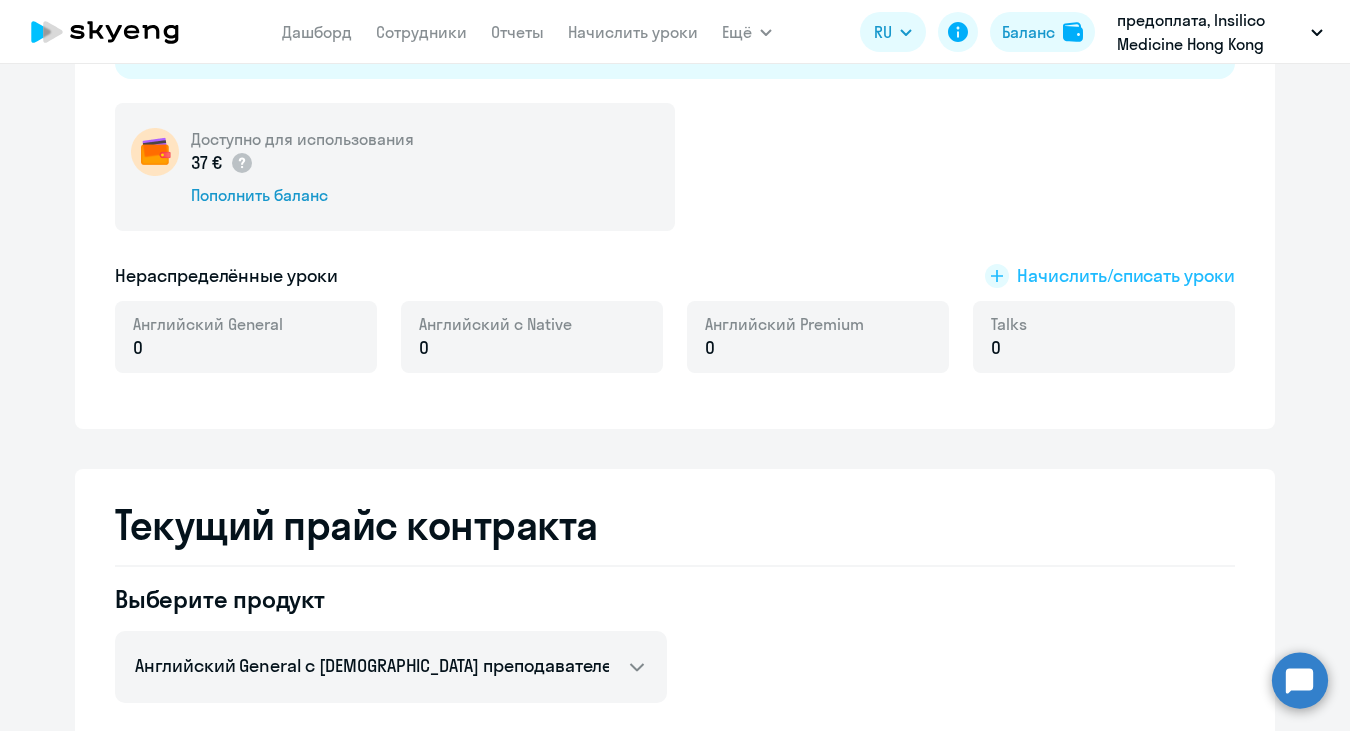 click on "Начислить/списать уроки" 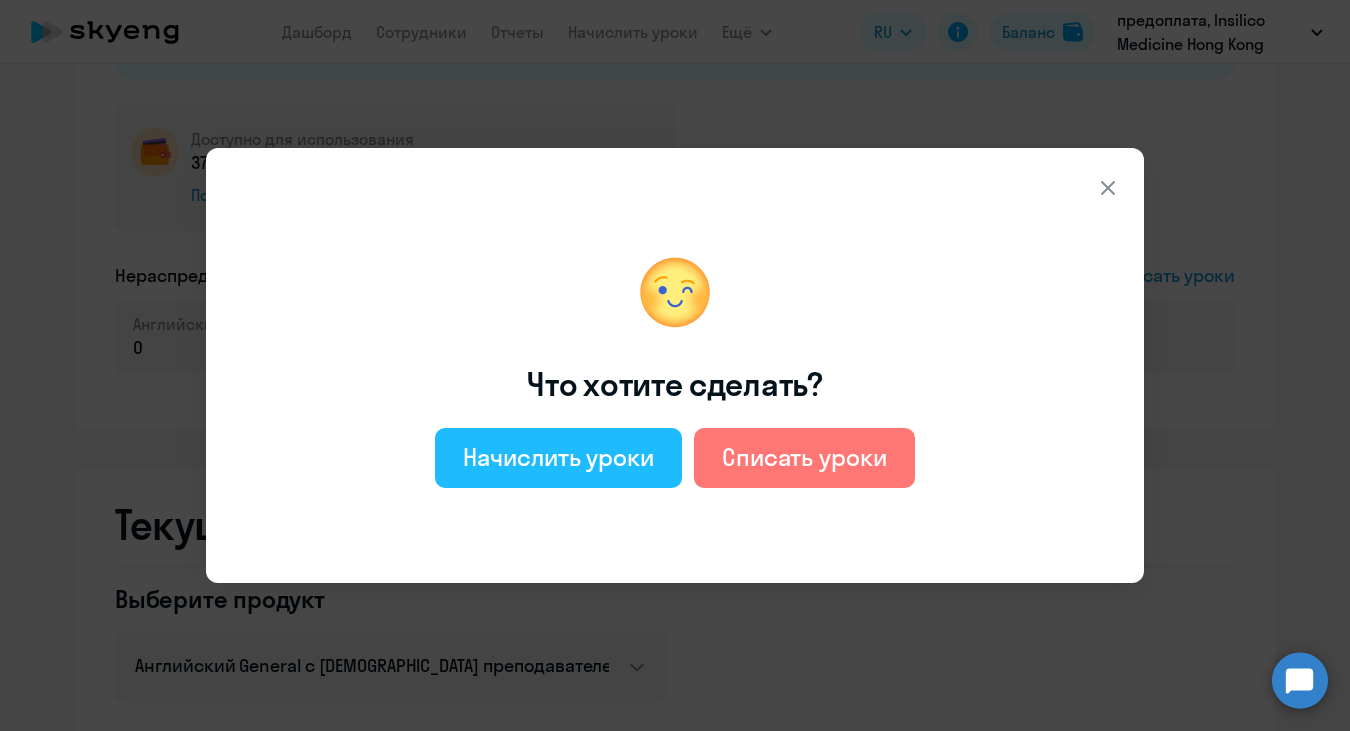 click on "Начислить уроки" at bounding box center (558, 457) 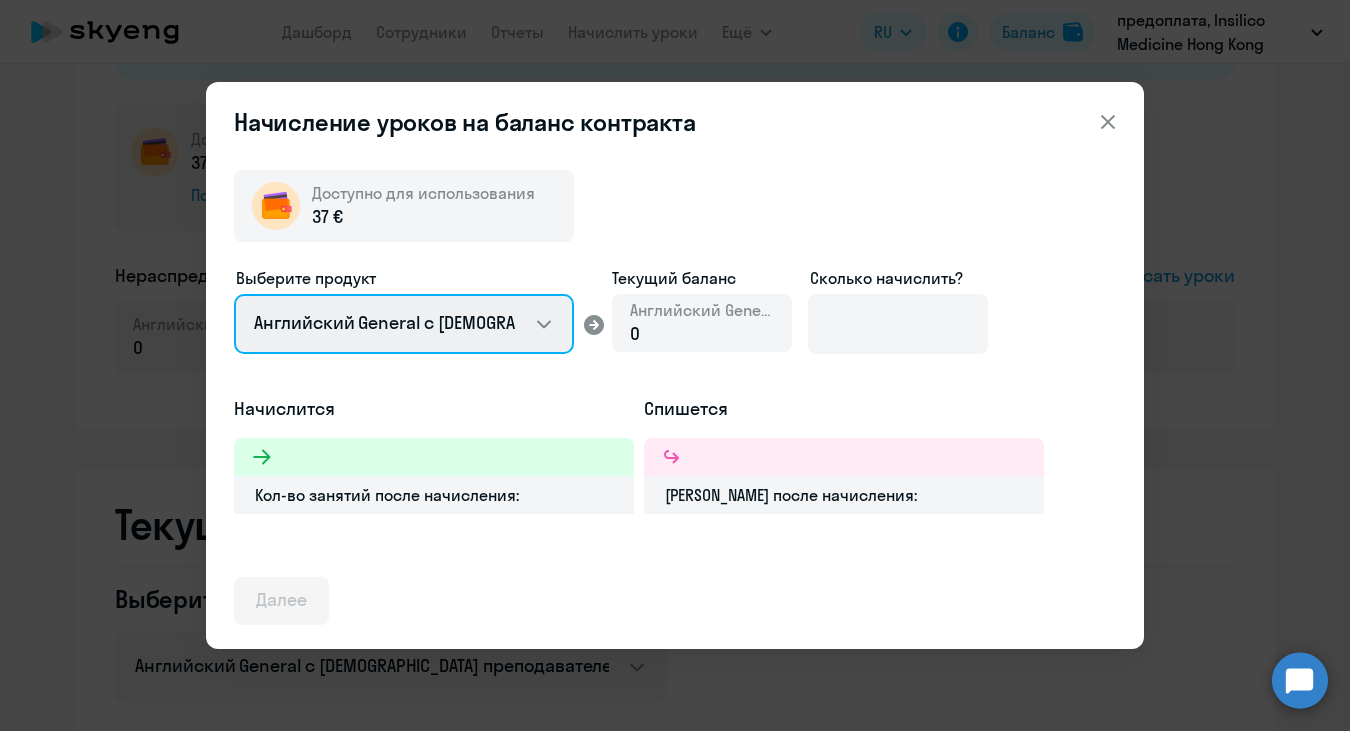 select on "english_adult_not_native_speaker_premium" 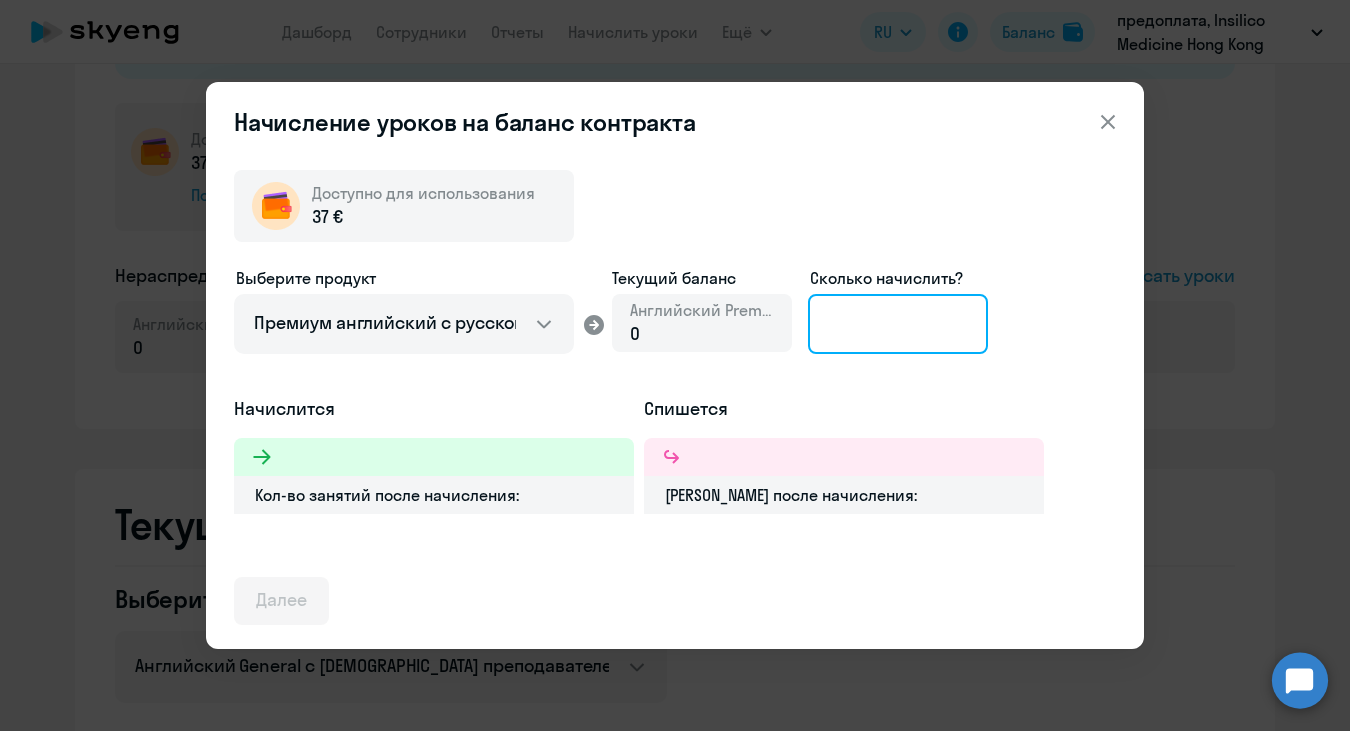 click 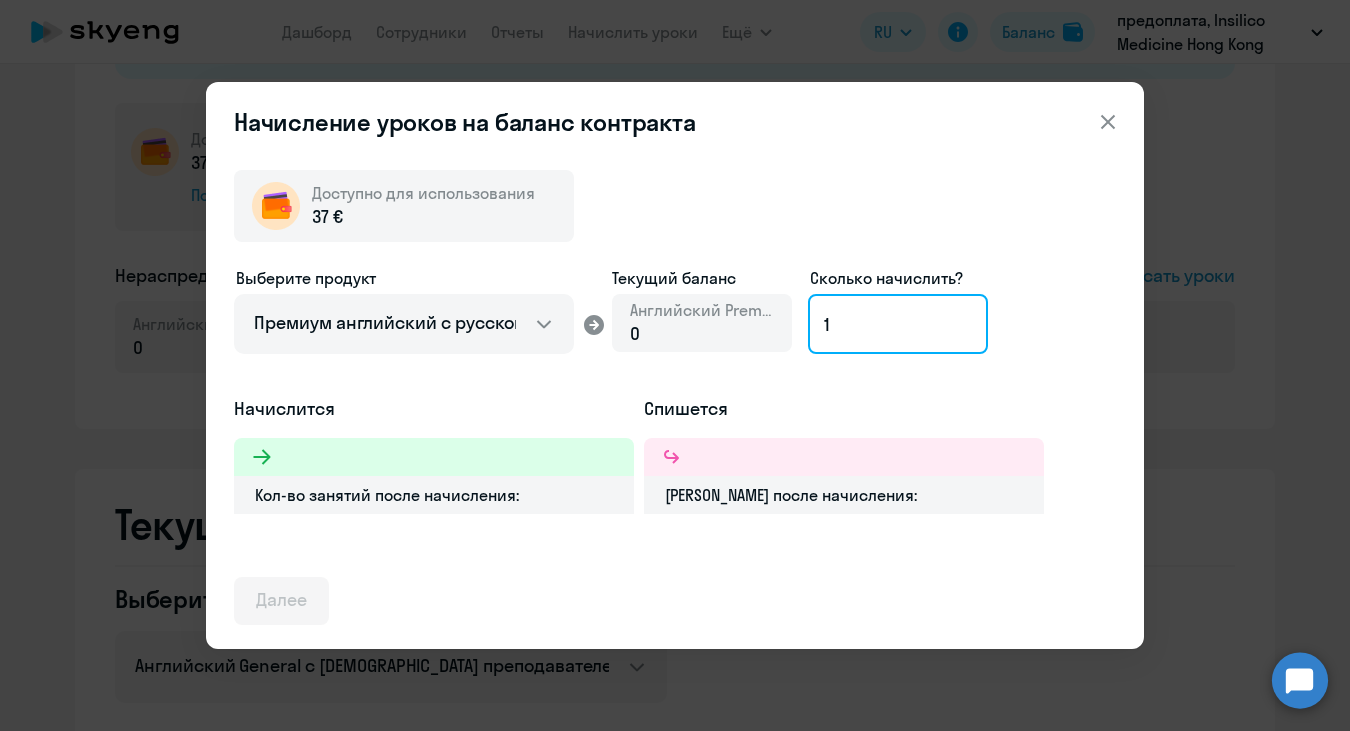type 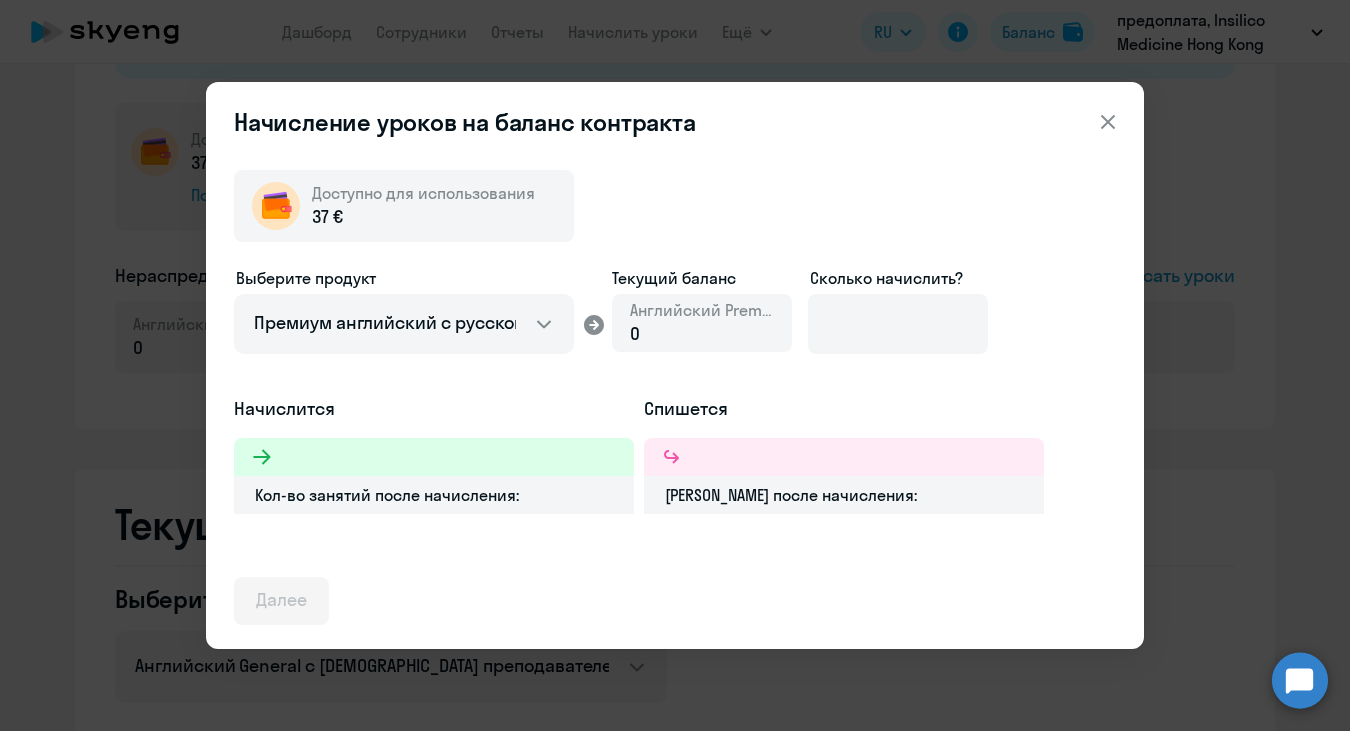click 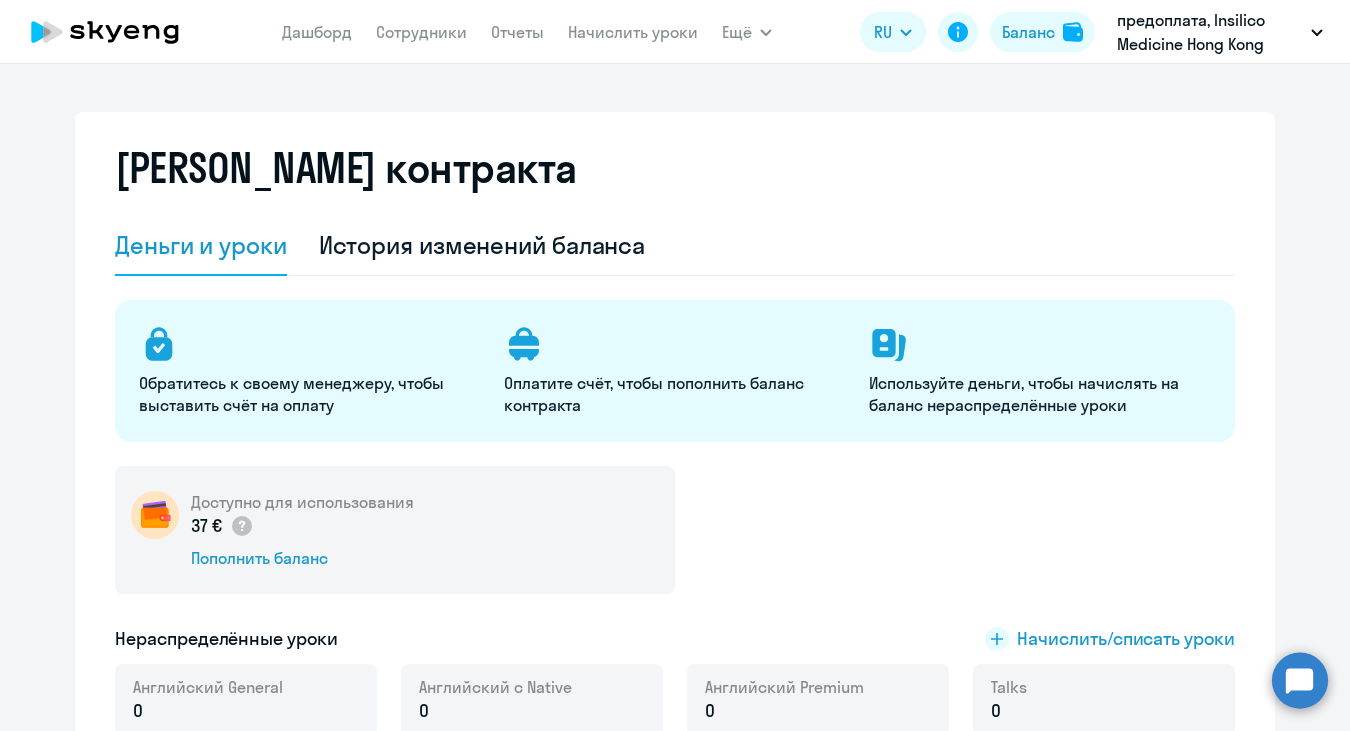 scroll, scrollTop: 0, scrollLeft: 0, axis: both 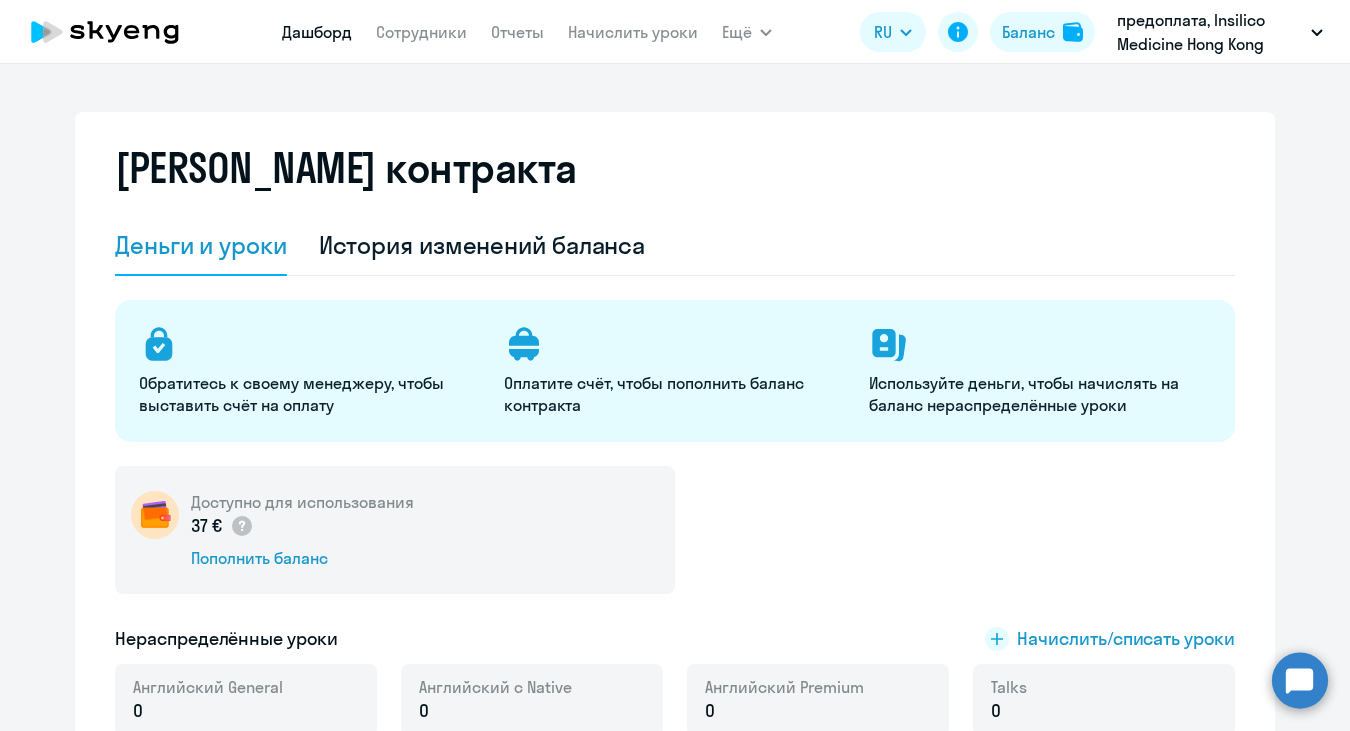 click on "Дашборд" at bounding box center (317, 32) 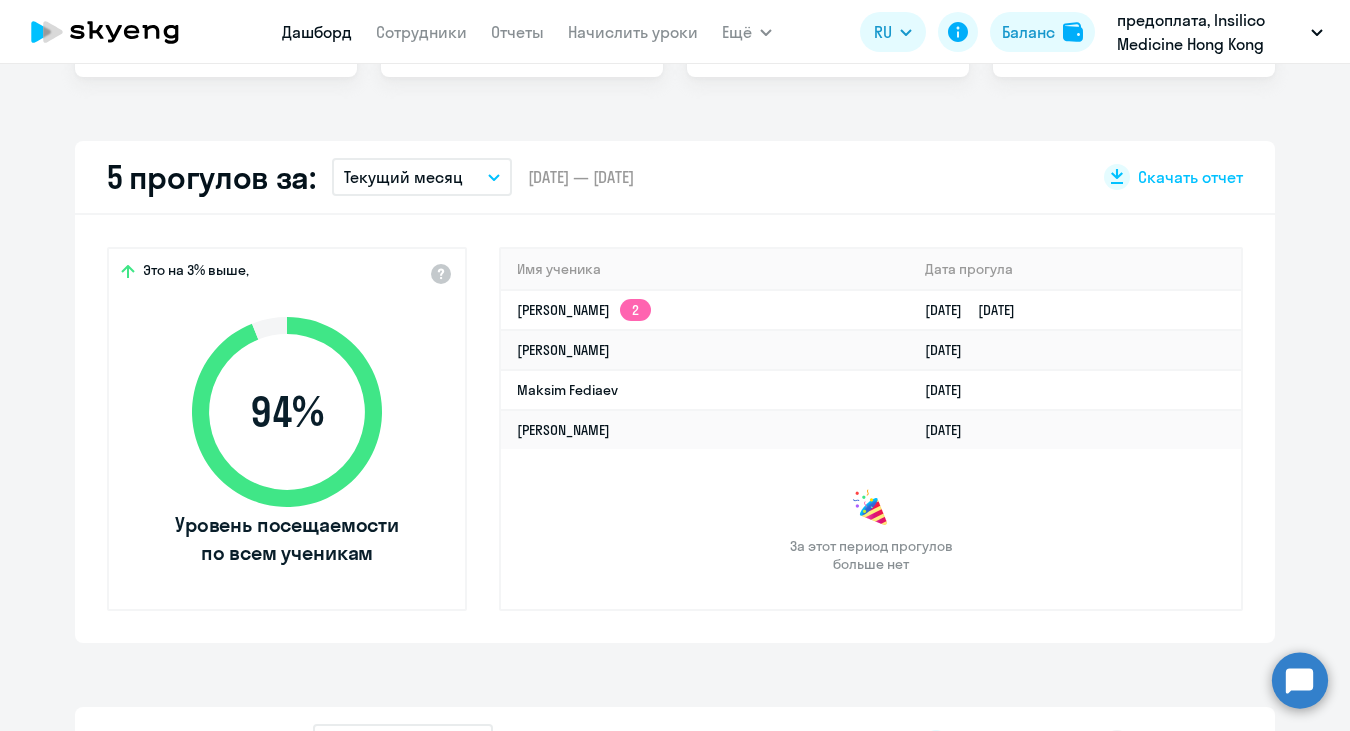 select on "30" 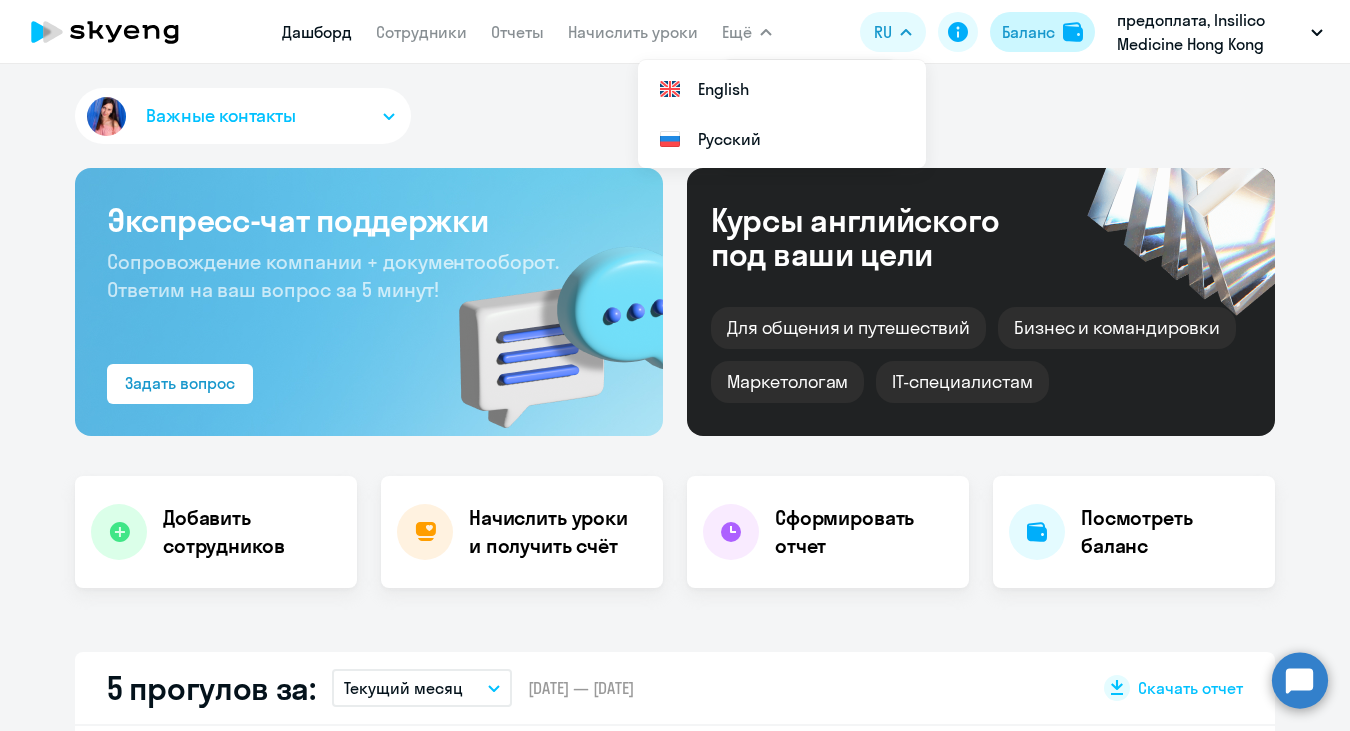 scroll, scrollTop: 0, scrollLeft: 0, axis: both 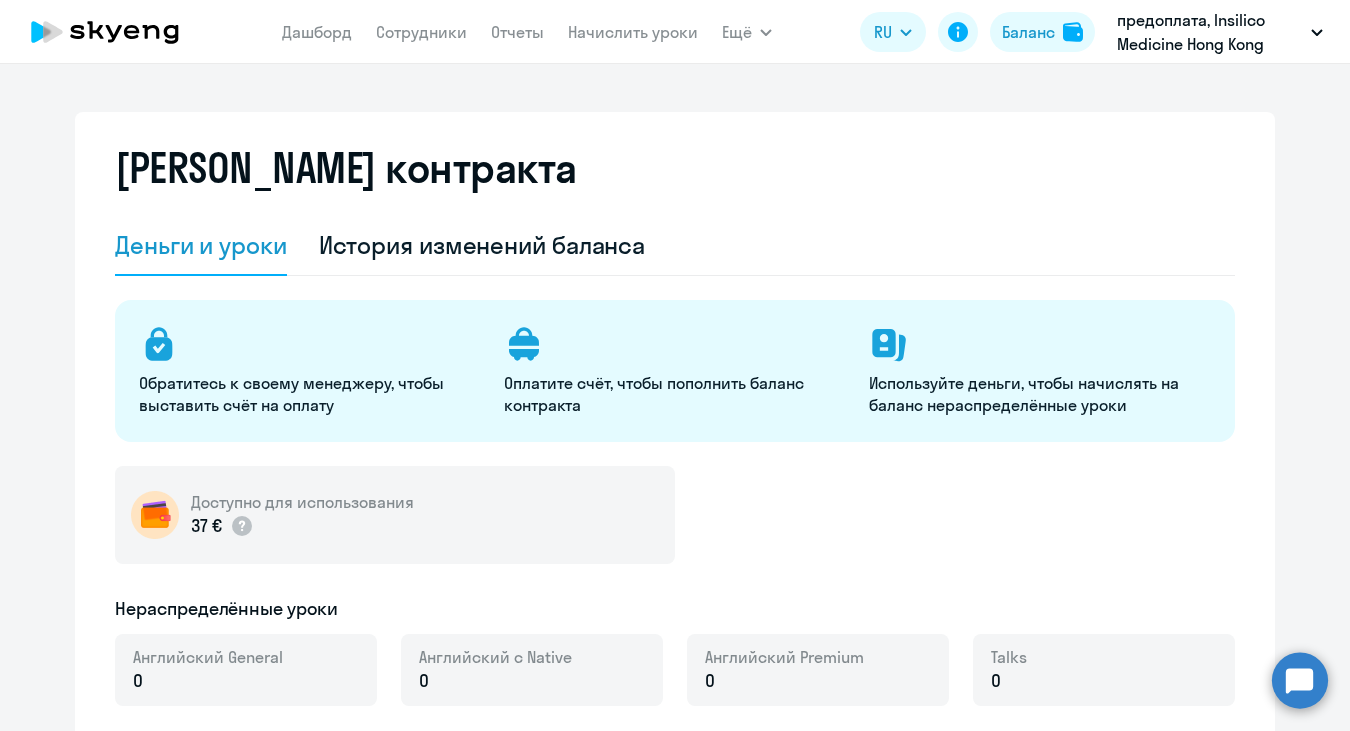 select on "english_adult_not_native_speaker" 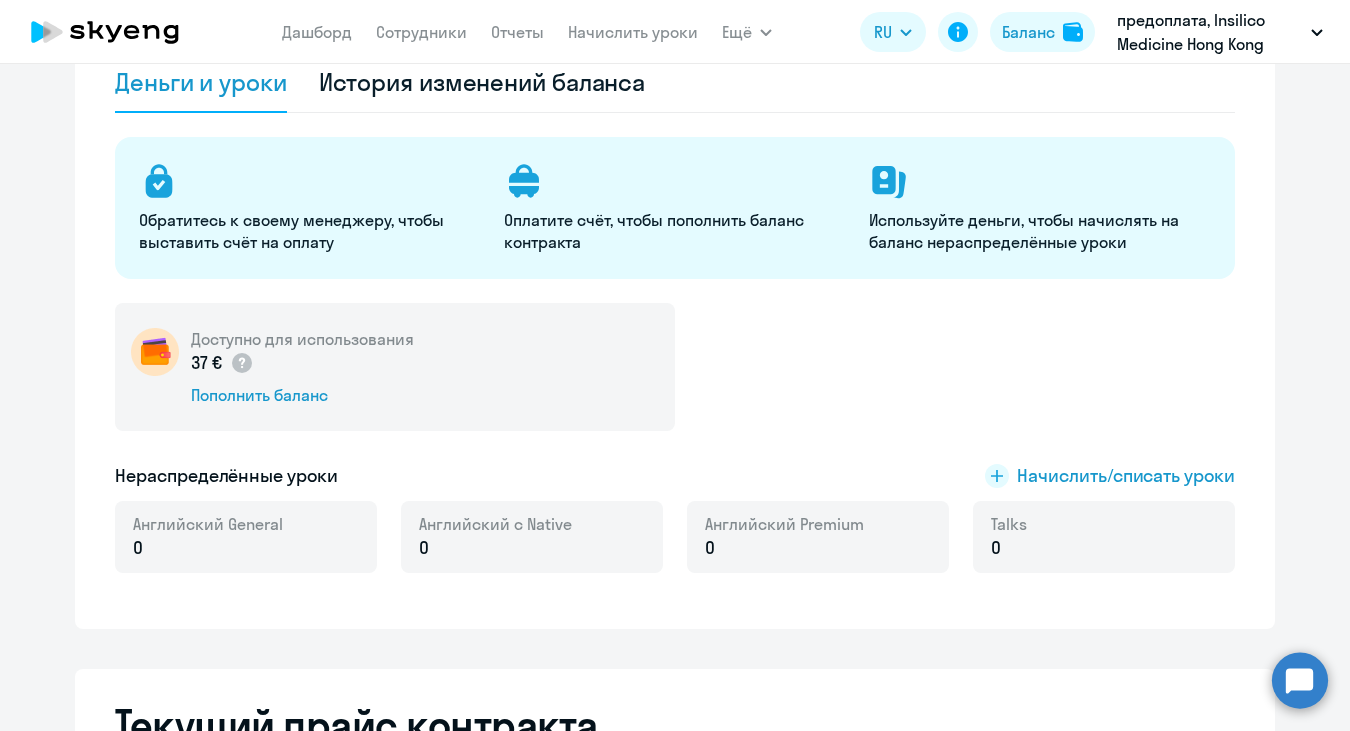 scroll, scrollTop: 165, scrollLeft: 0, axis: vertical 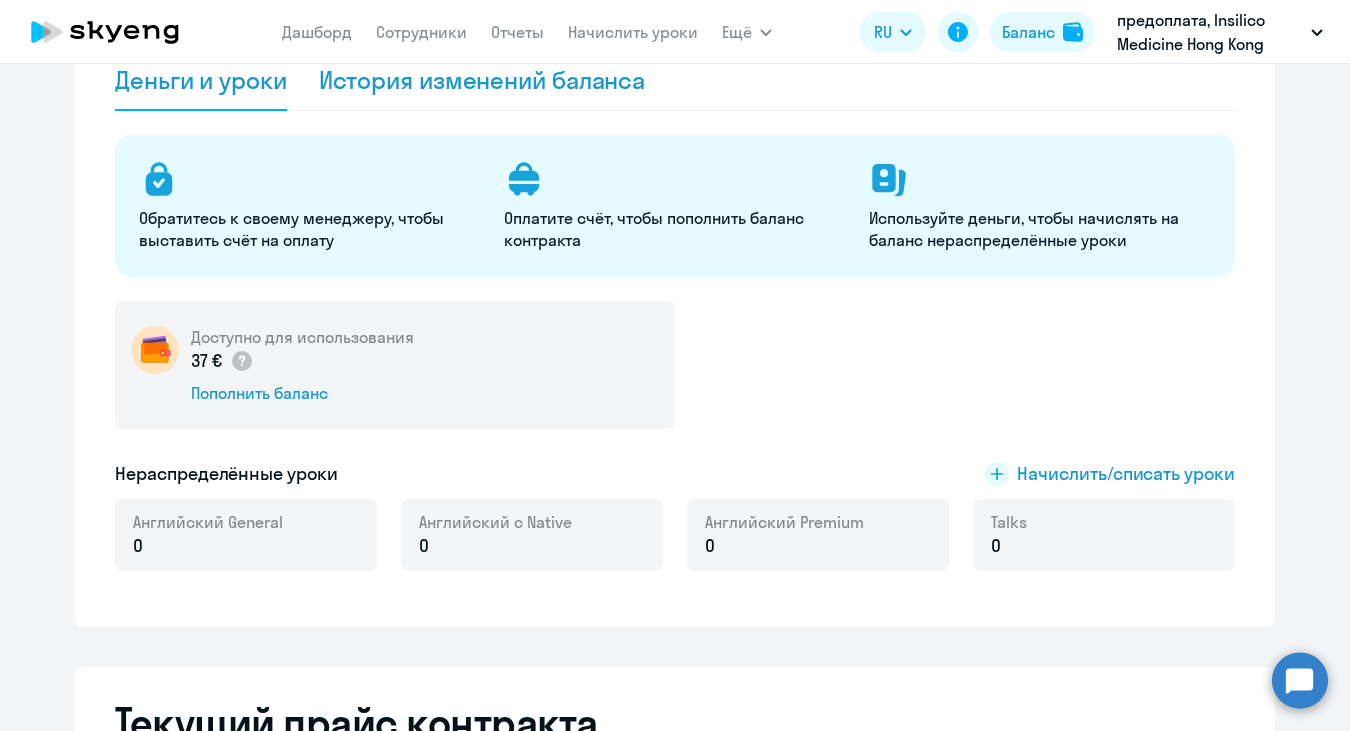click on "История изменений баланса" 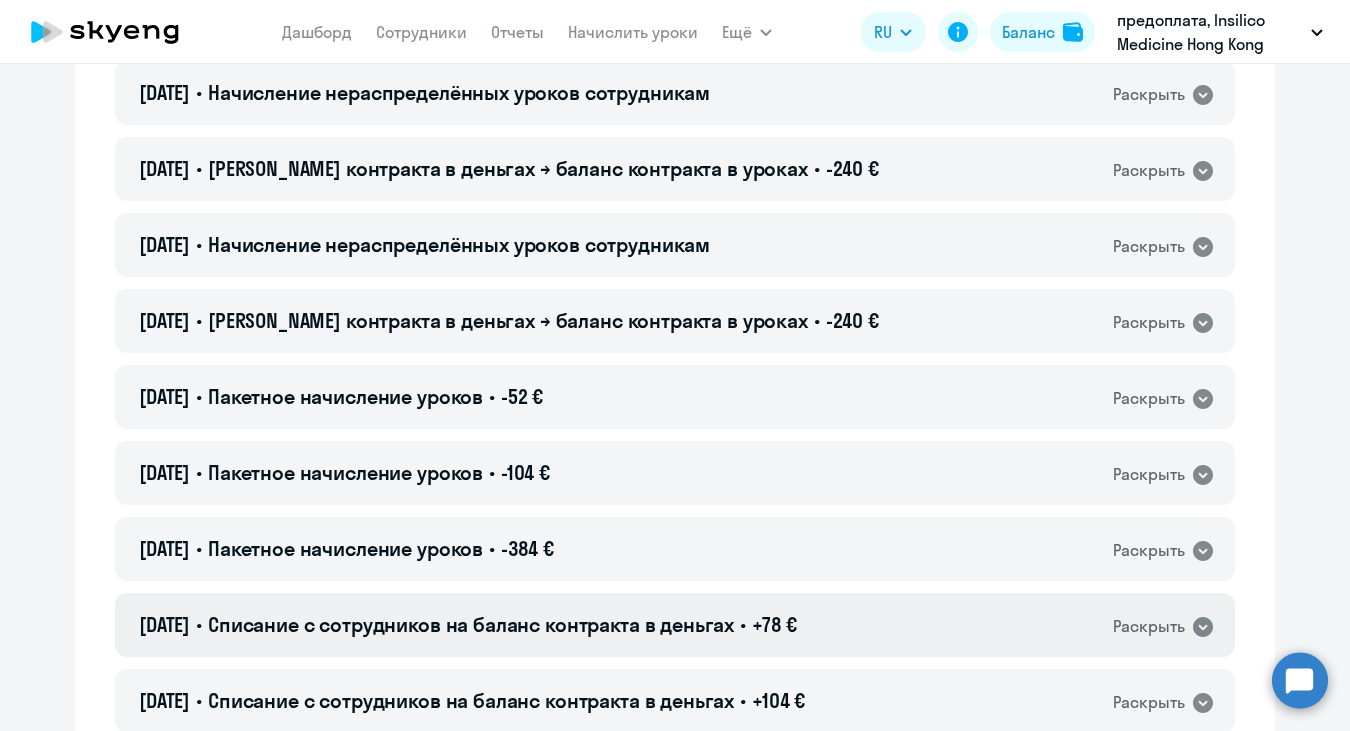 scroll, scrollTop: 1716, scrollLeft: 0, axis: vertical 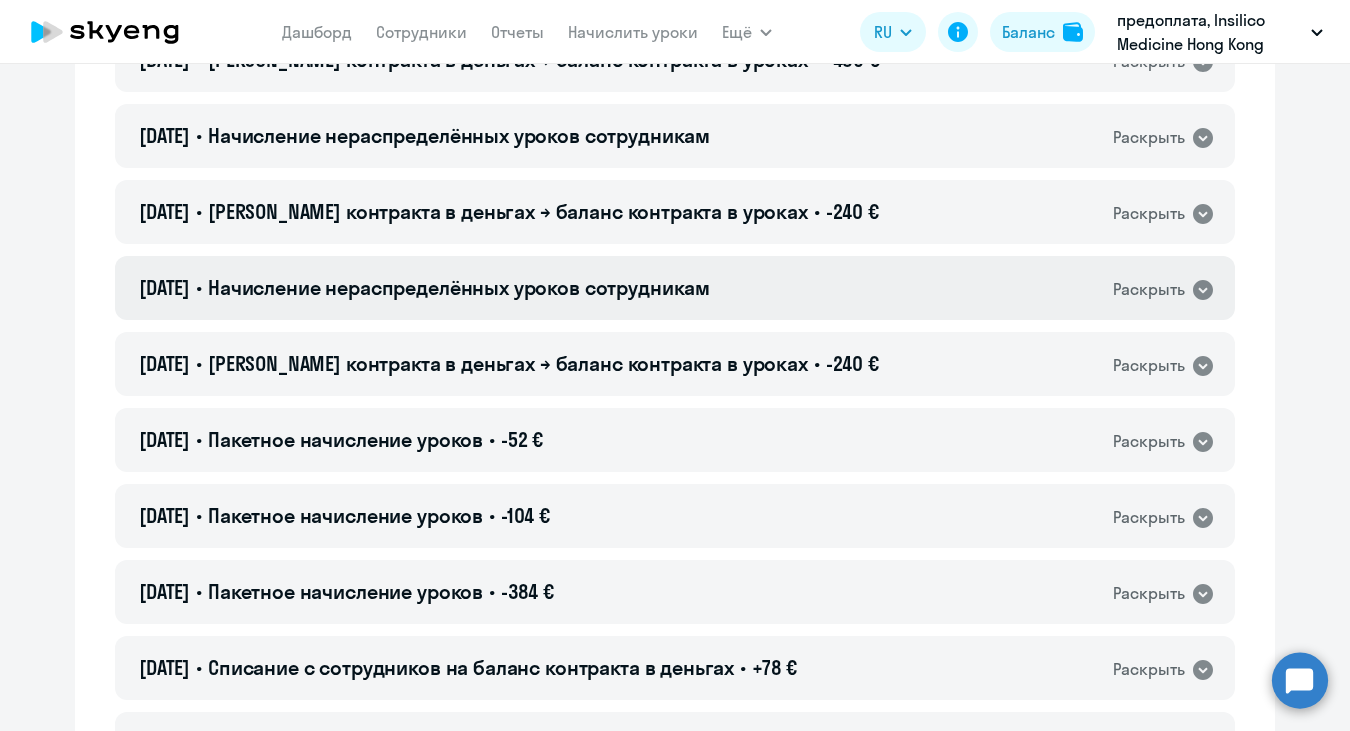 click 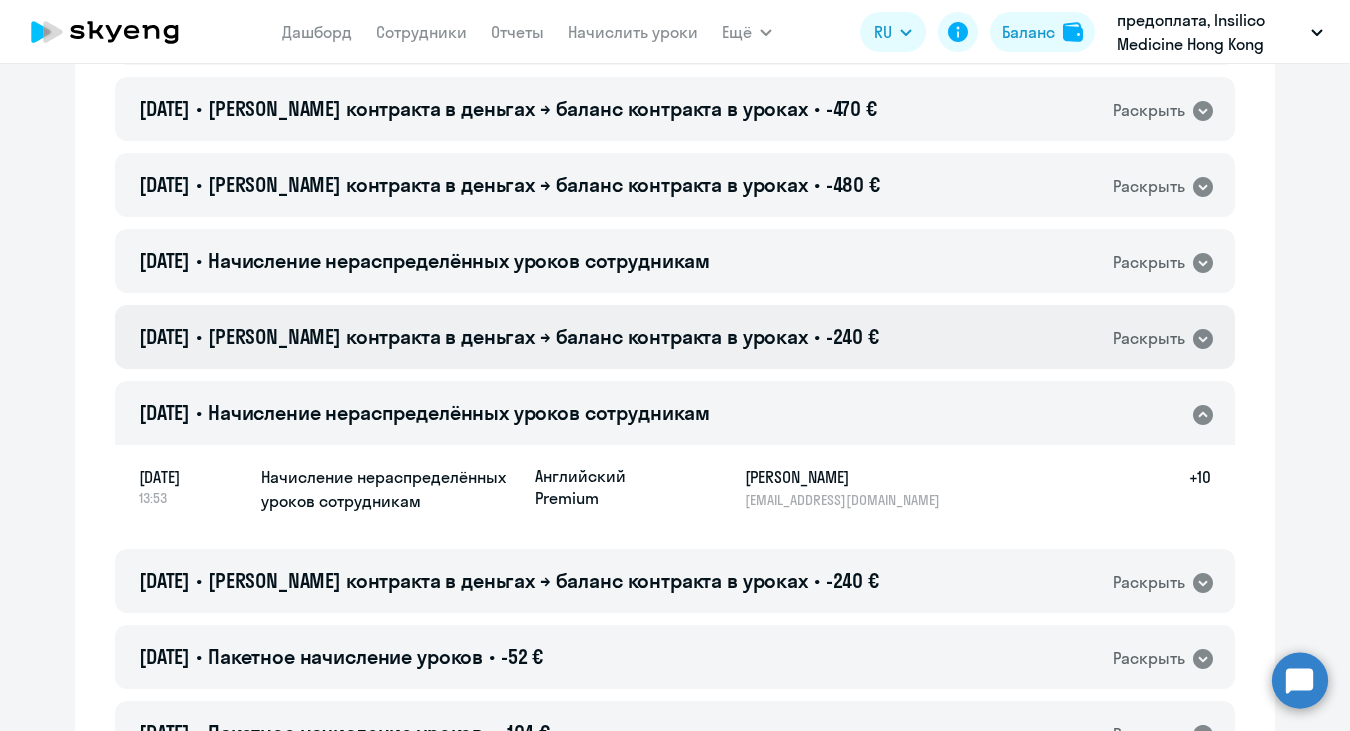 scroll, scrollTop: 1590, scrollLeft: 0, axis: vertical 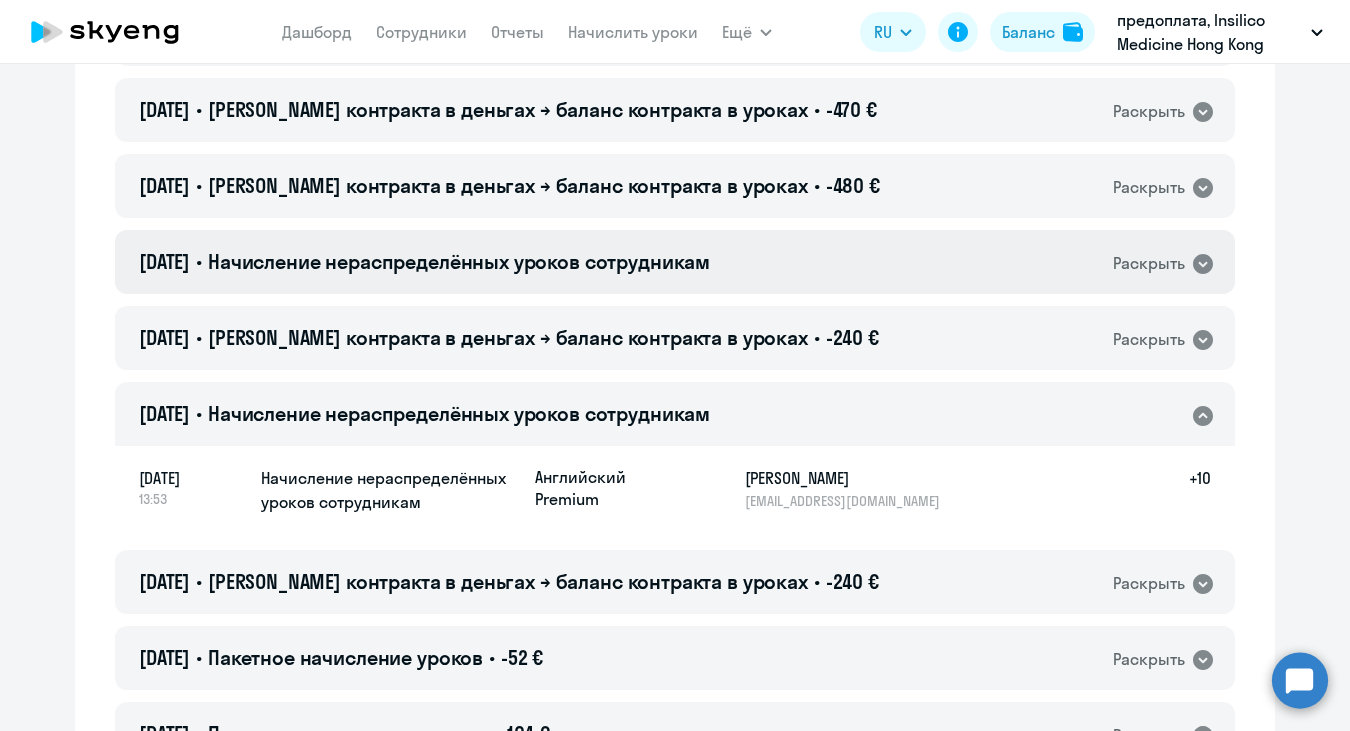 click 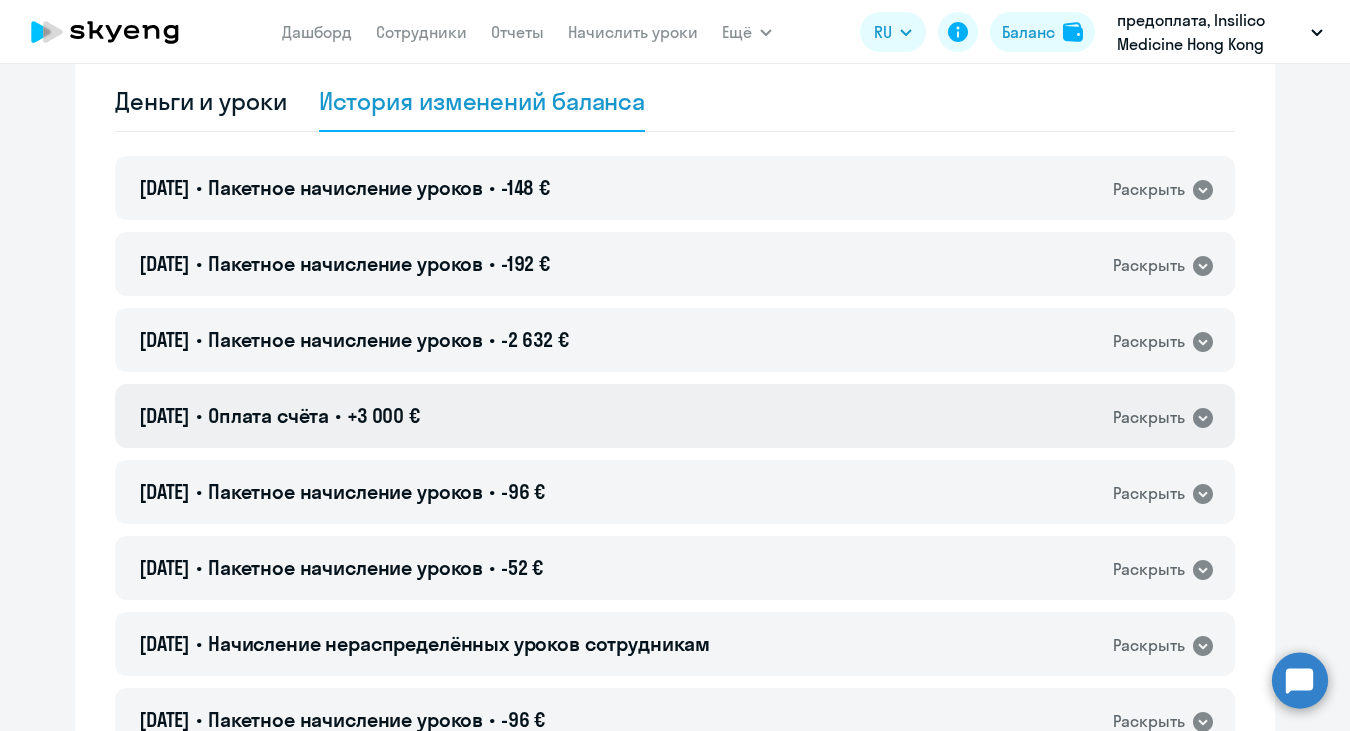 scroll, scrollTop: 155, scrollLeft: 0, axis: vertical 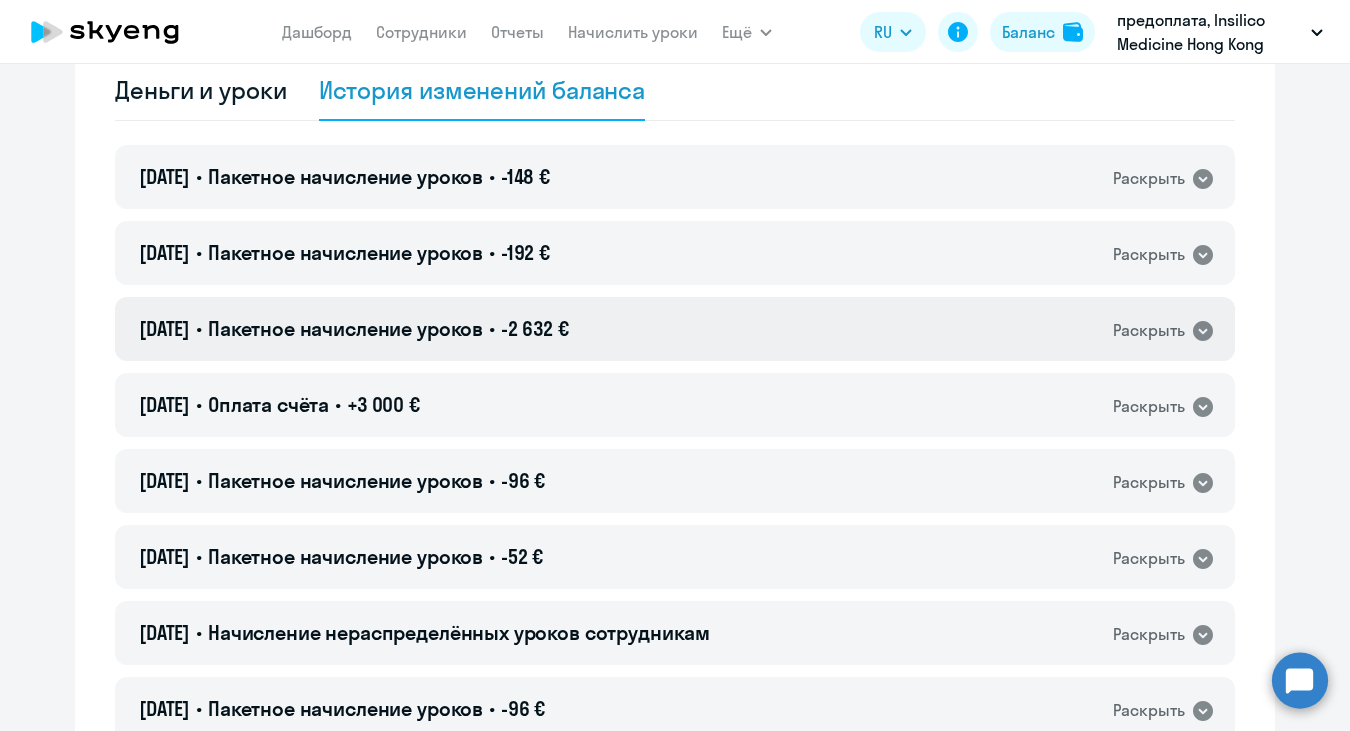 click 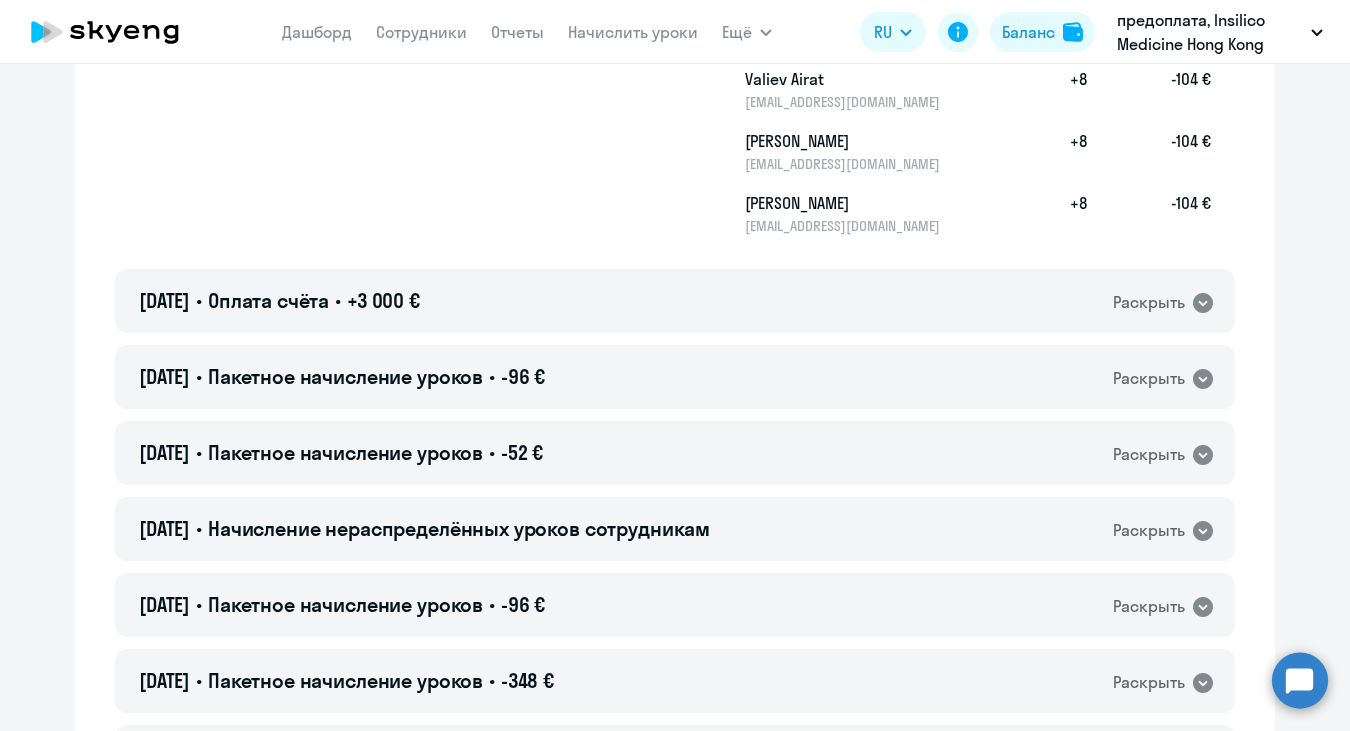 scroll, scrollTop: 1217, scrollLeft: 0, axis: vertical 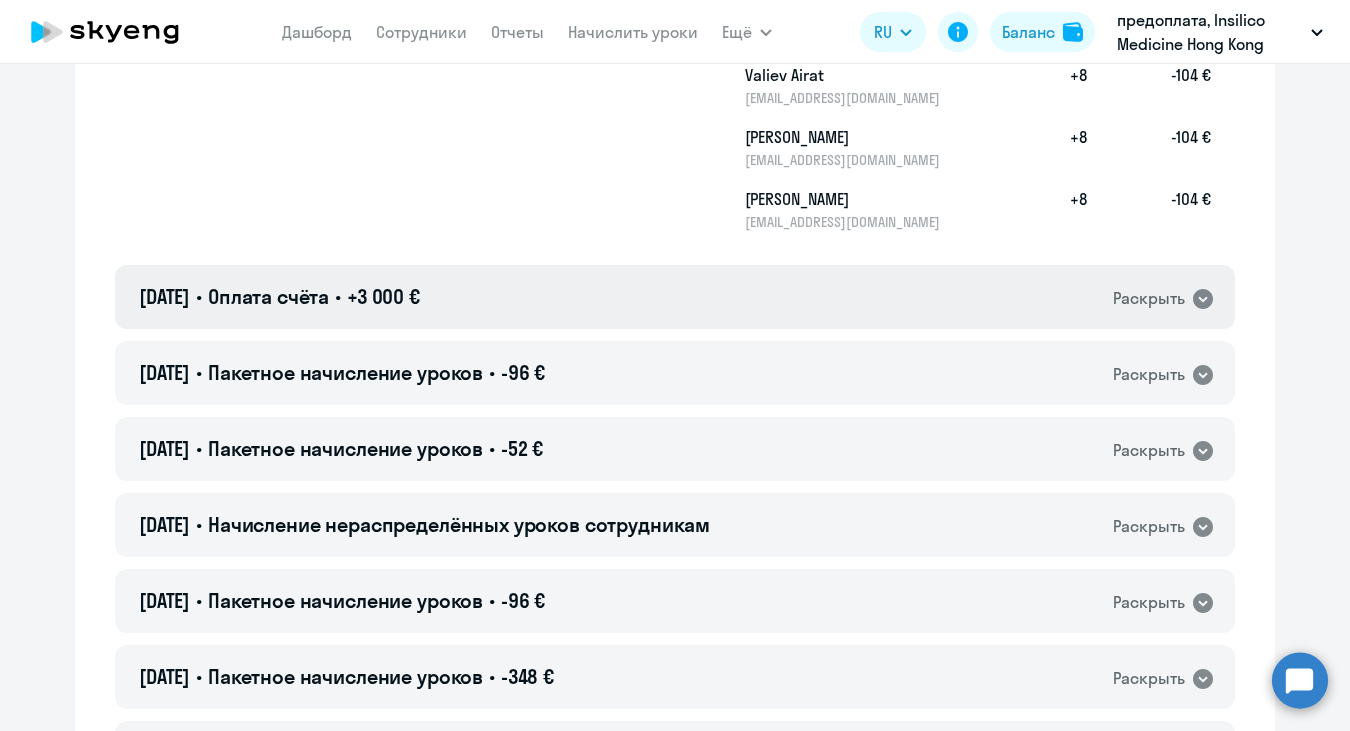 click on "Раскрыть" 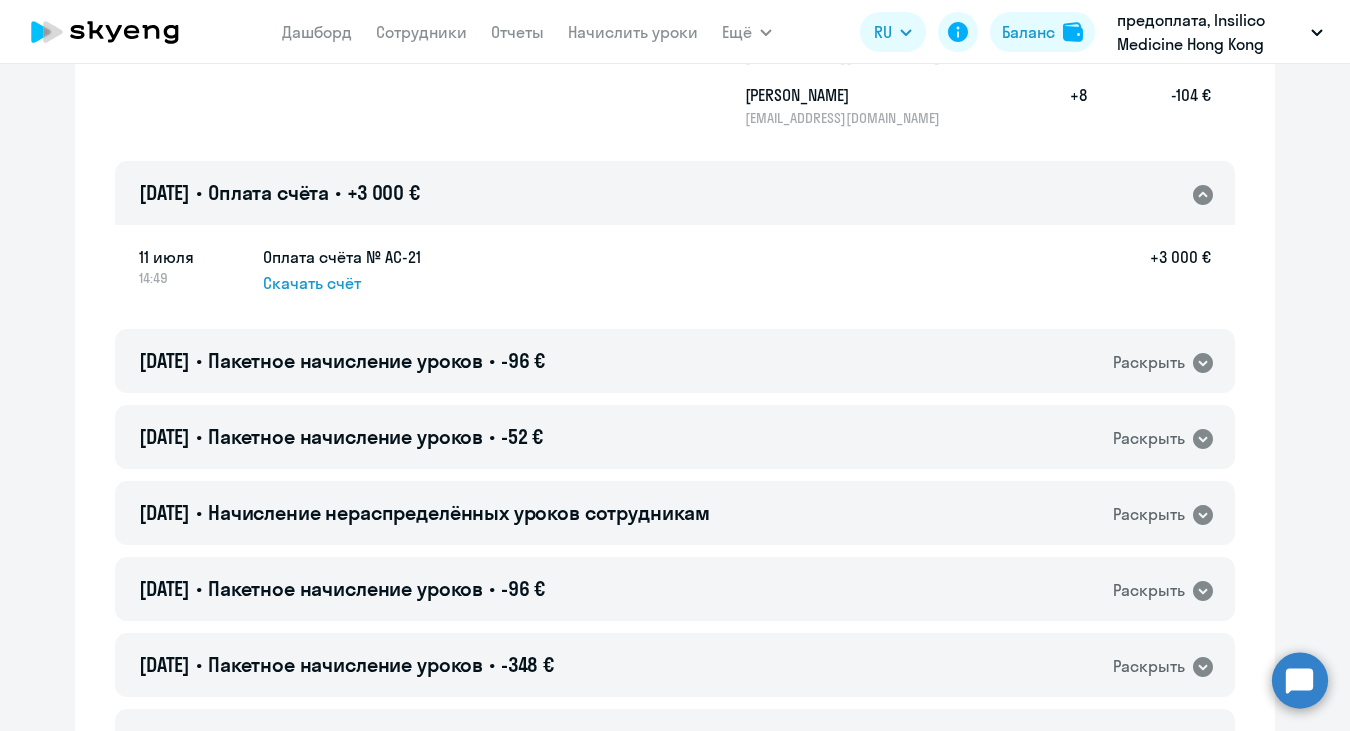 scroll, scrollTop: 1323, scrollLeft: 0, axis: vertical 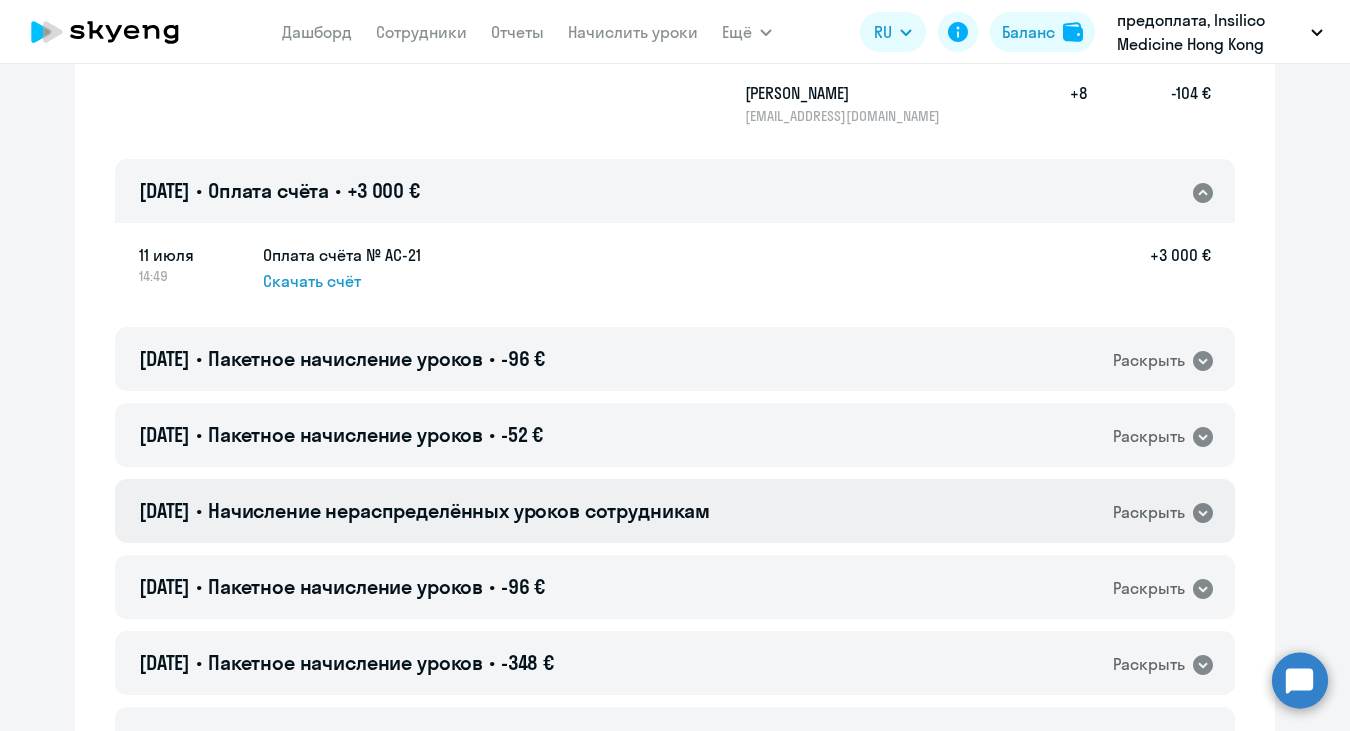 click on "Раскрыть" 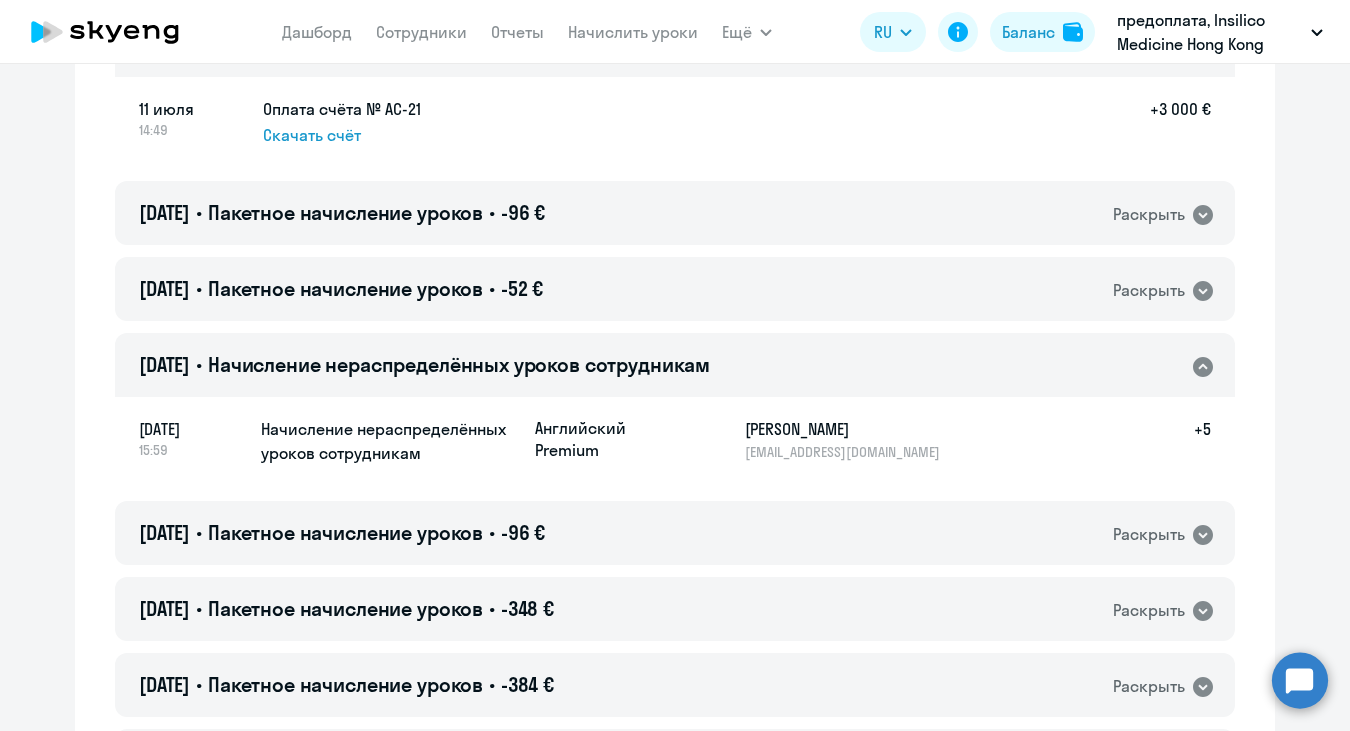 scroll, scrollTop: 1448, scrollLeft: 0, axis: vertical 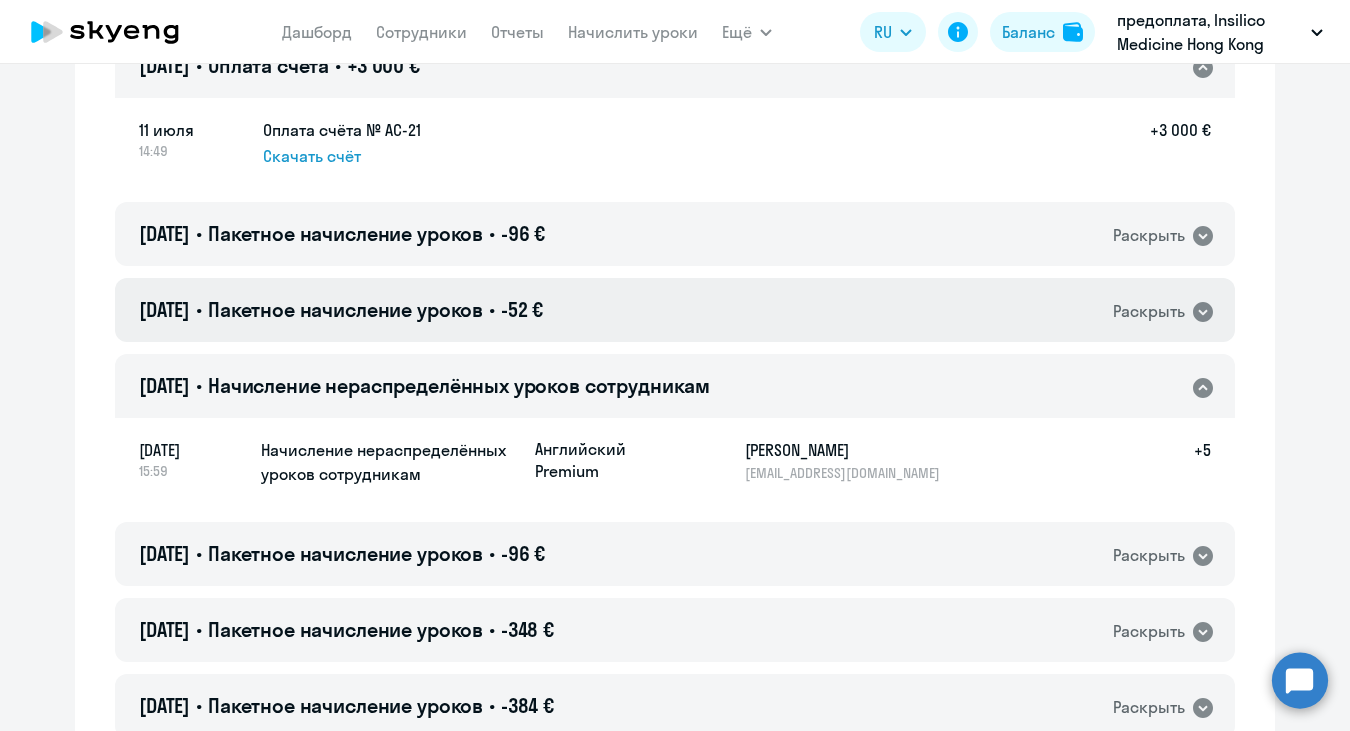 click 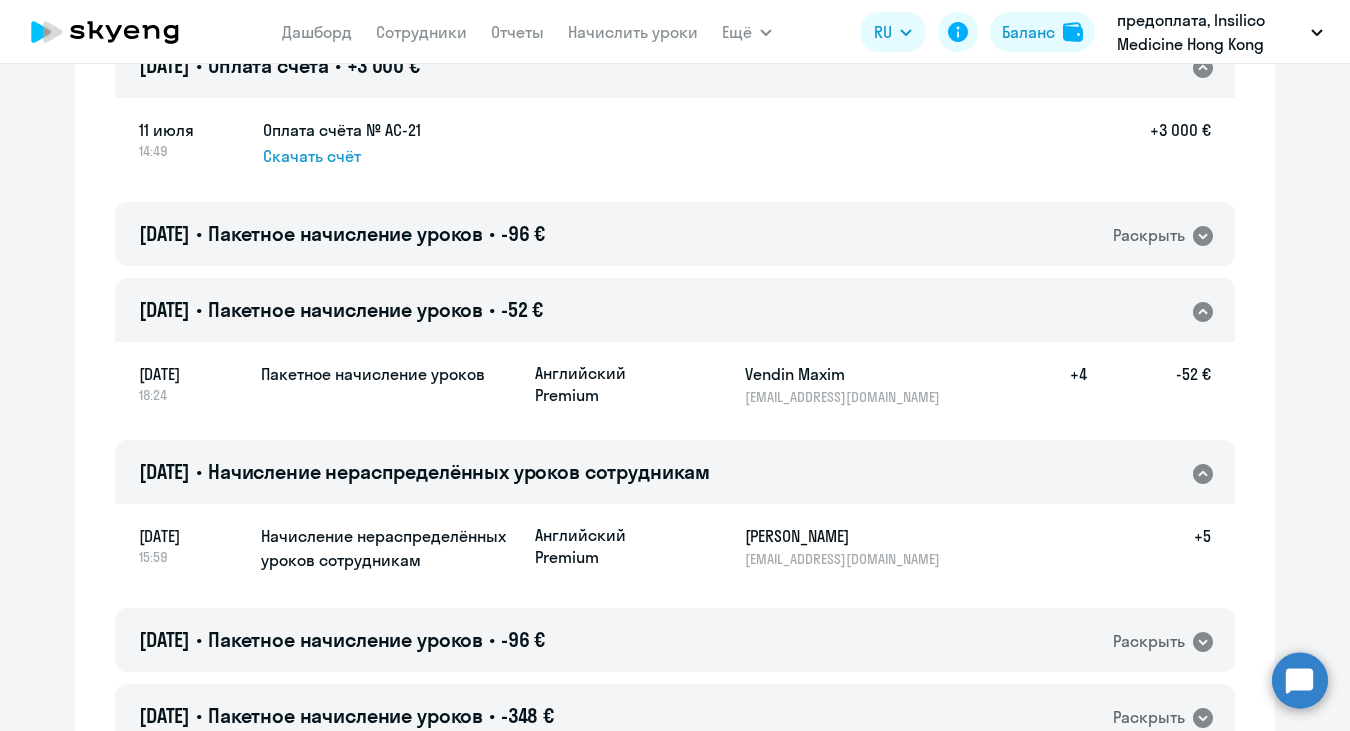click 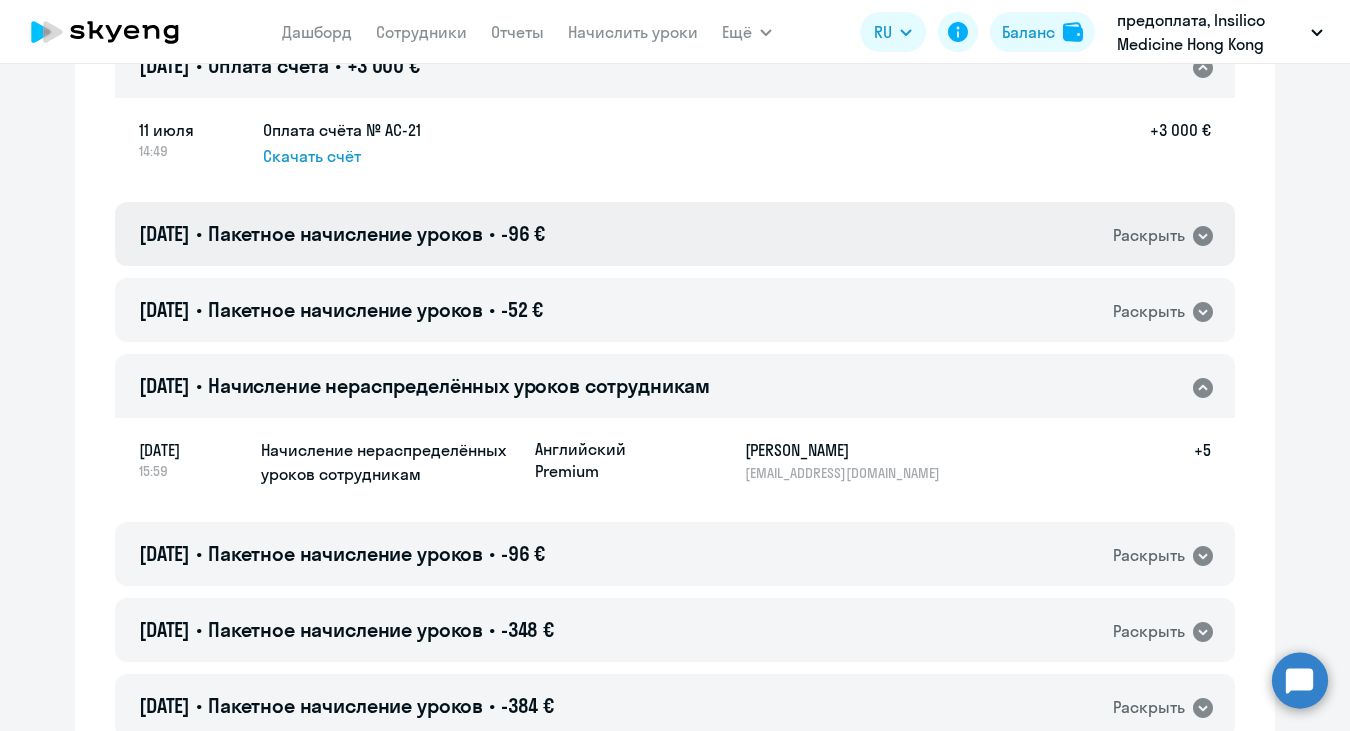 click 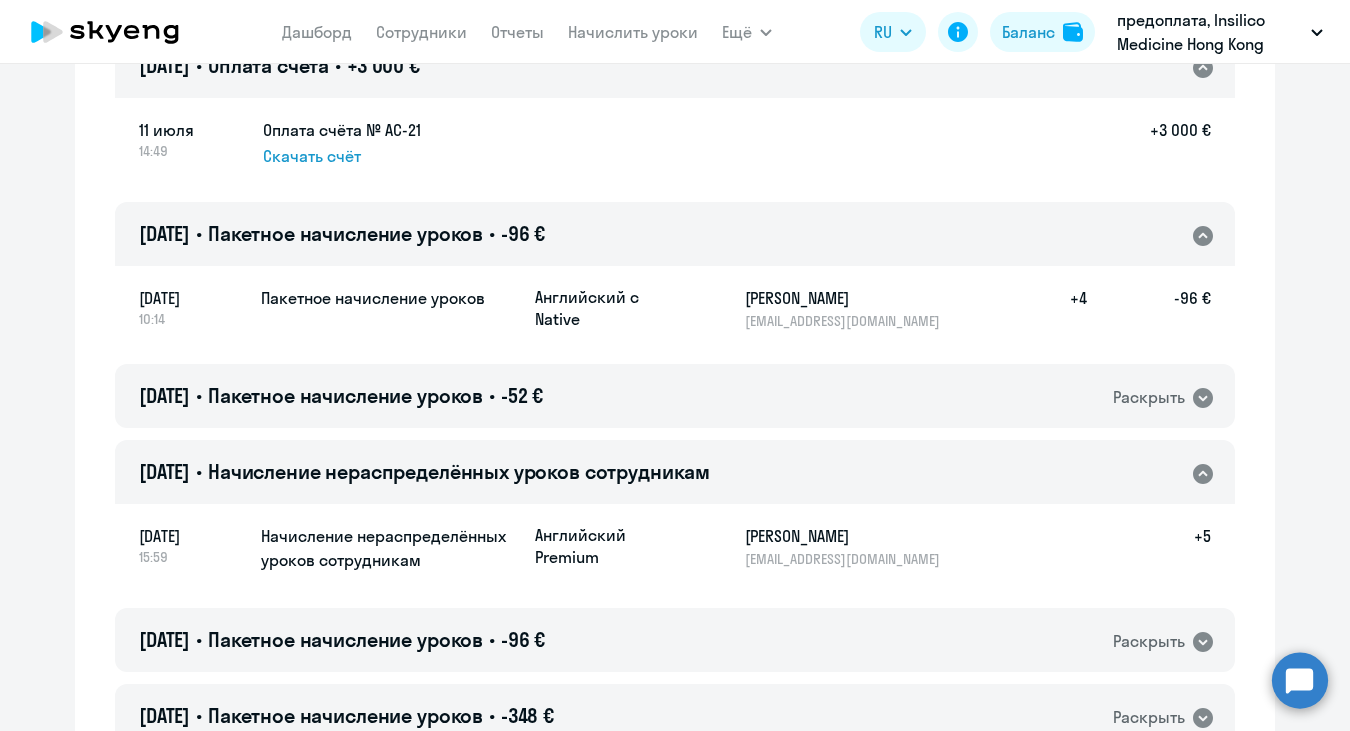 click 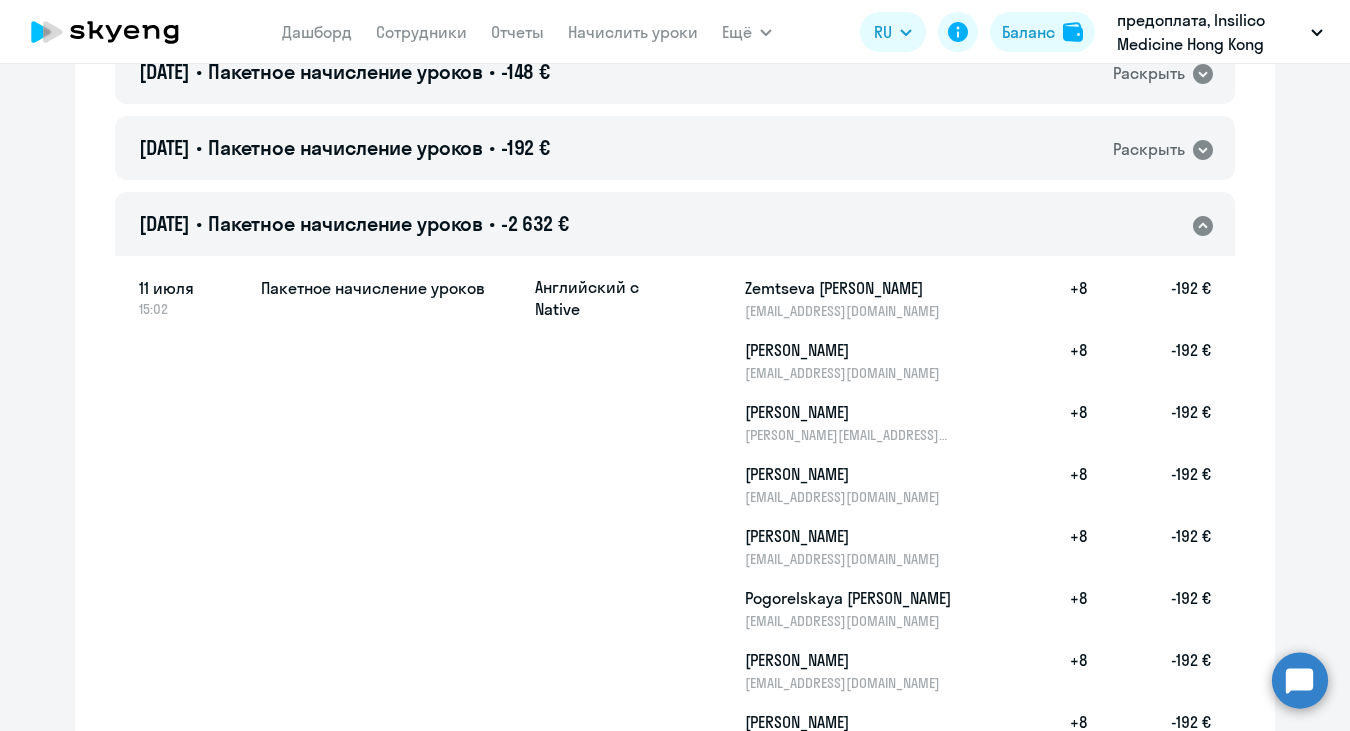 scroll, scrollTop: 202, scrollLeft: 0, axis: vertical 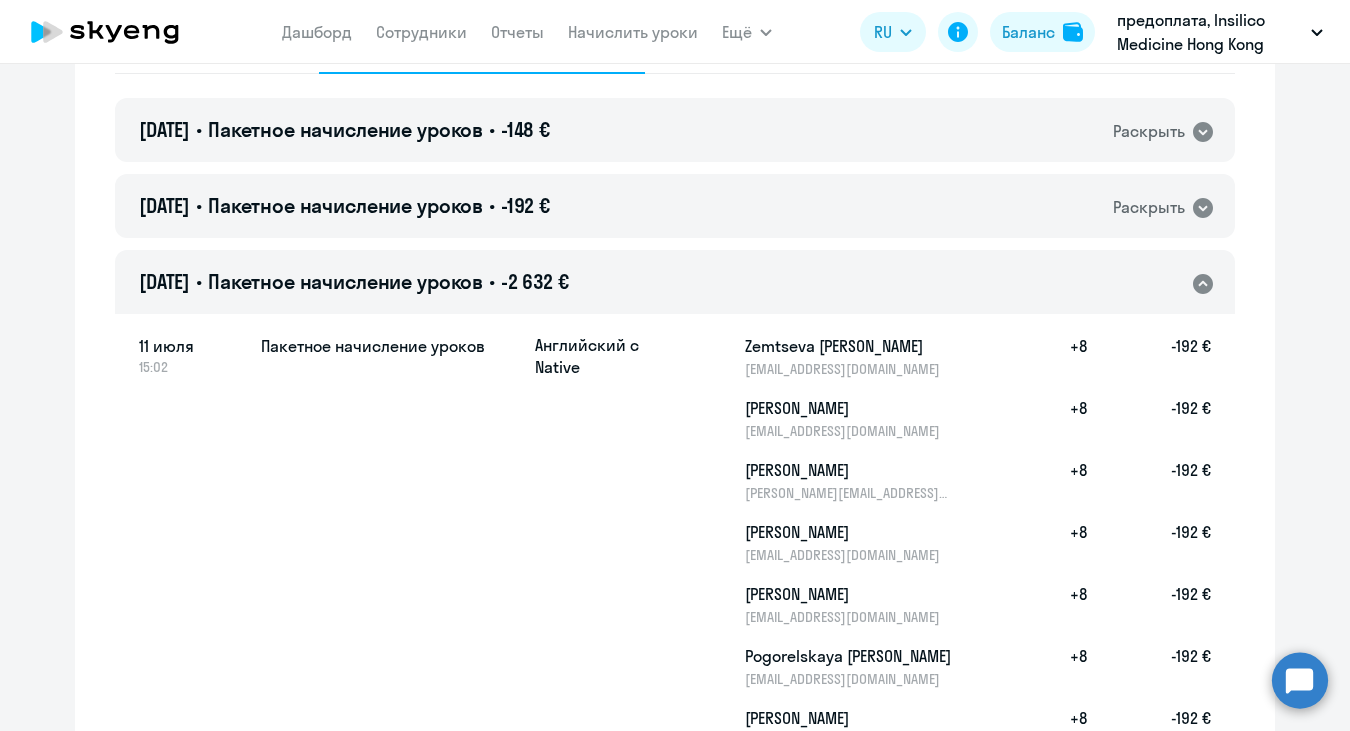 click 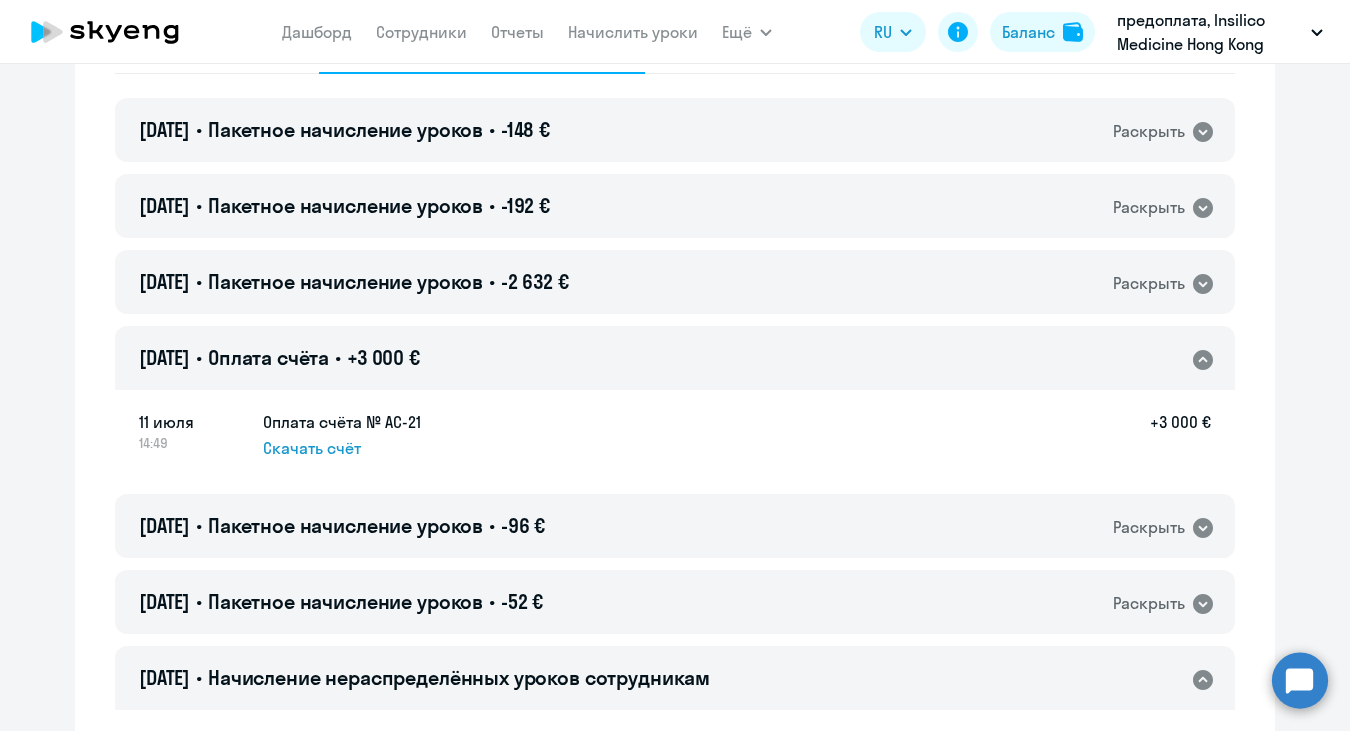 click 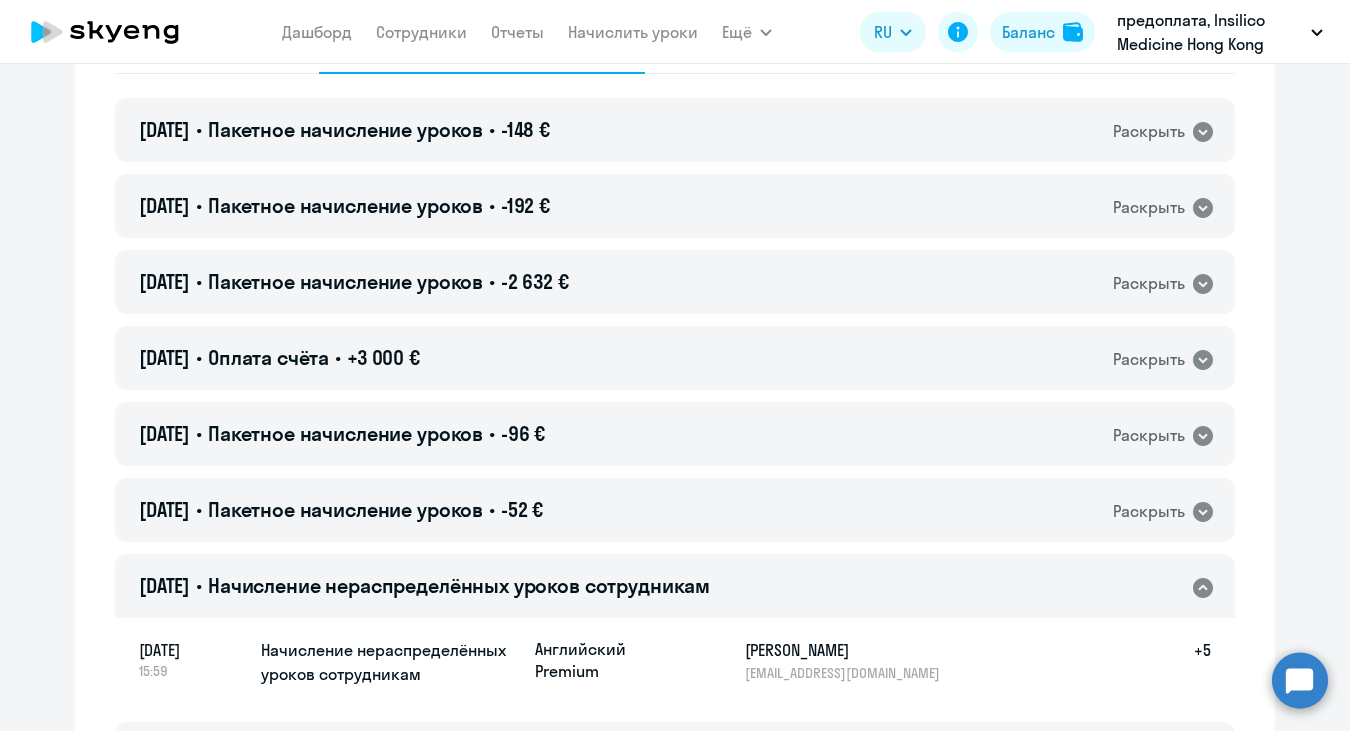 click 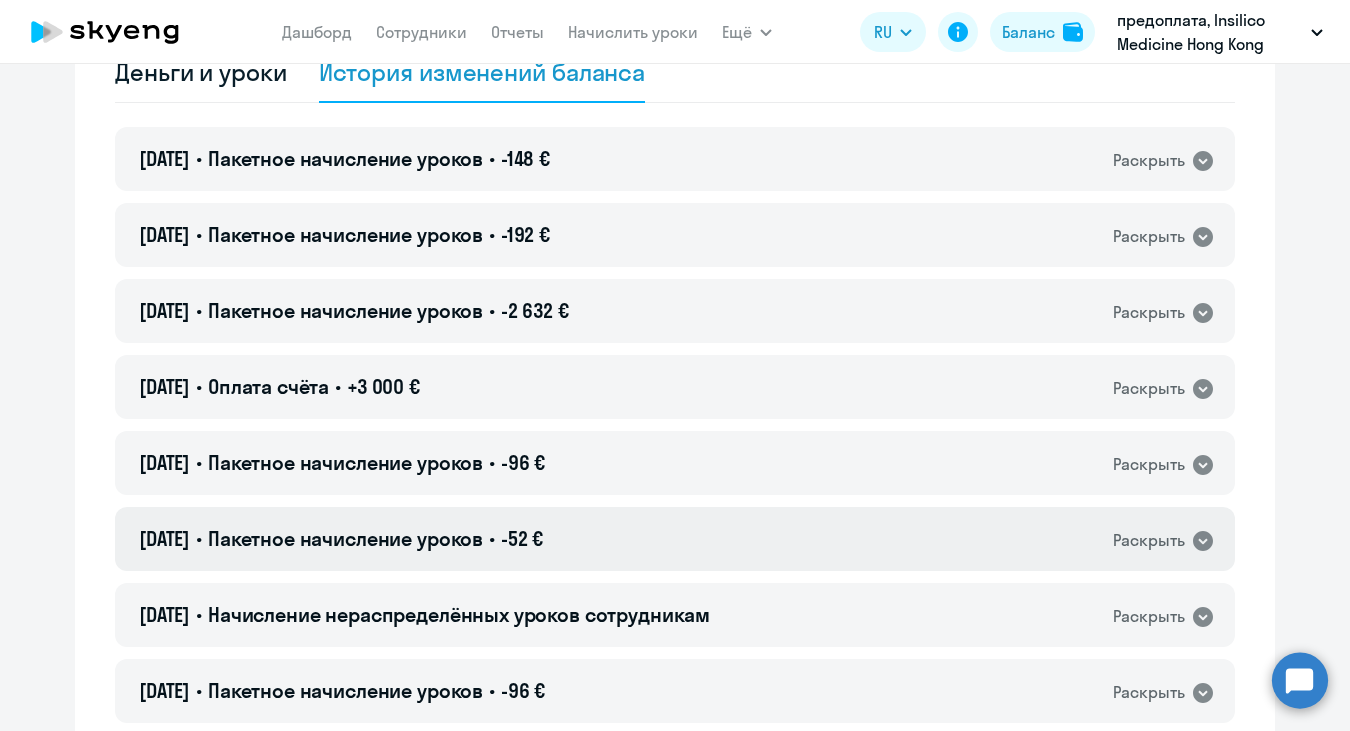 scroll, scrollTop: 154, scrollLeft: 0, axis: vertical 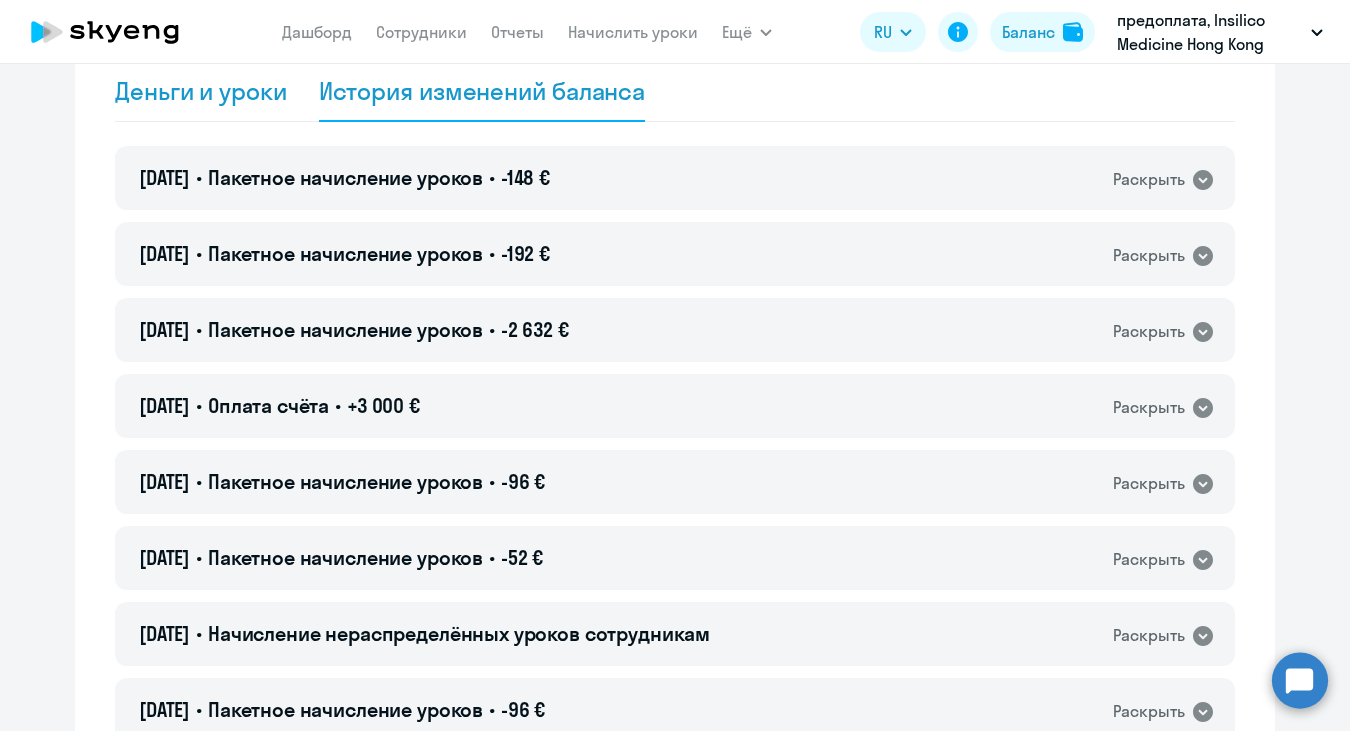click on "Деньги и уроки" 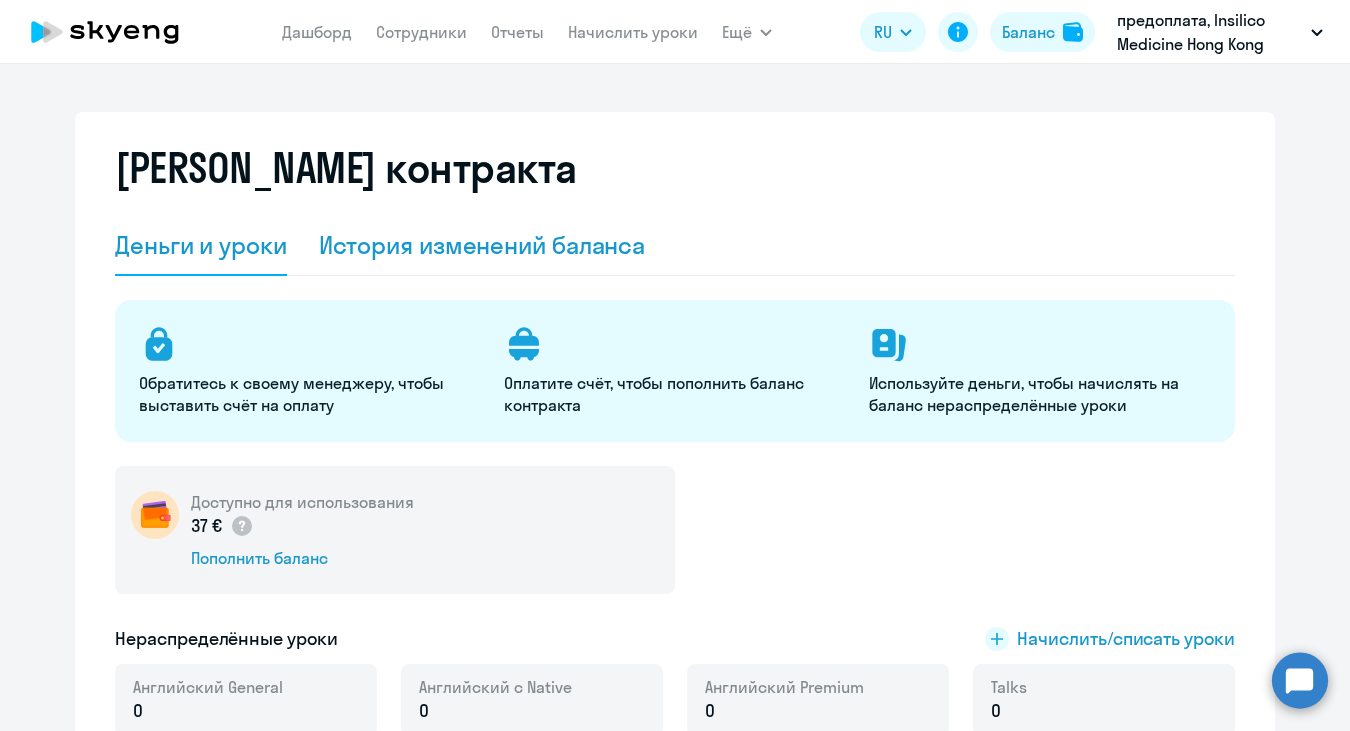 scroll, scrollTop: 0, scrollLeft: 0, axis: both 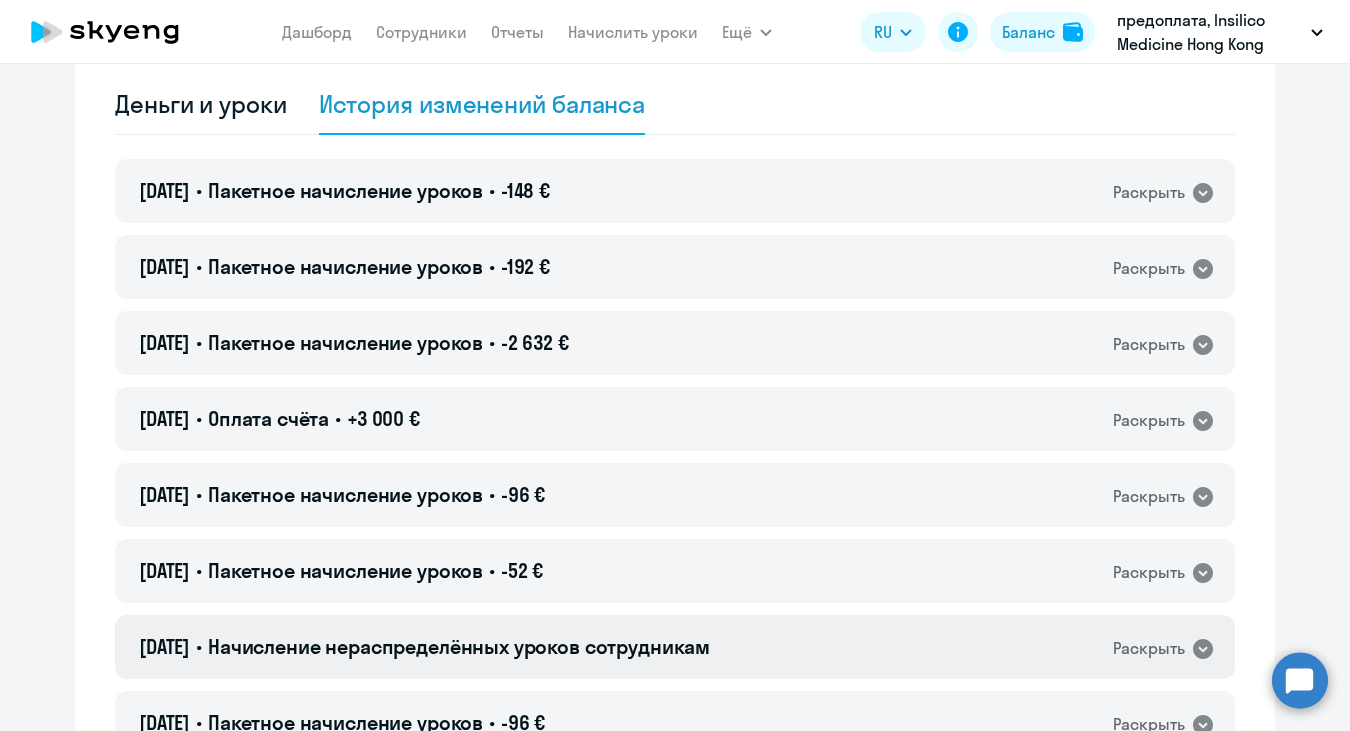click 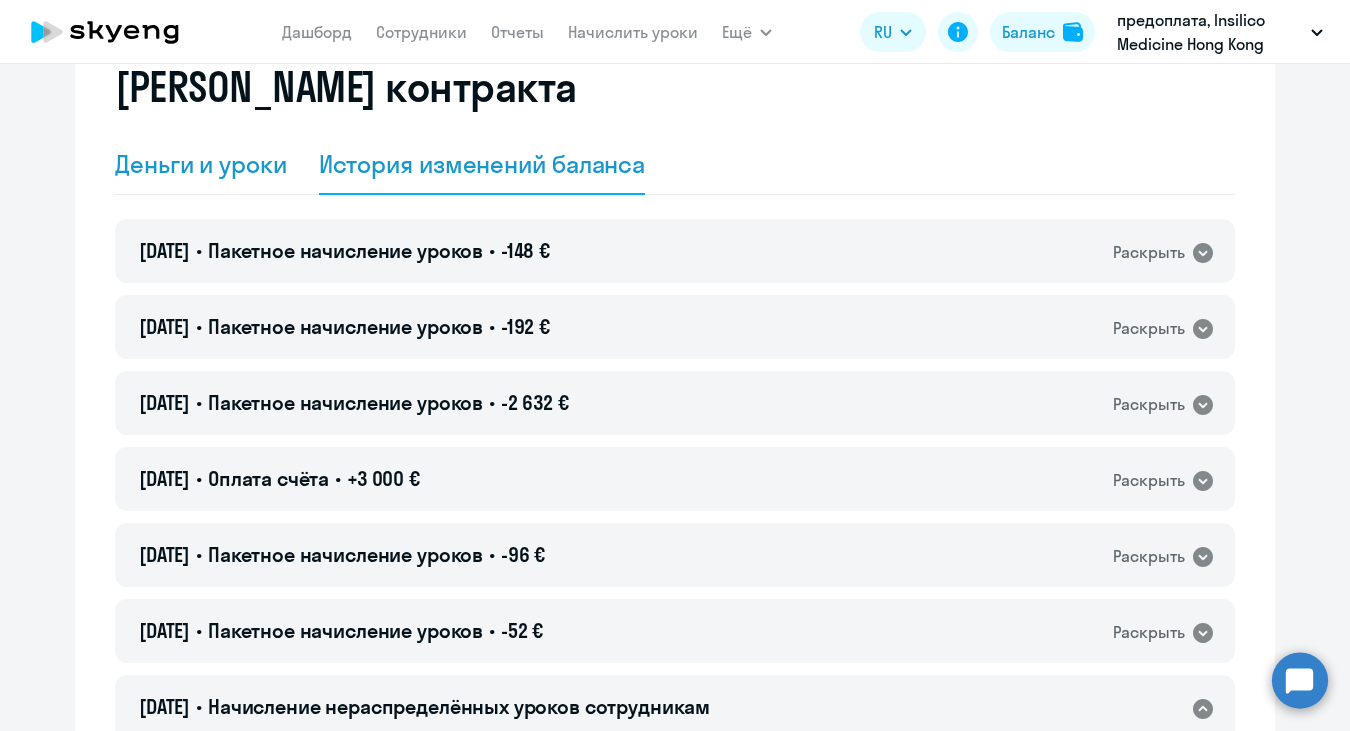 scroll, scrollTop: 79, scrollLeft: 0, axis: vertical 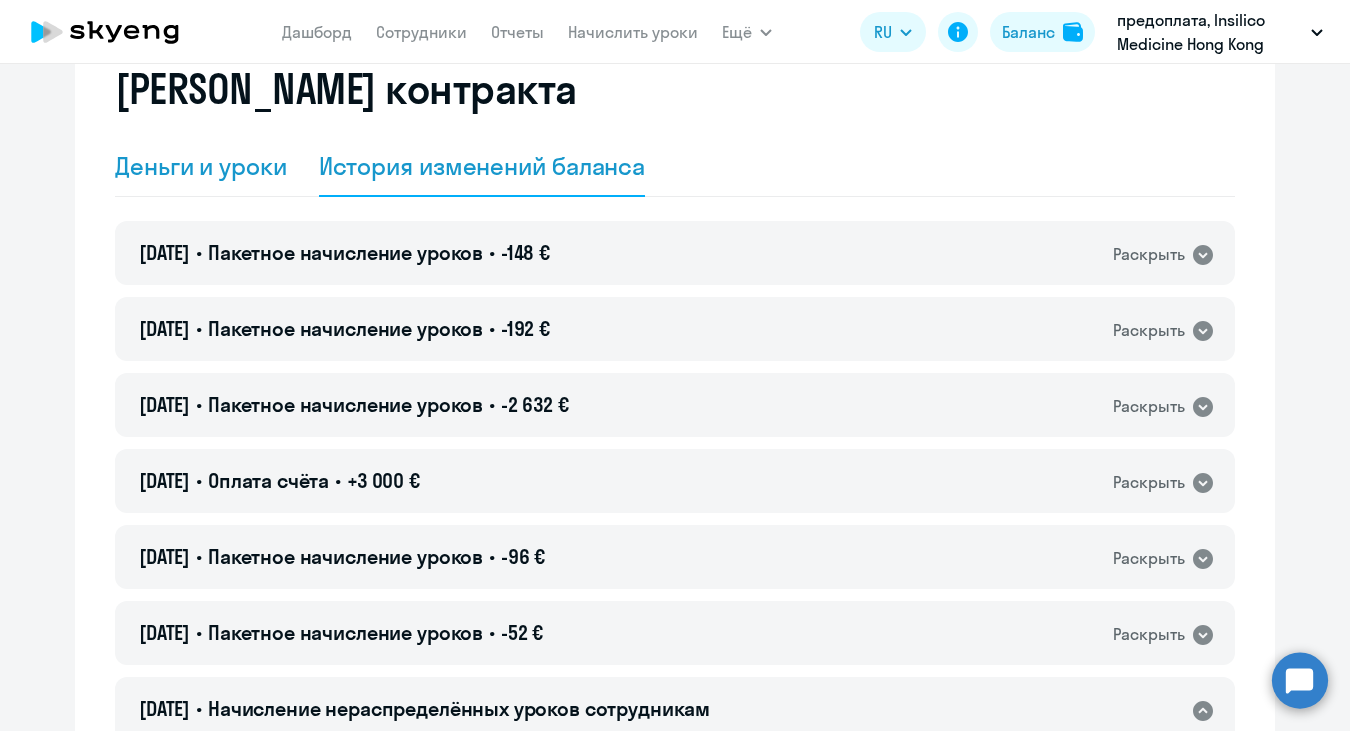 click on "Деньги и уроки" 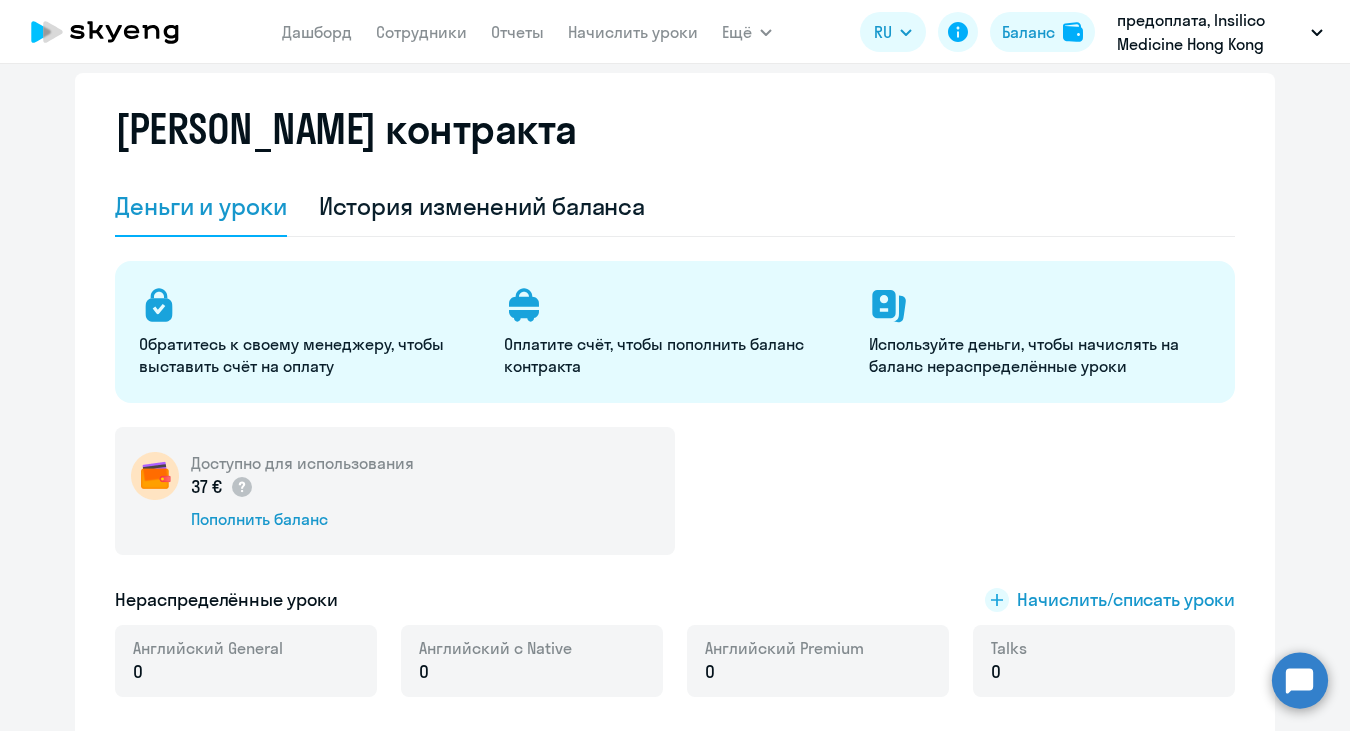 scroll, scrollTop: -1, scrollLeft: 0, axis: vertical 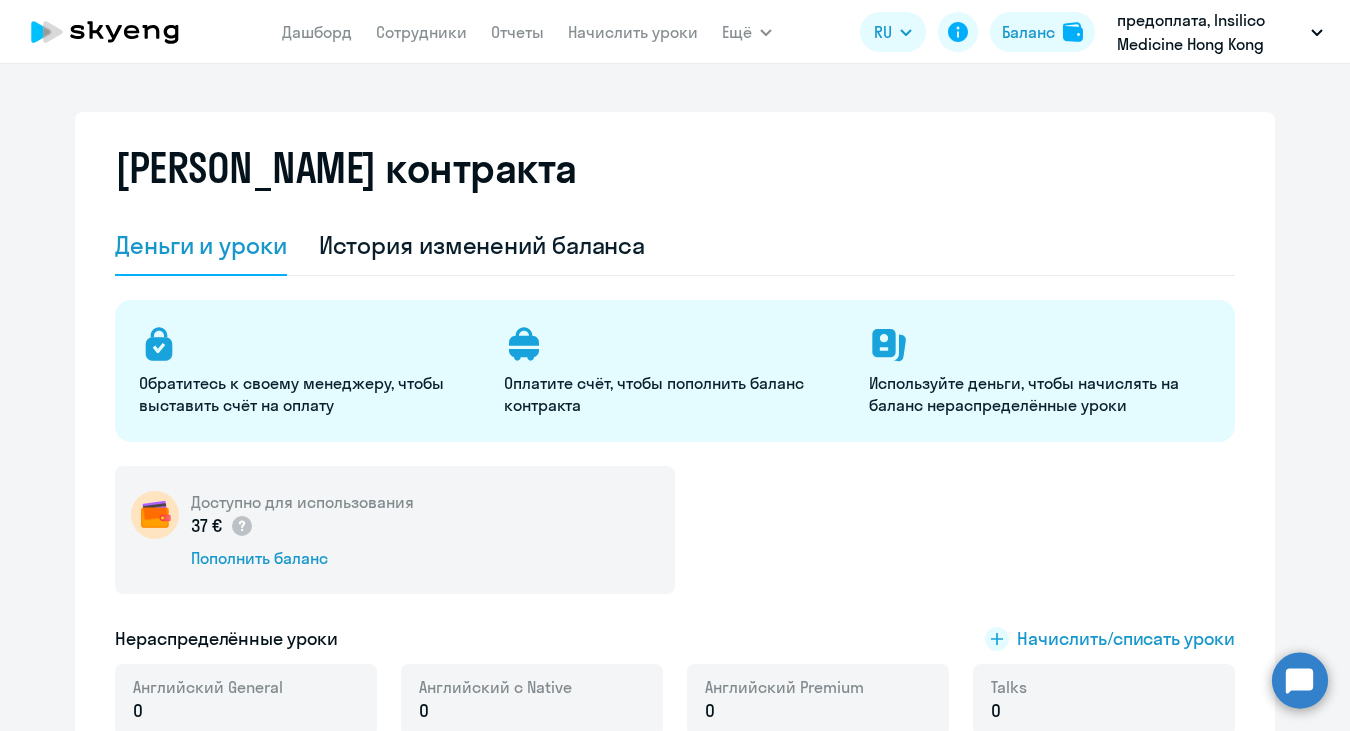 click on "Оплатите счёт, чтобы пополнить баланс контракта" 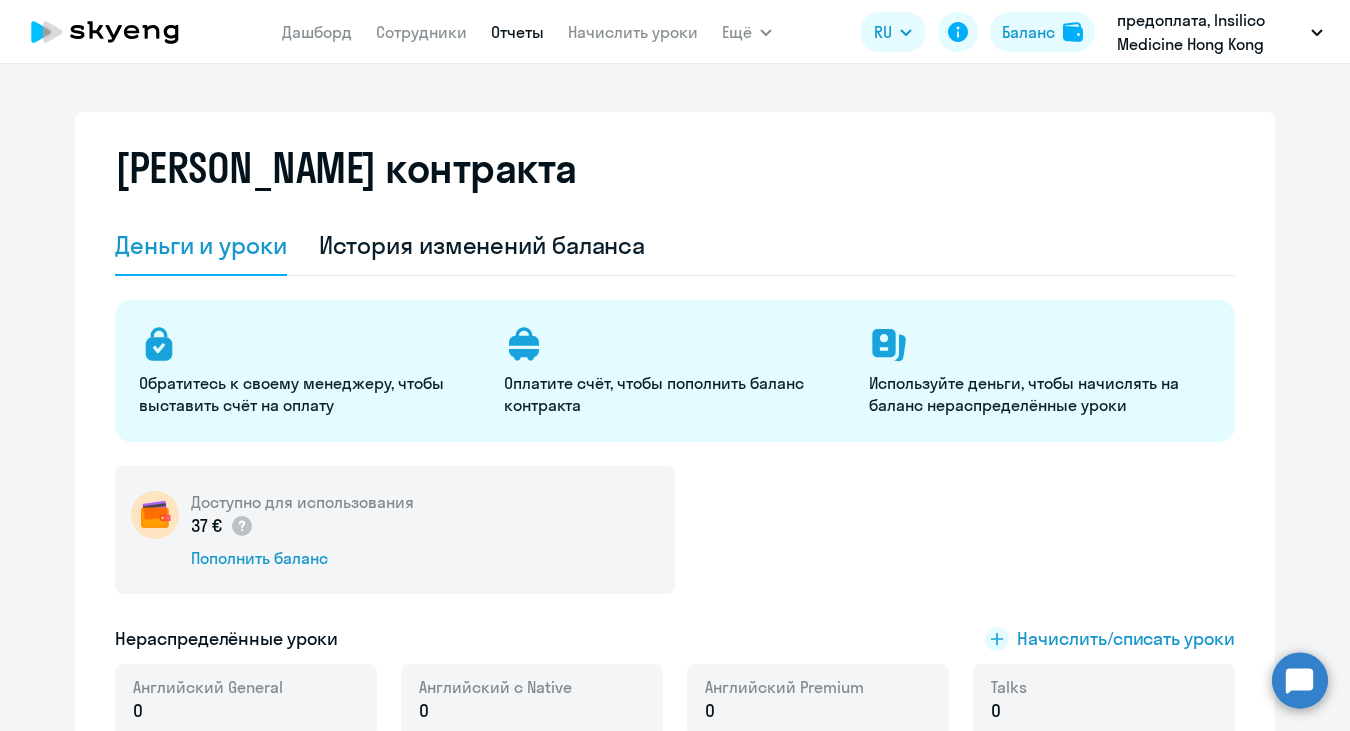click on "Отчеты" at bounding box center (517, 32) 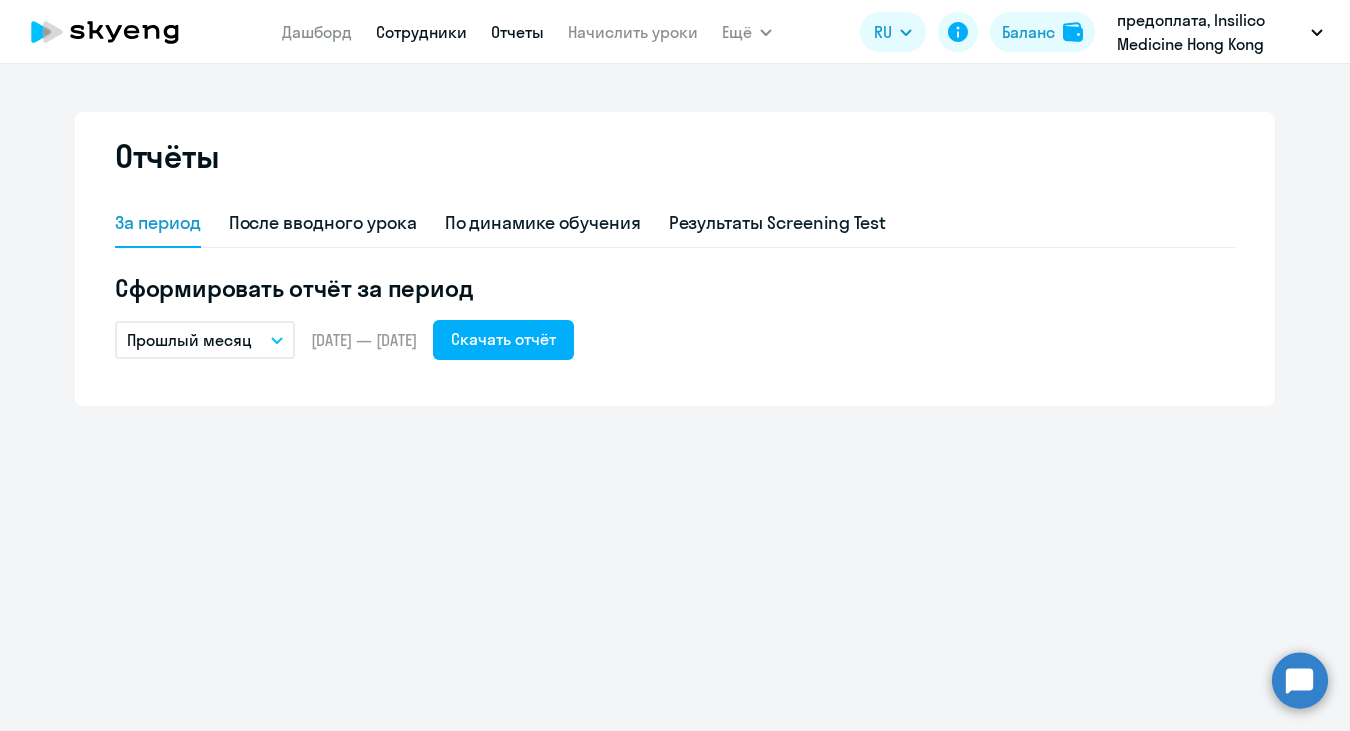 click on "Сотрудники" at bounding box center (421, 32) 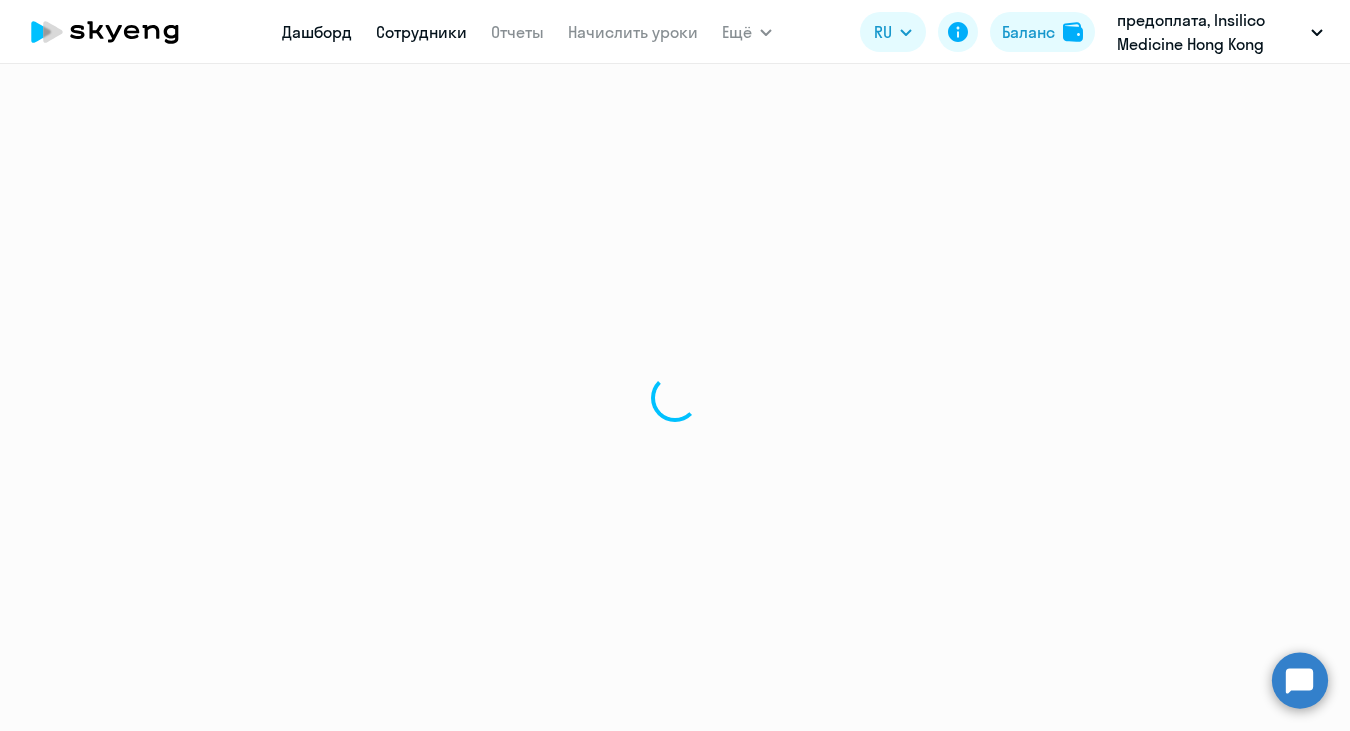 select on "30" 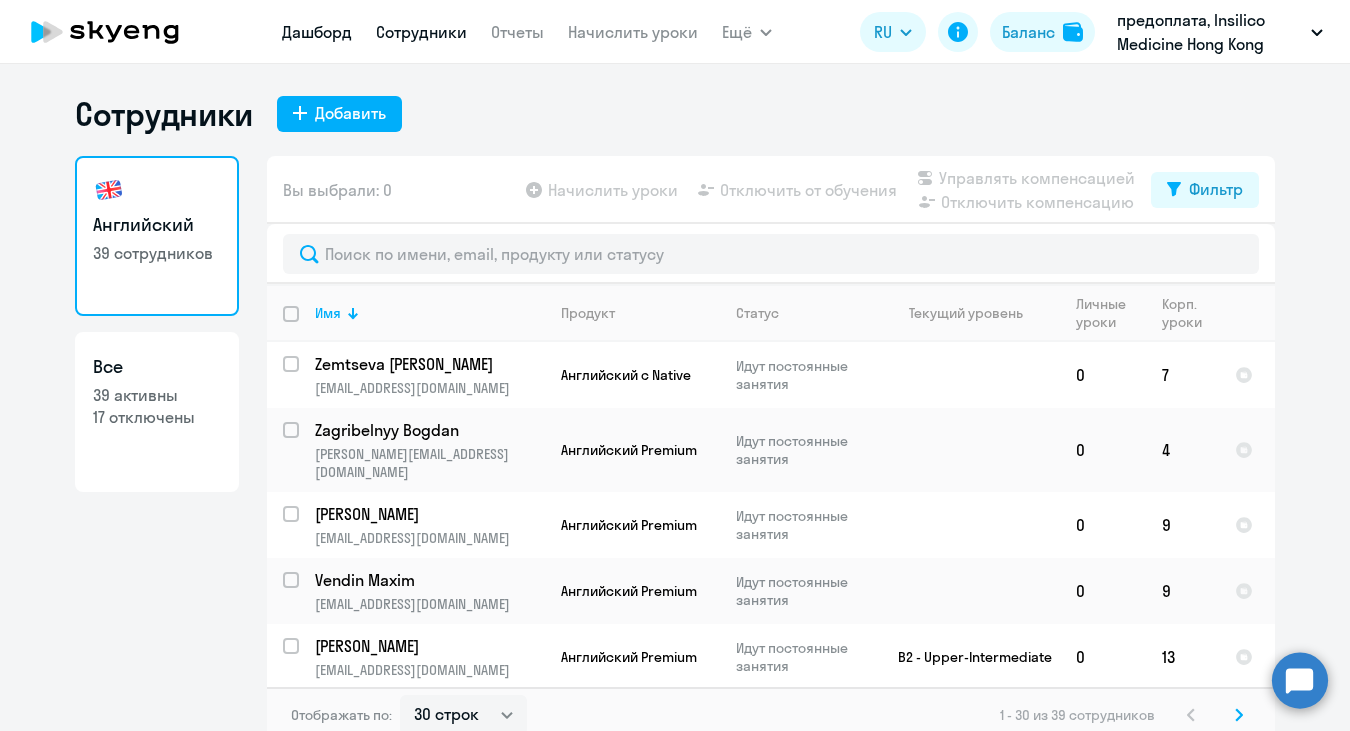 click on "Дашборд" at bounding box center [317, 32] 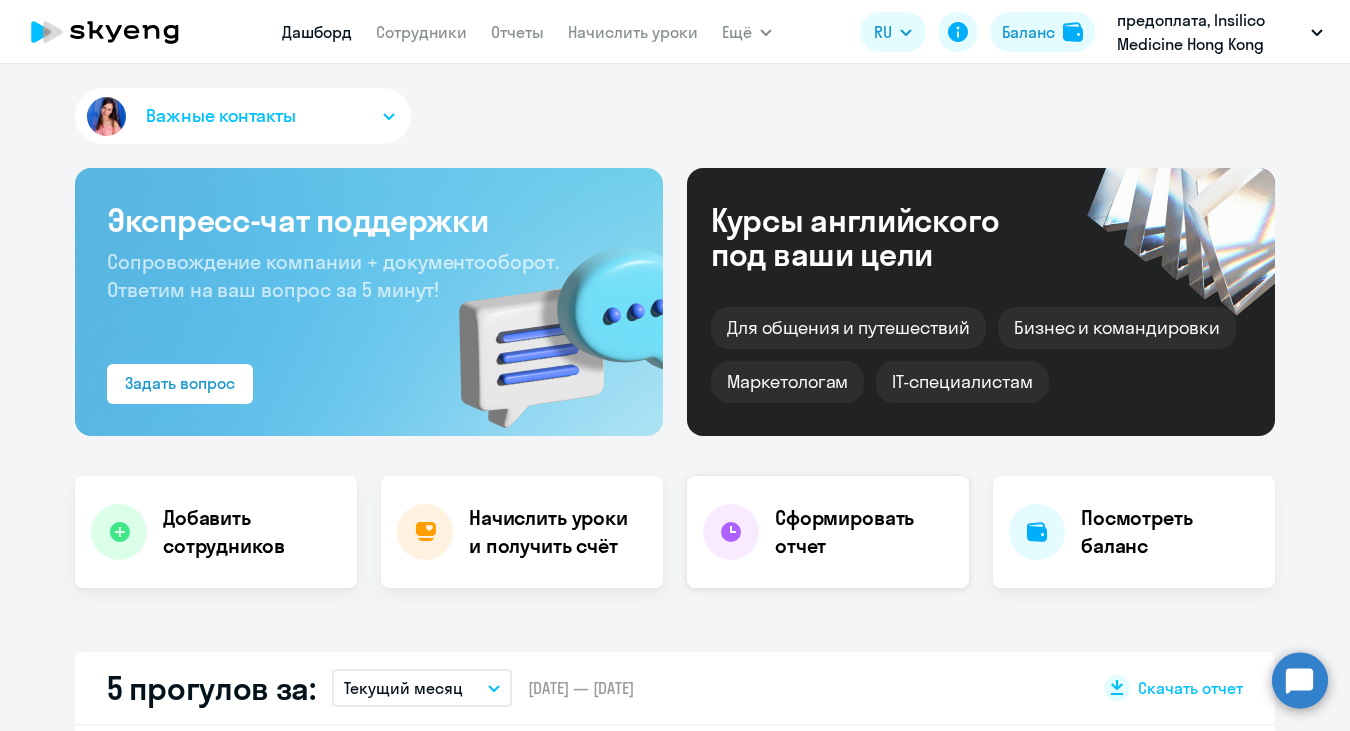 click on "Сформировать отчет" 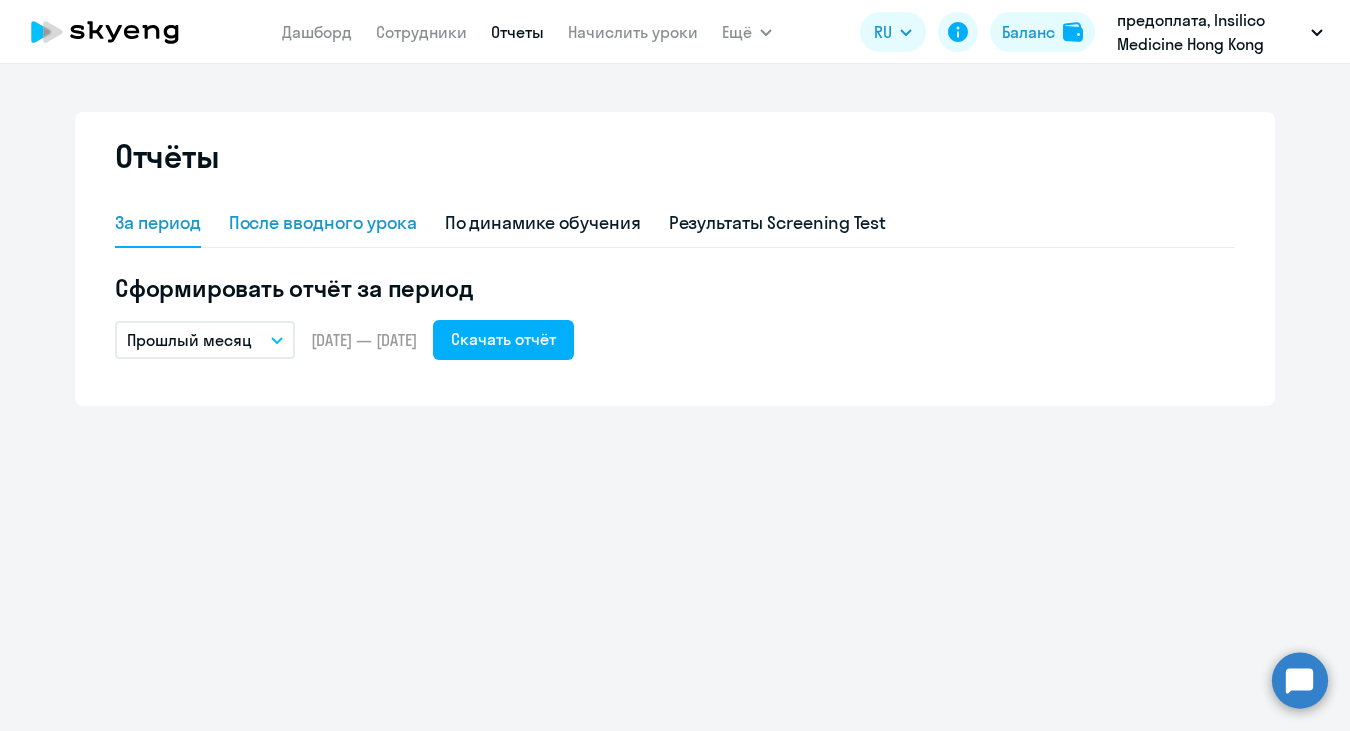 click on "После вводного урока" 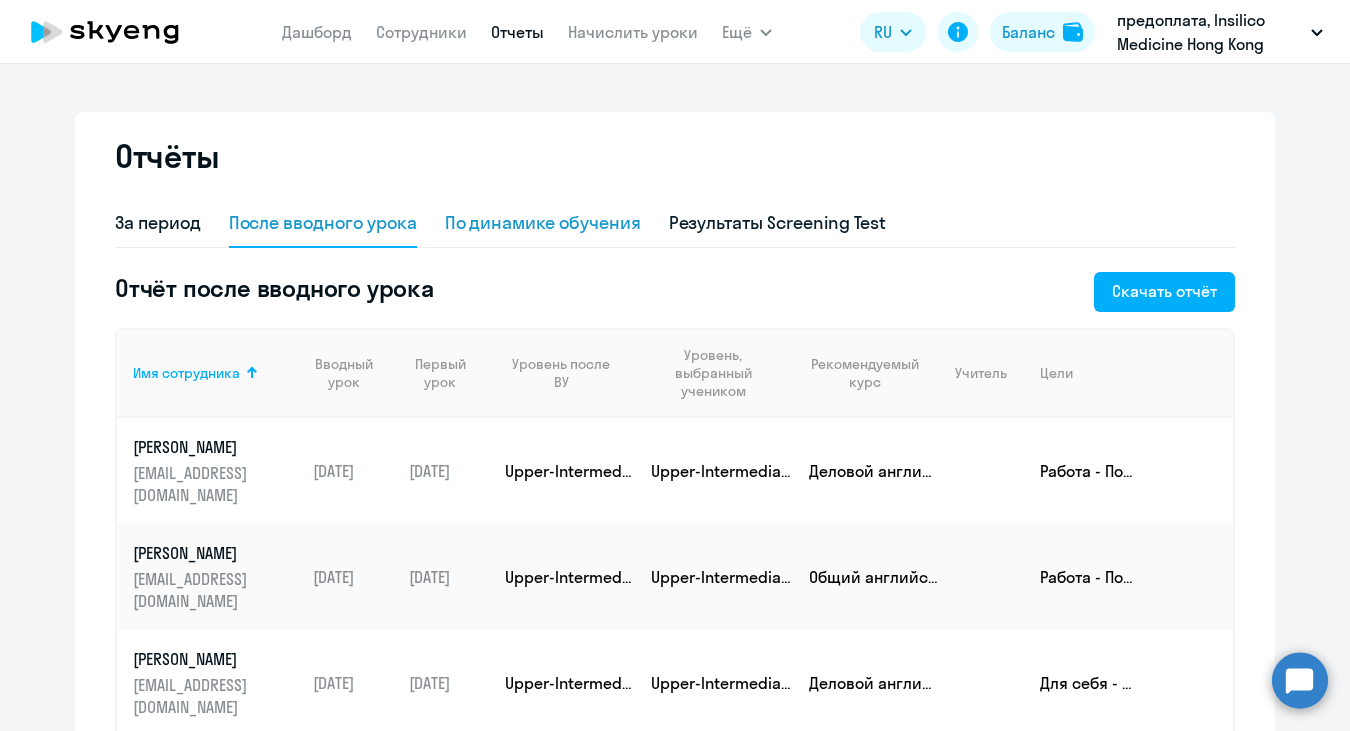 click on "По динамике обучения" 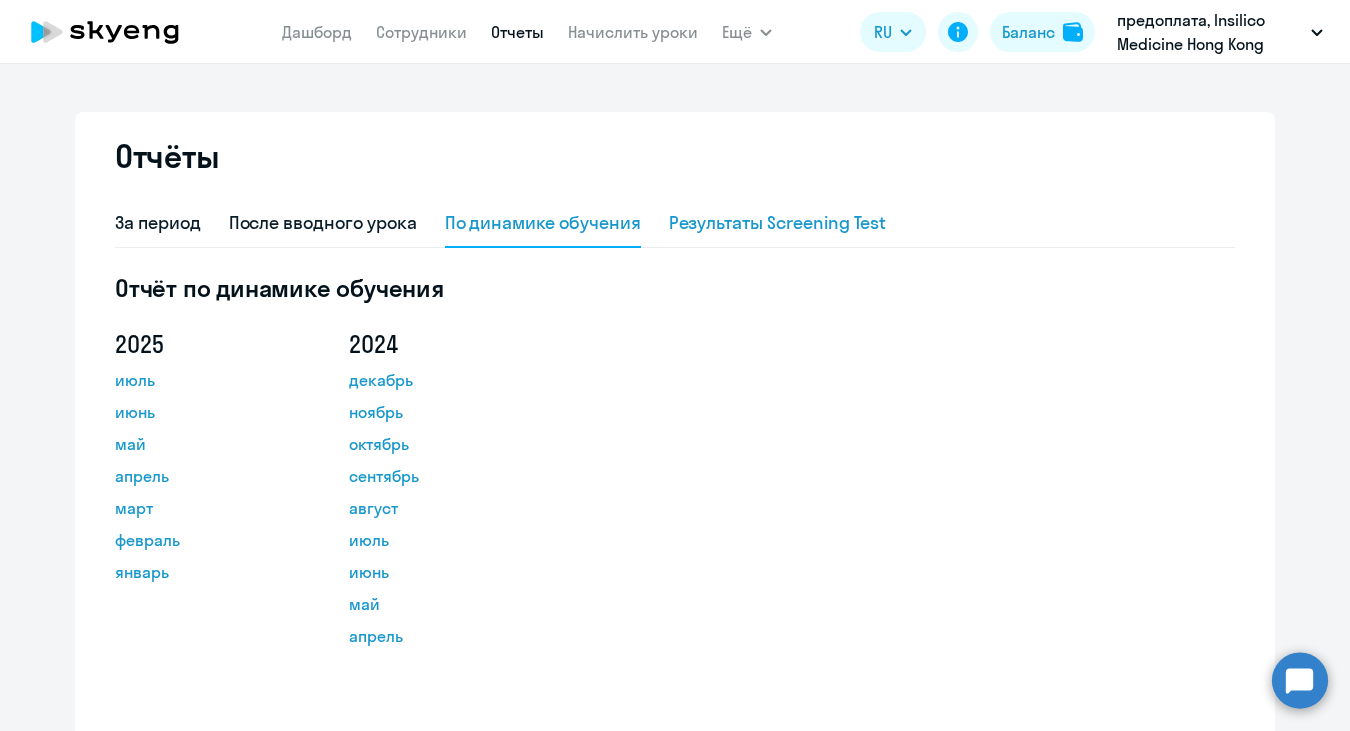 click on "Результаты Screening Test" 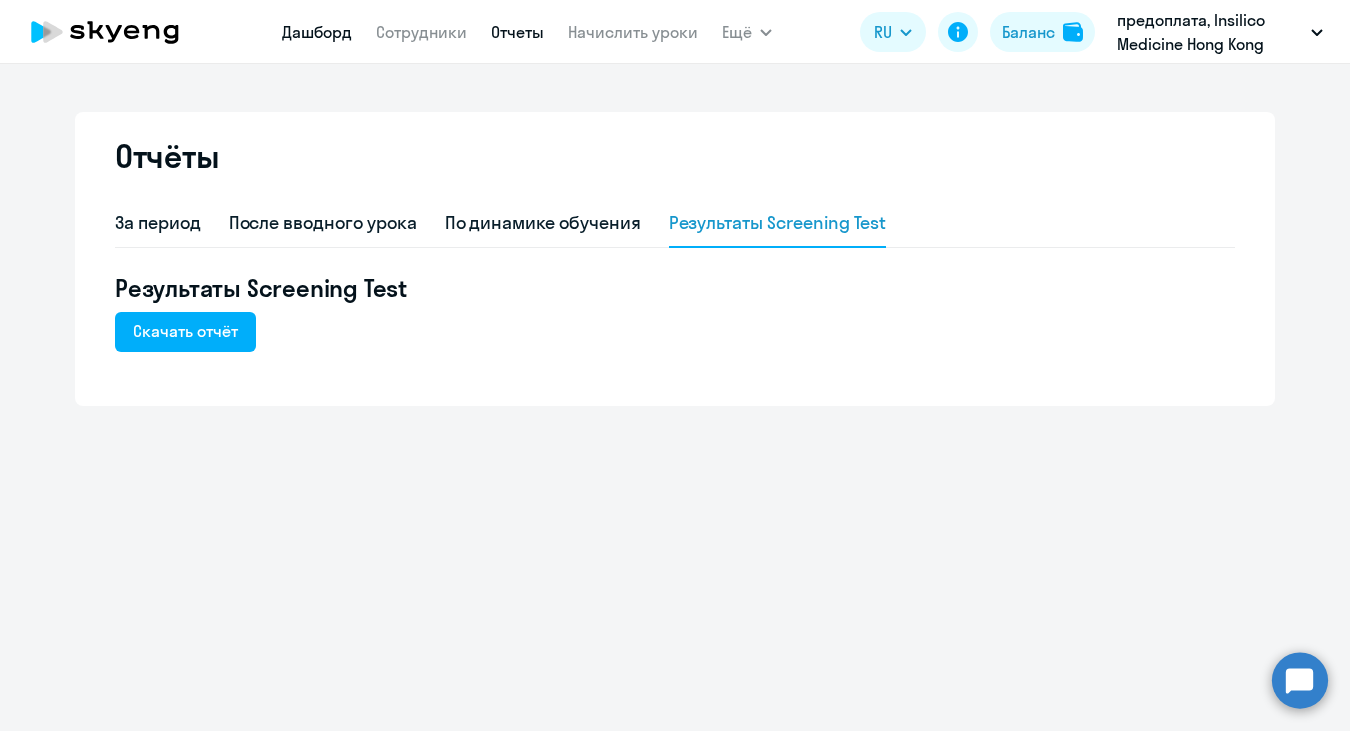 click on "Дашборд" at bounding box center (317, 32) 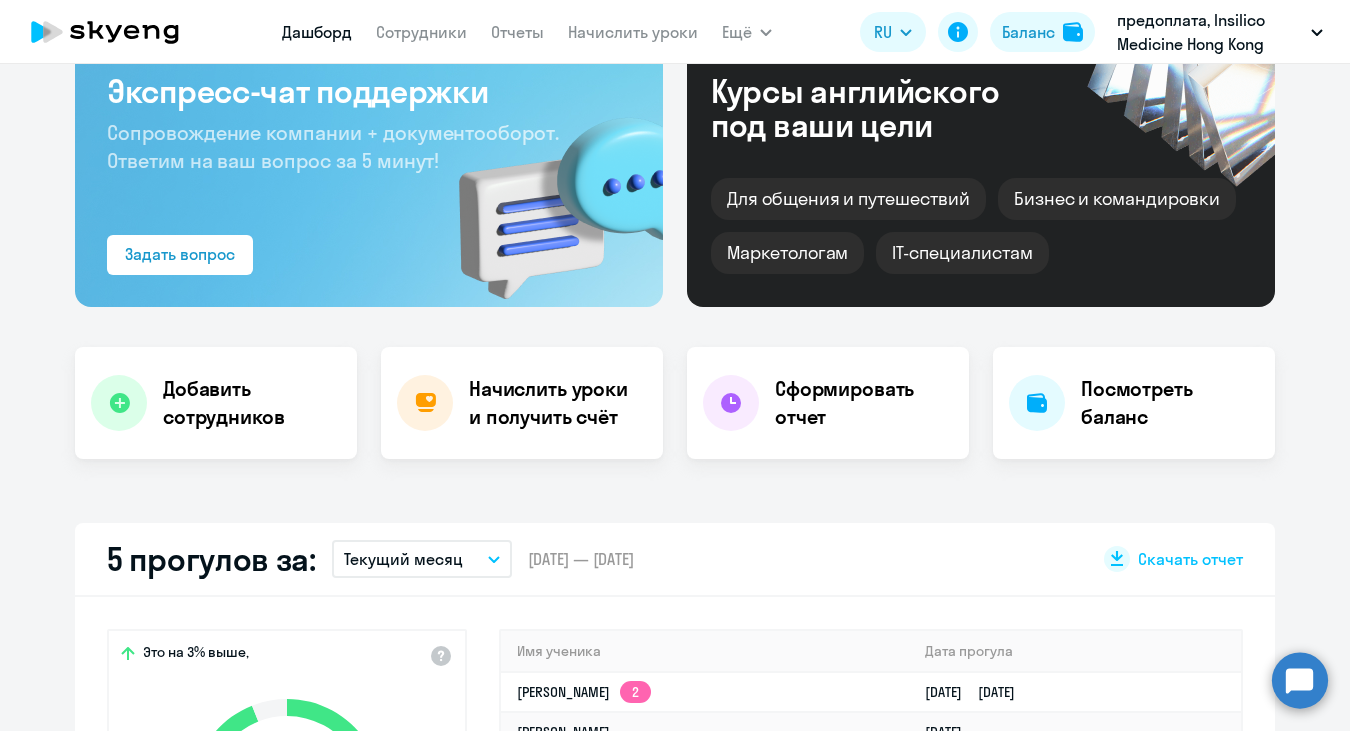select on "30" 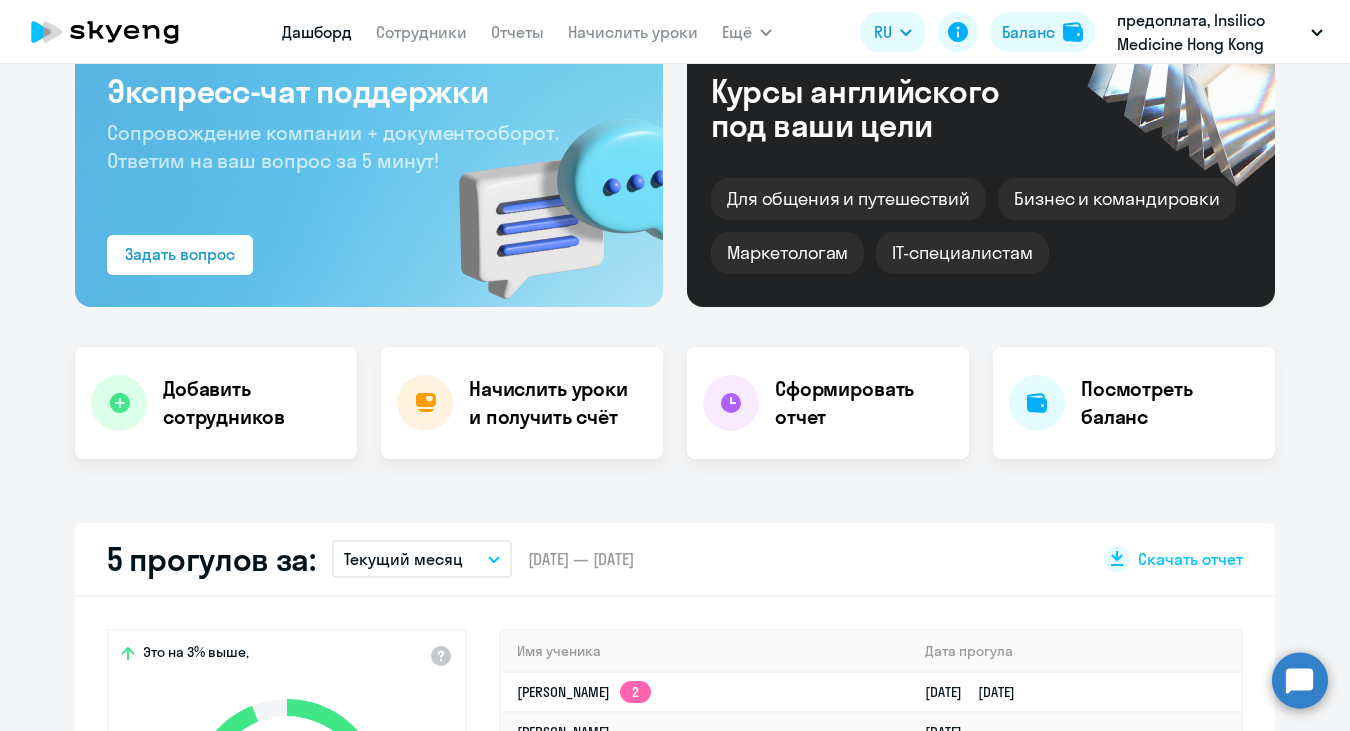 scroll, scrollTop: 281, scrollLeft: 0, axis: vertical 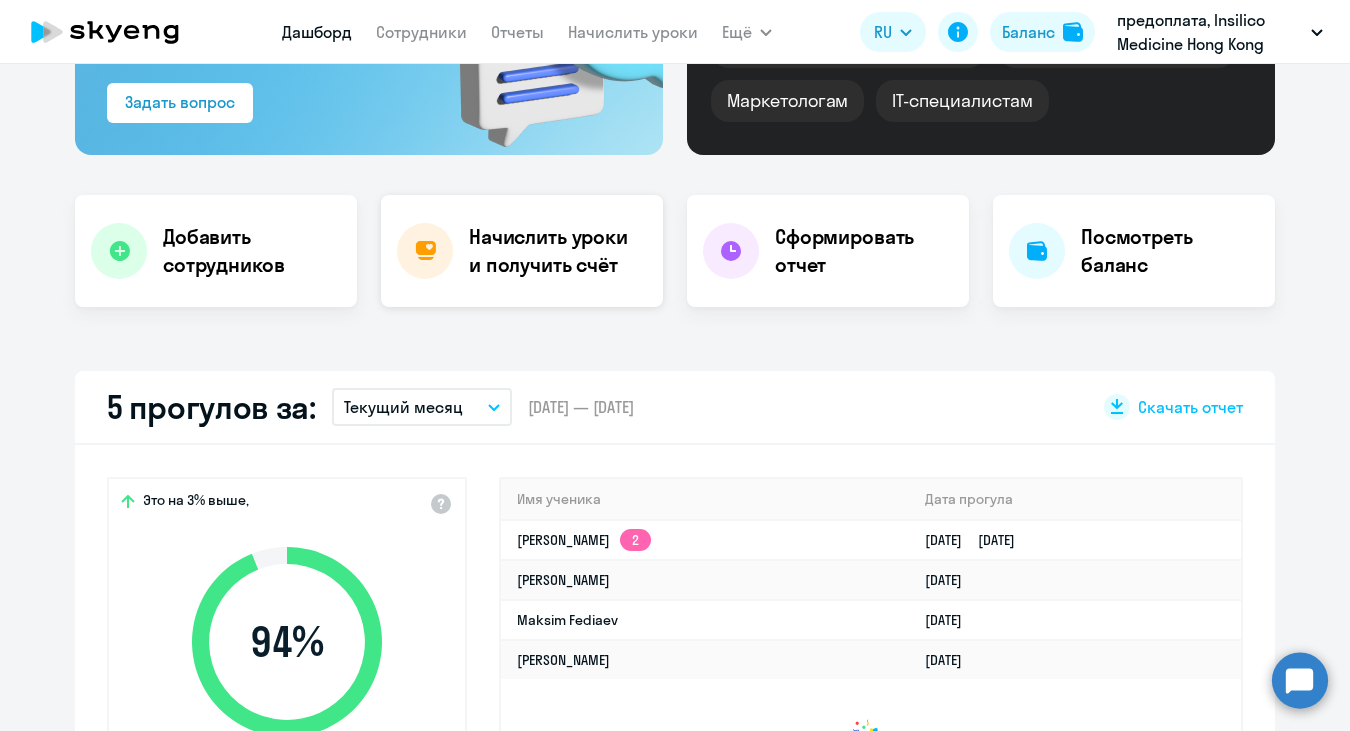 click on "Начислить уроки и получить счёт" 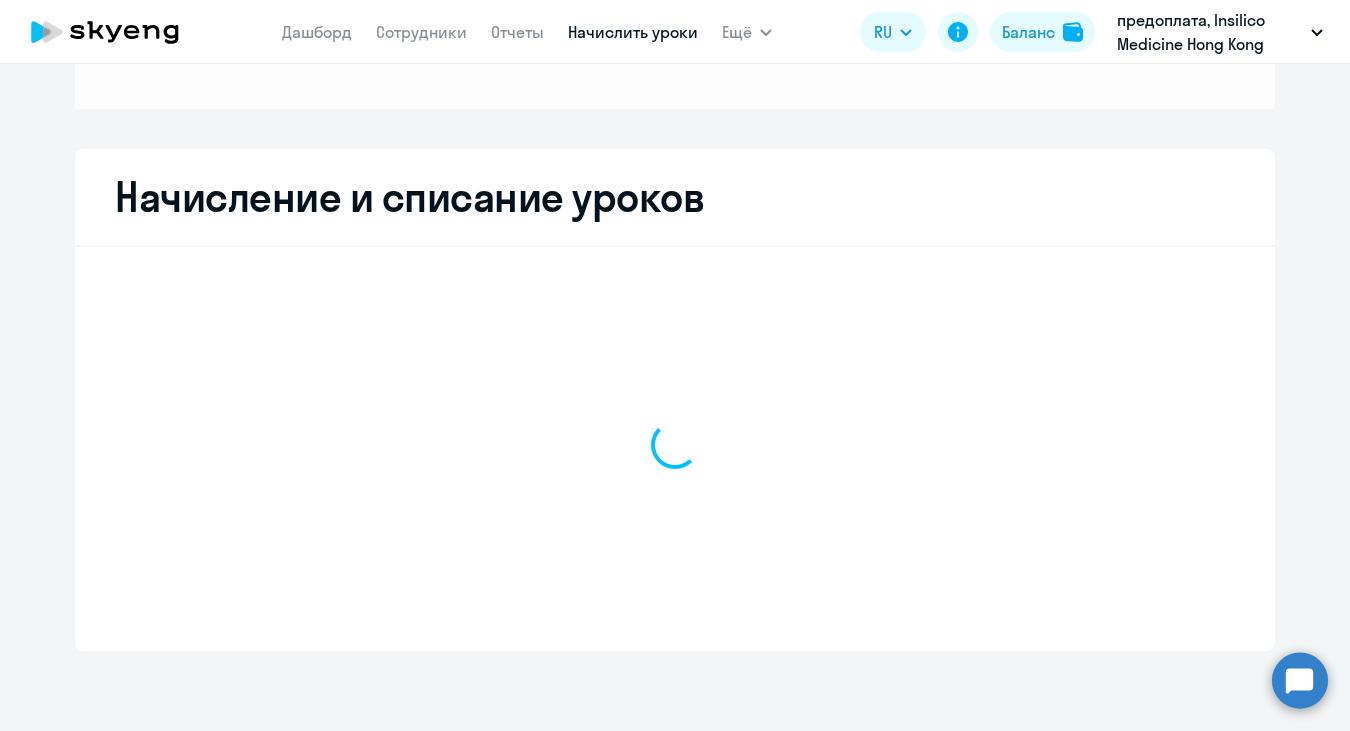 scroll, scrollTop: 273, scrollLeft: 0, axis: vertical 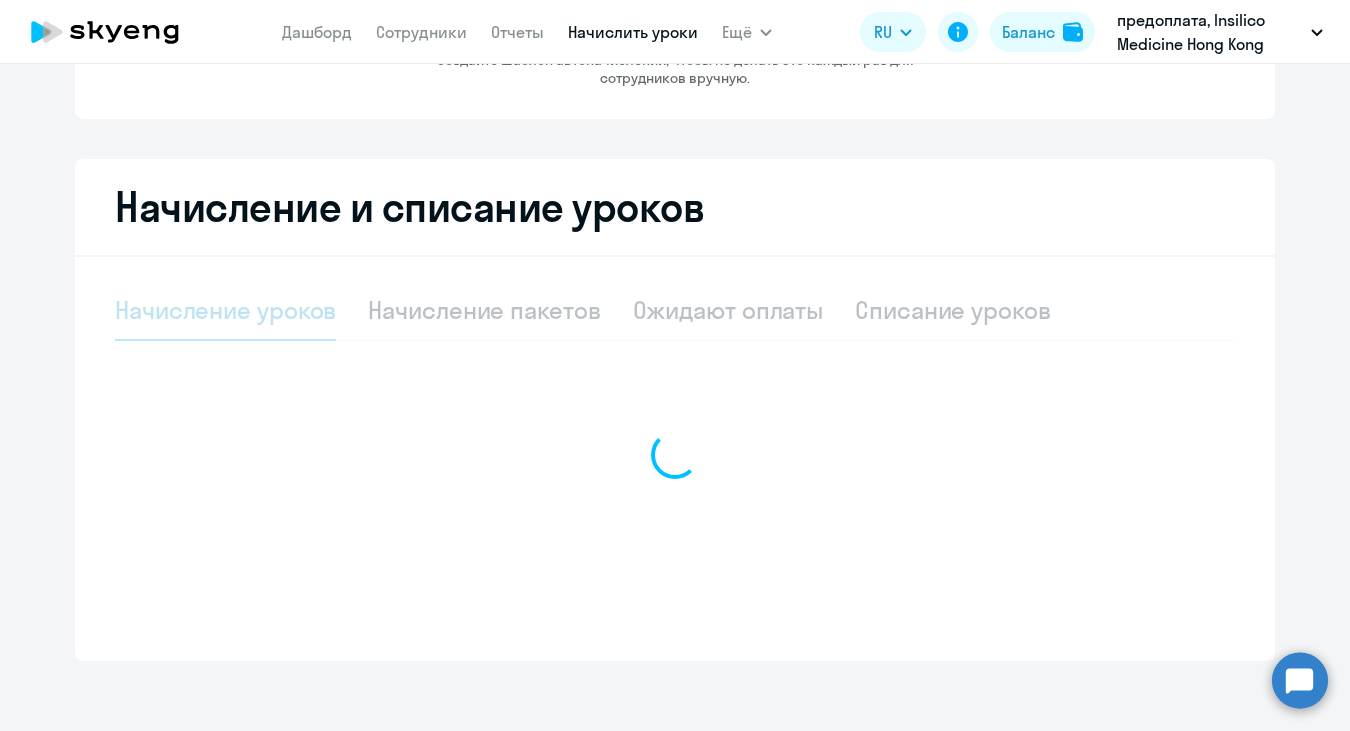 select on "10" 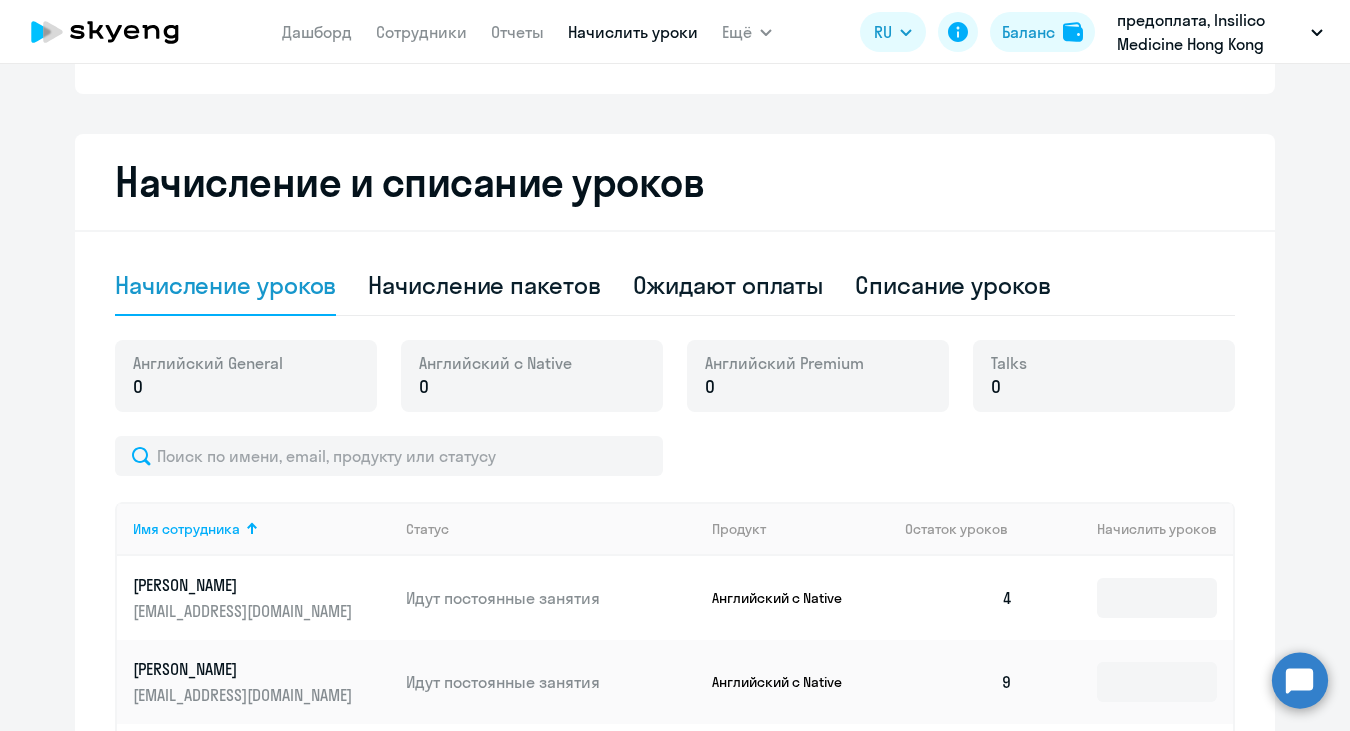 scroll, scrollTop: 286, scrollLeft: 0, axis: vertical 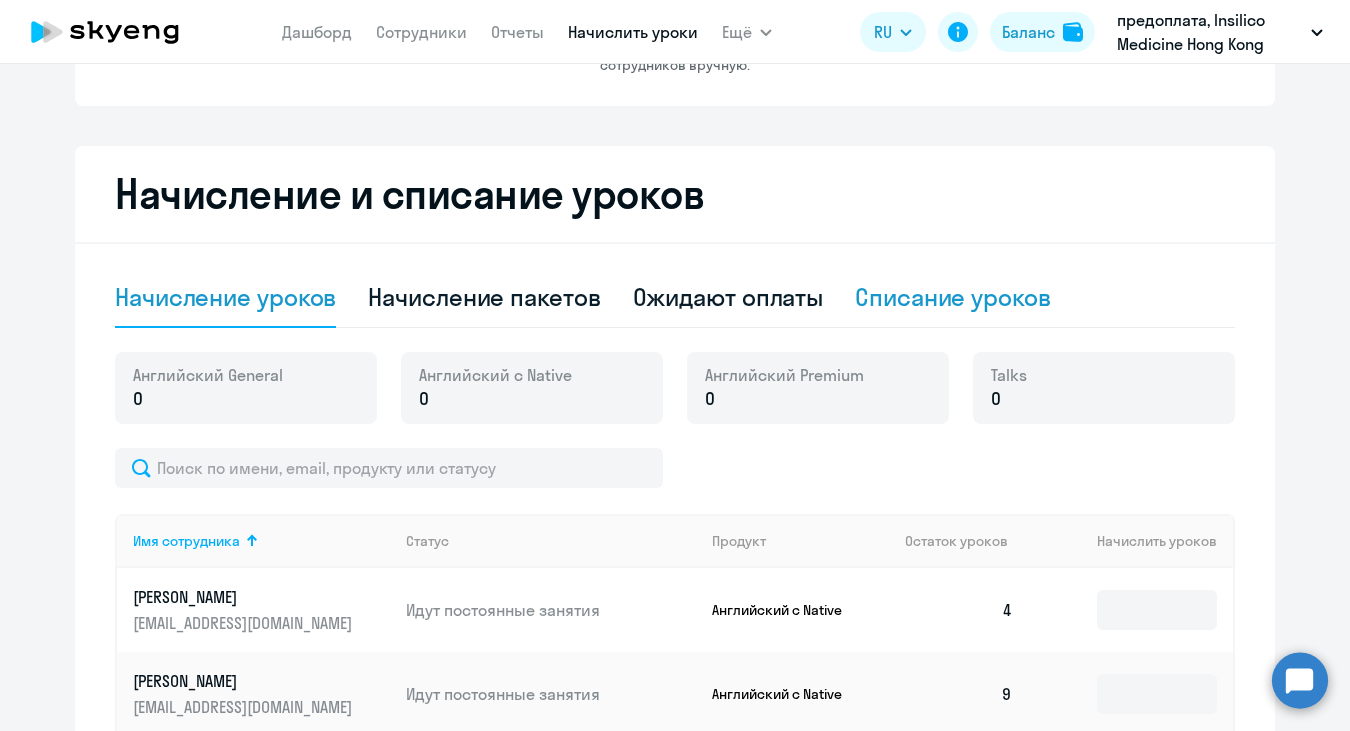 click on "Списание уроков" 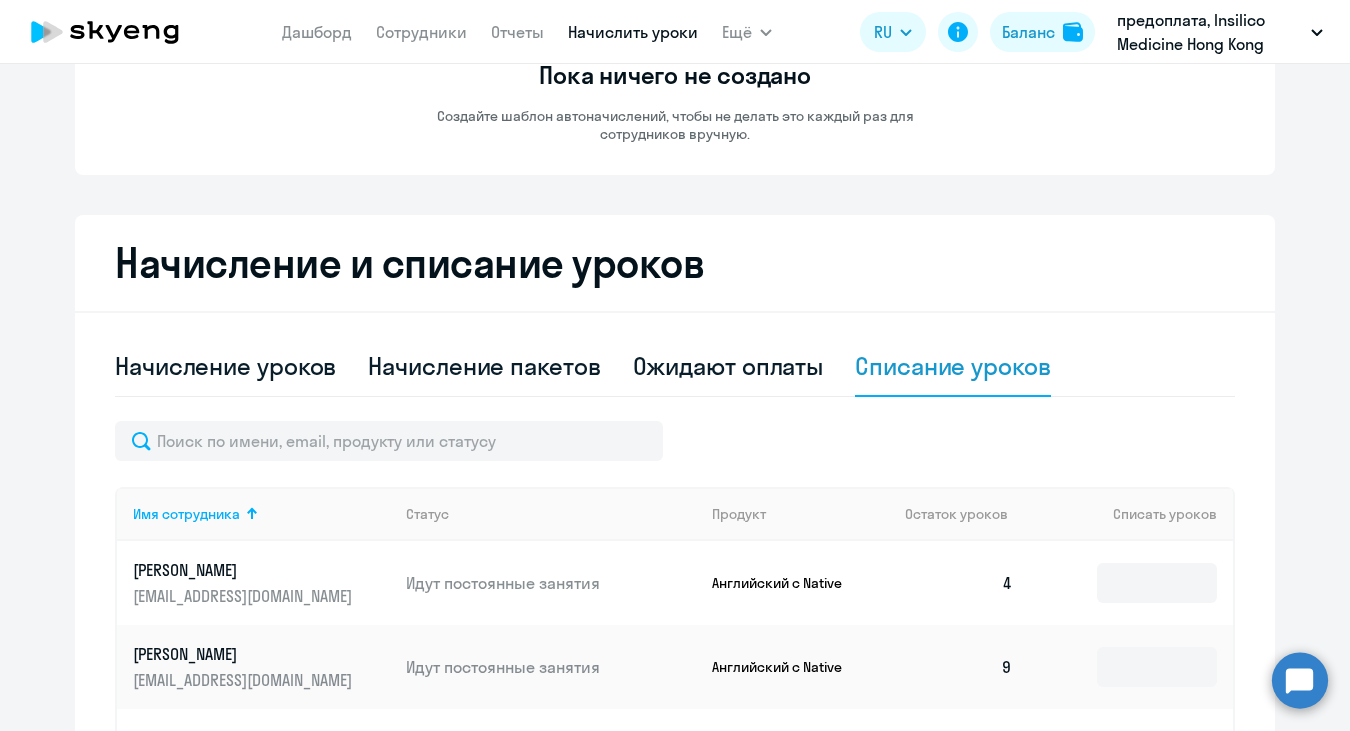 scroll, scrollTop: 207, scrollLeft: 0, axis: vertical 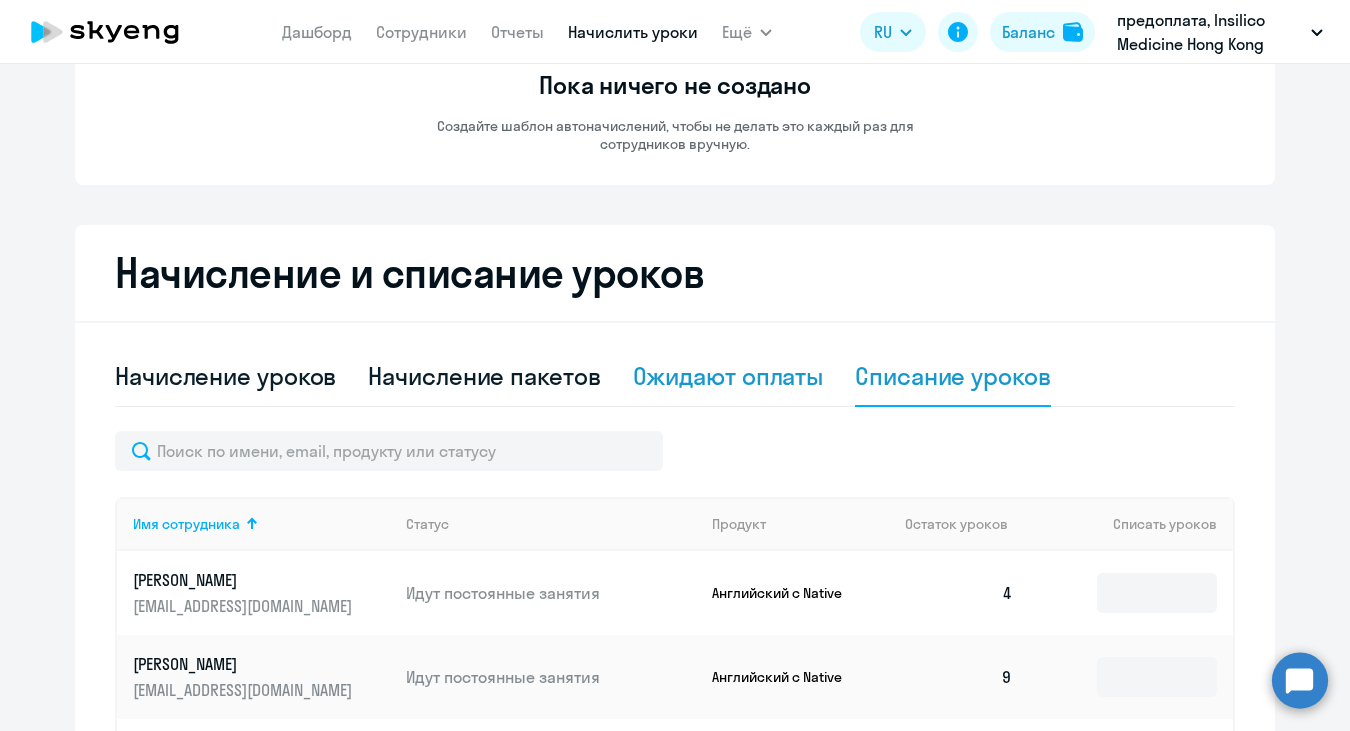 click on "Ожидают оплаты" 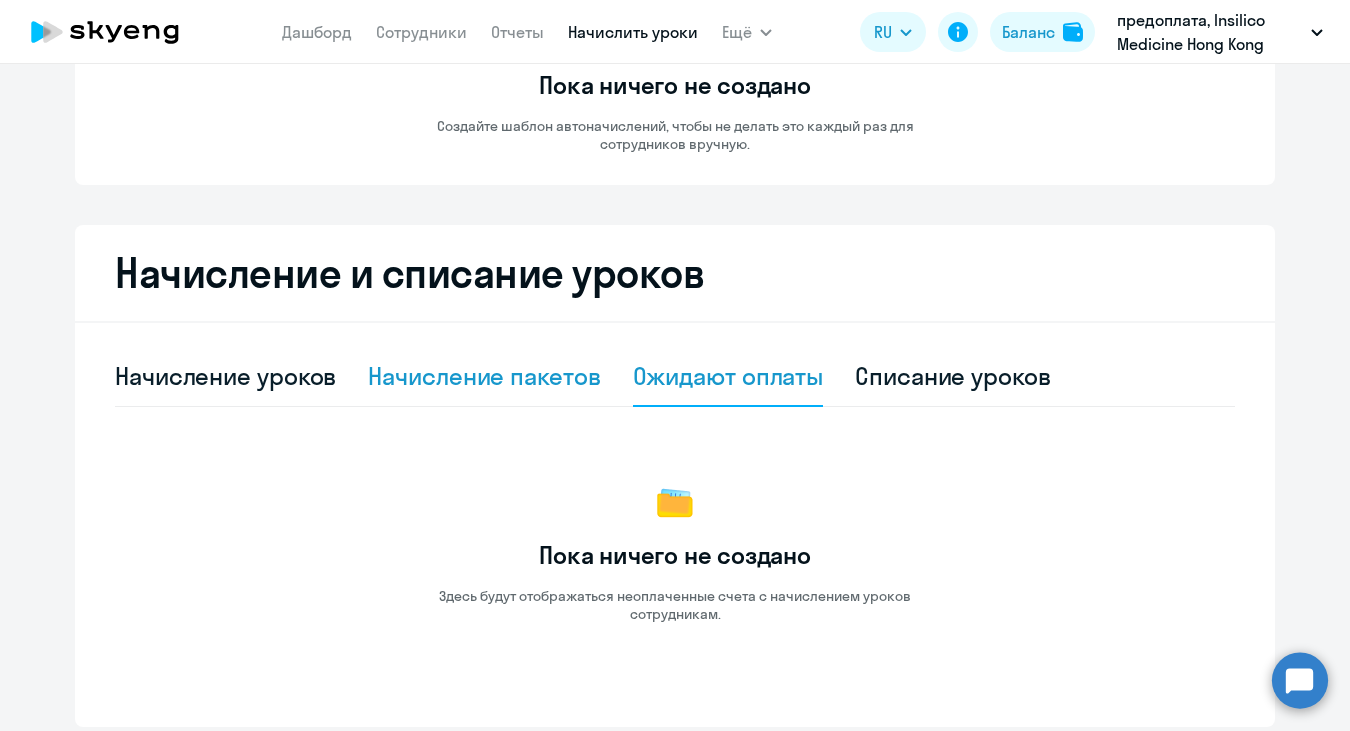 click on "Начисление пакетов" 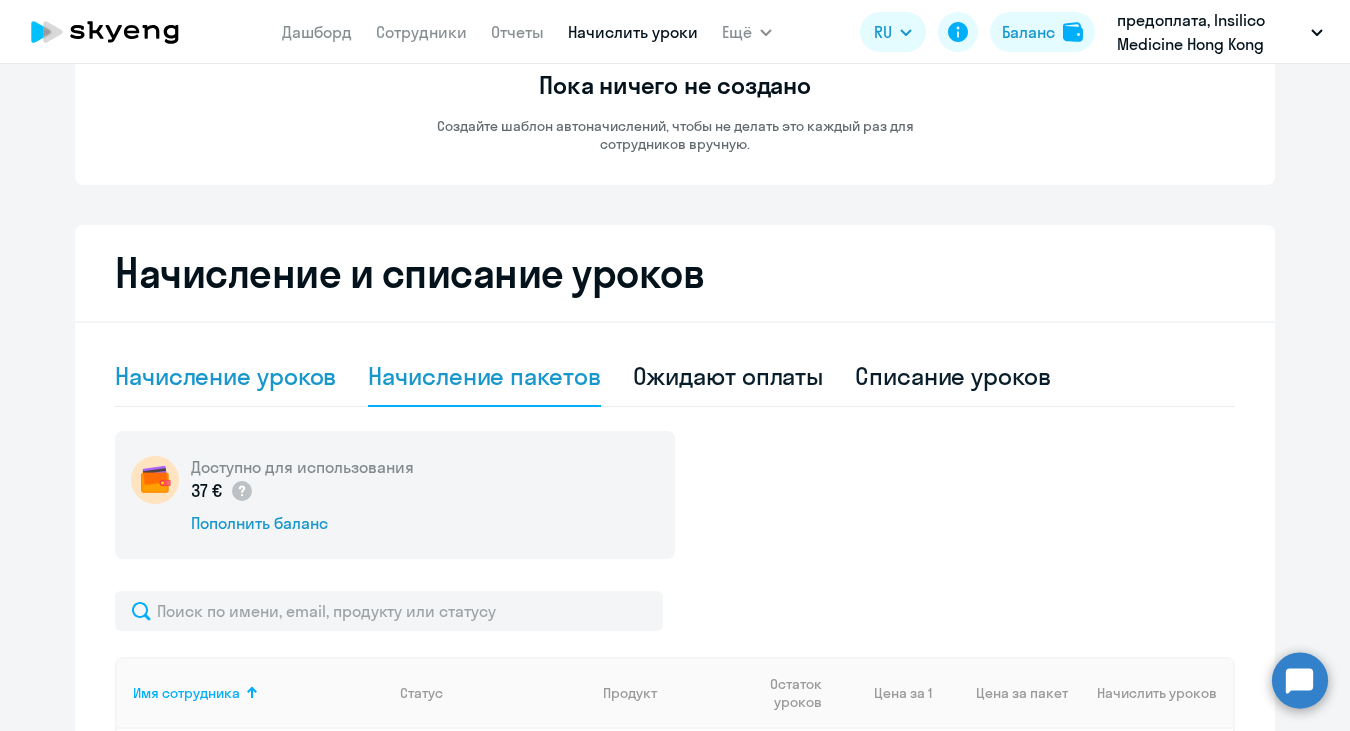 click on "Начисление уроков" 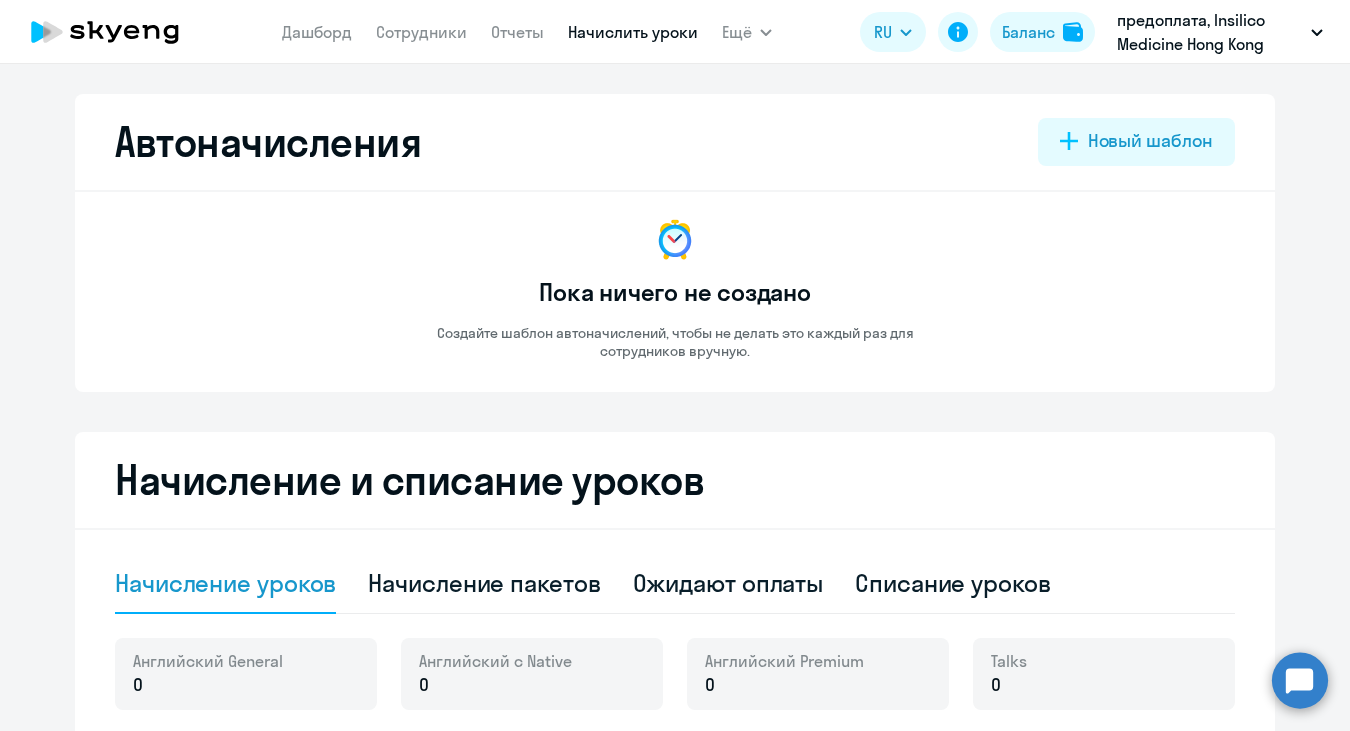 scroll, scrollTop: 0, scrollLeft: 0, axis: both 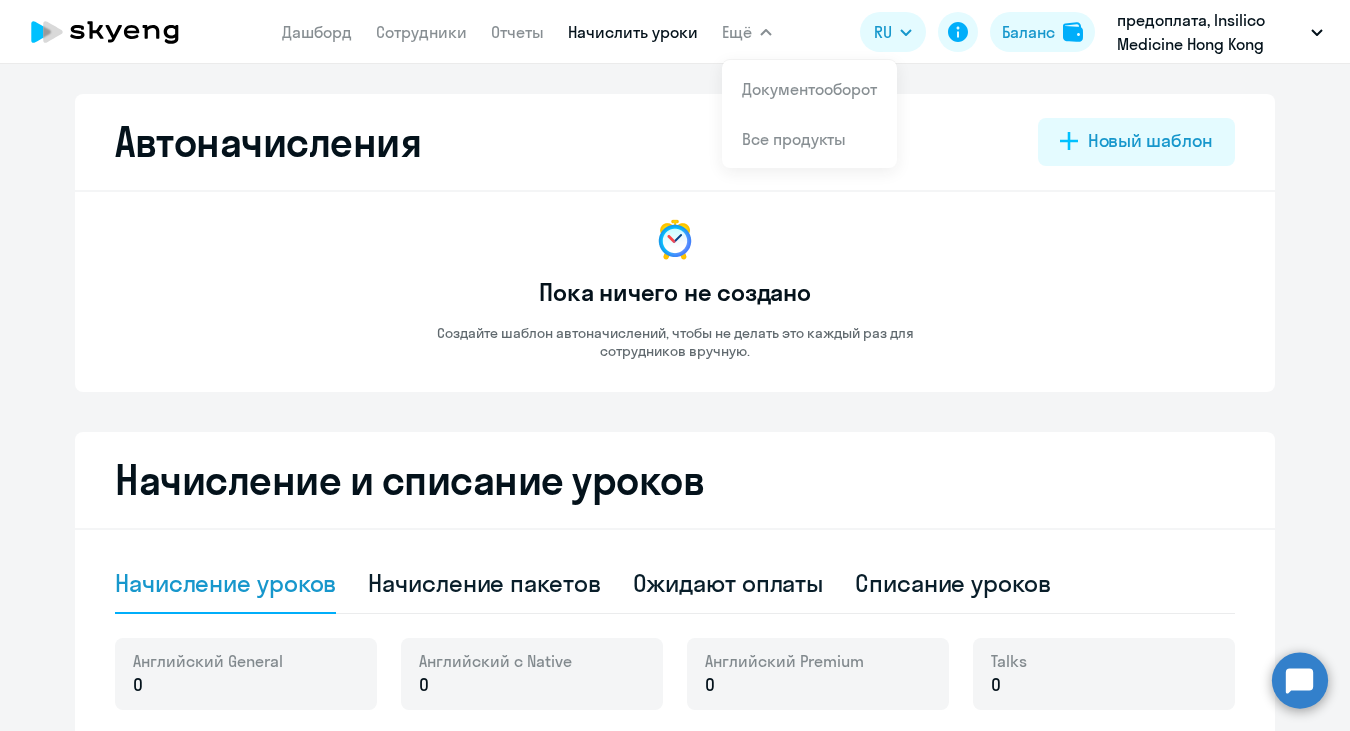 click on "Ещё" at bounding box center [747, 32] 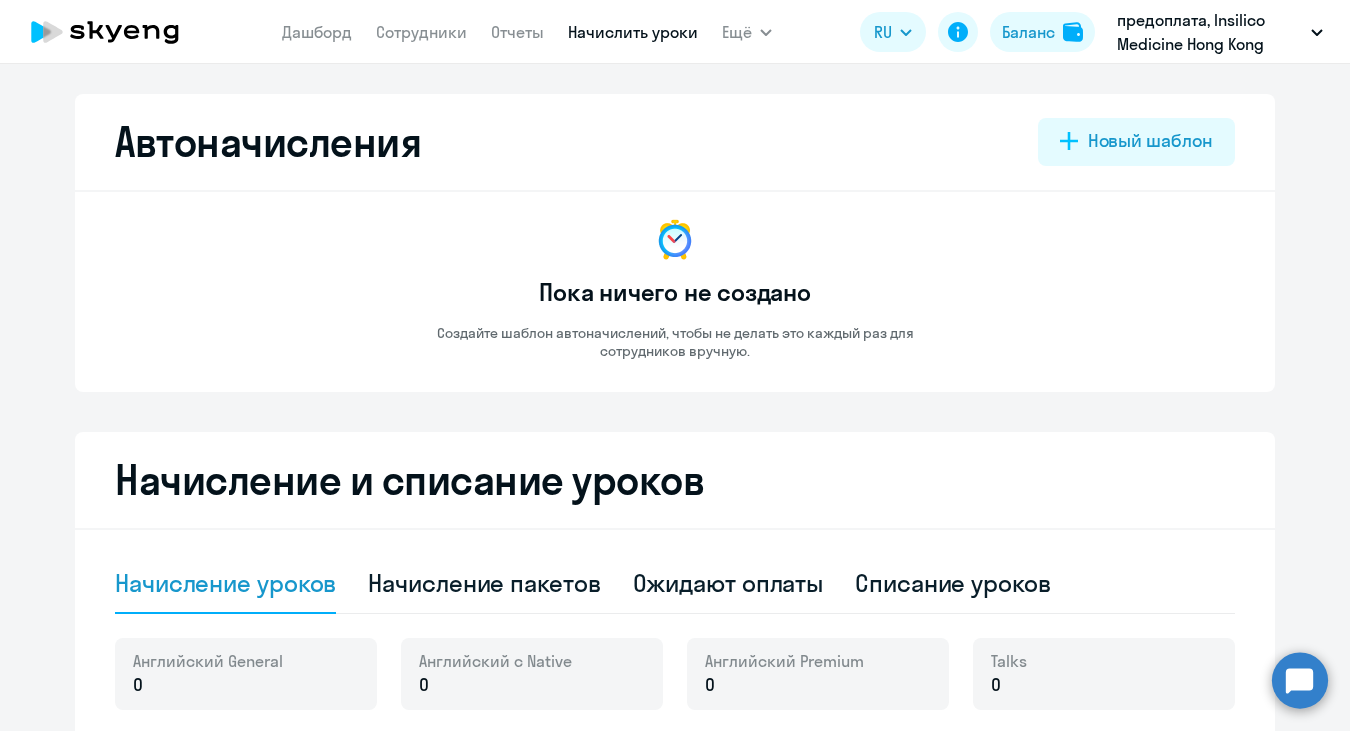 click on "Ещё" at bounding box center (747, 32) 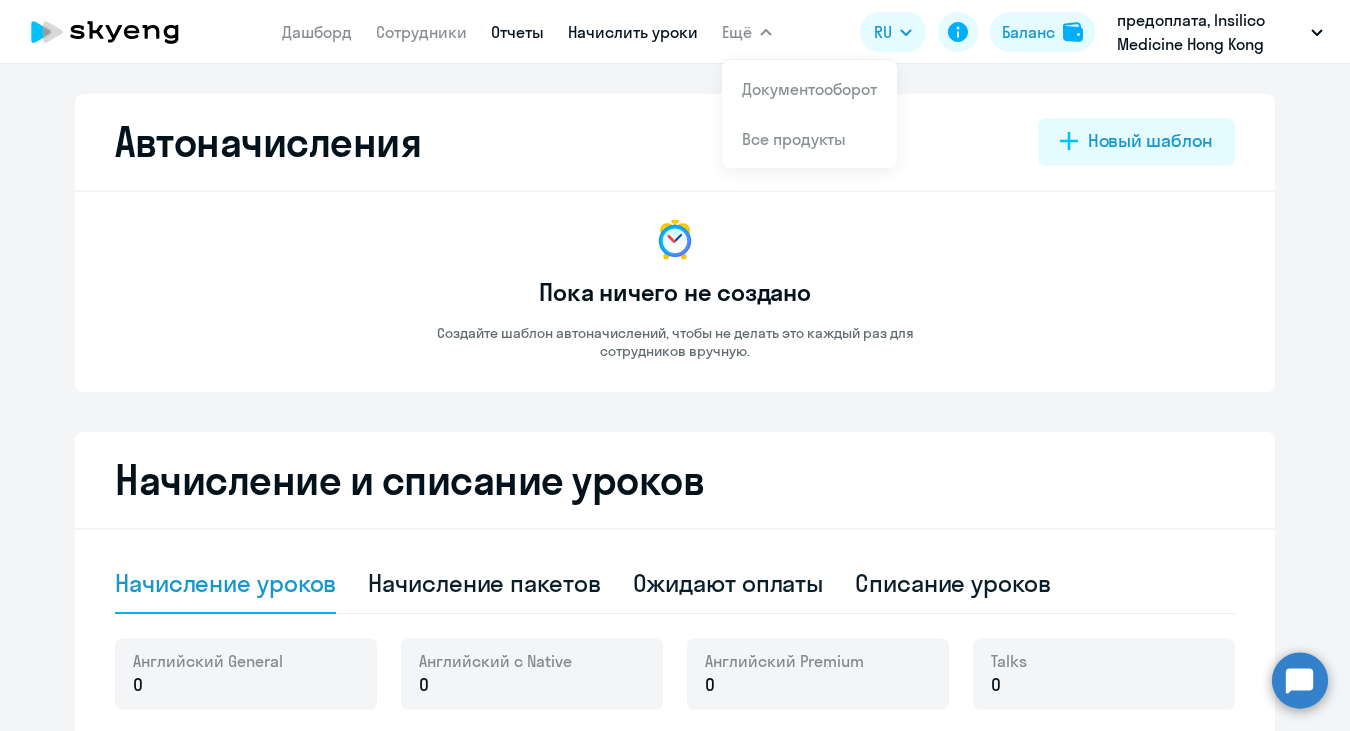 click on "Отчеты" at bounding box center [517, 32] 